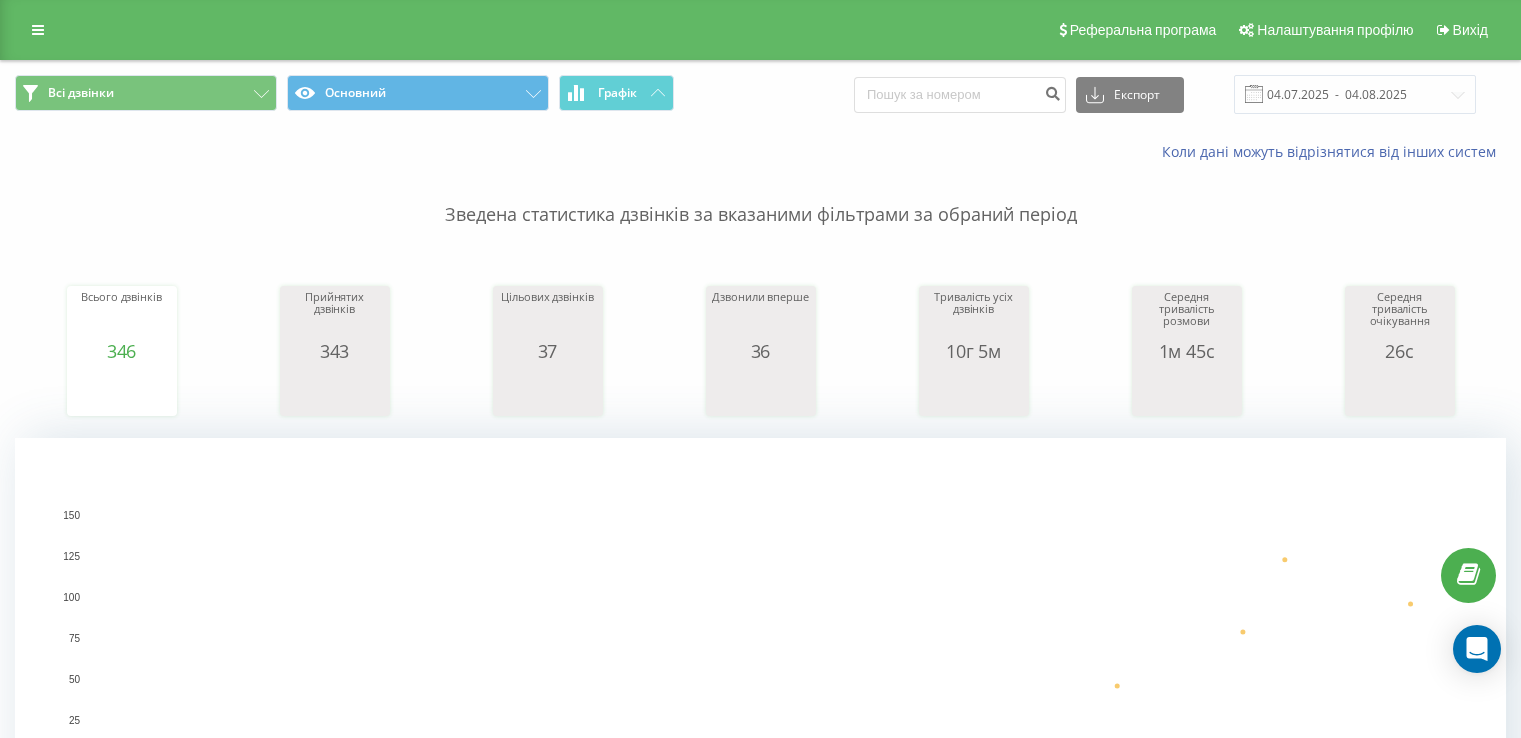 scroll, scrollTop: 0, scrollLeft: 0, axis: both 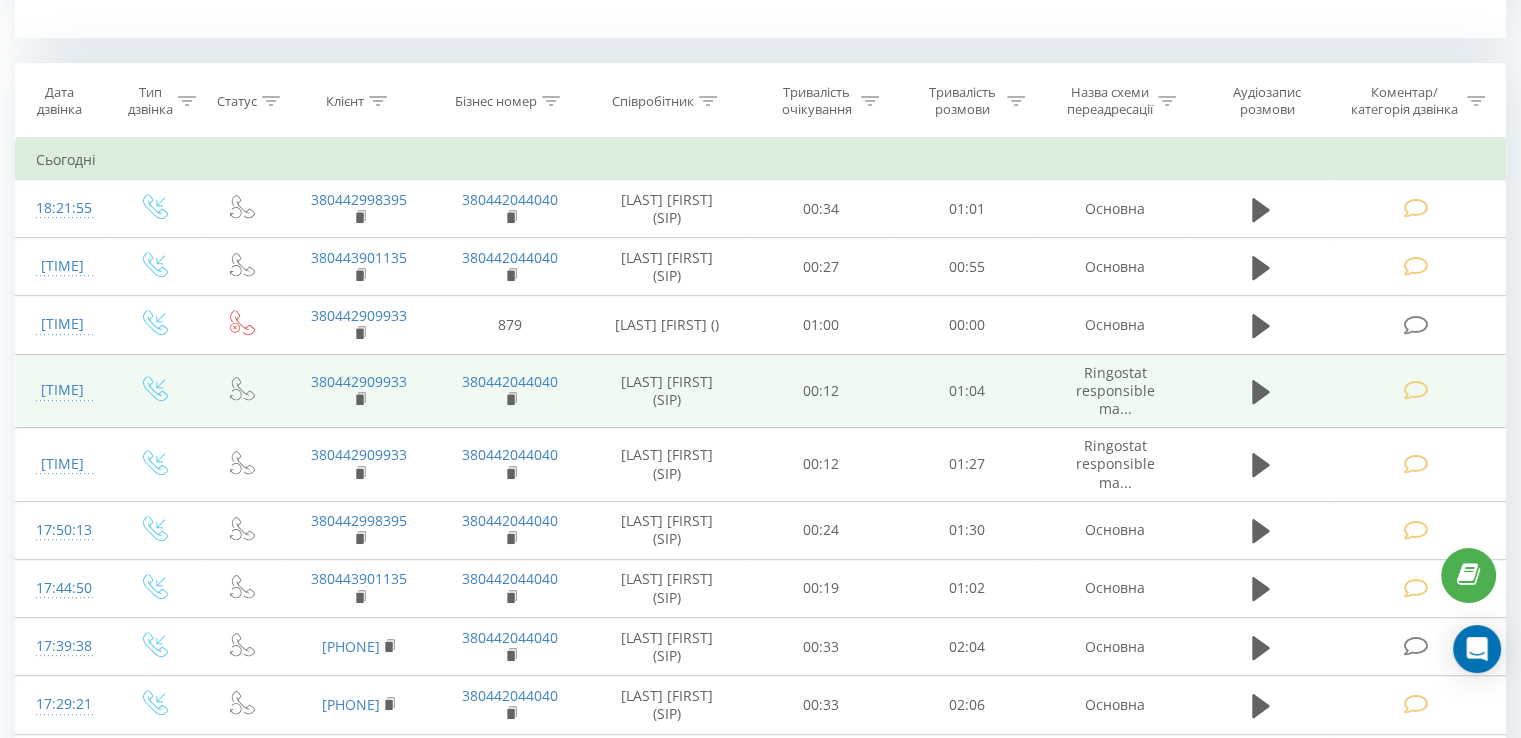 click on "Ringostat responsible ma..." at bounding box center [1115, 390] 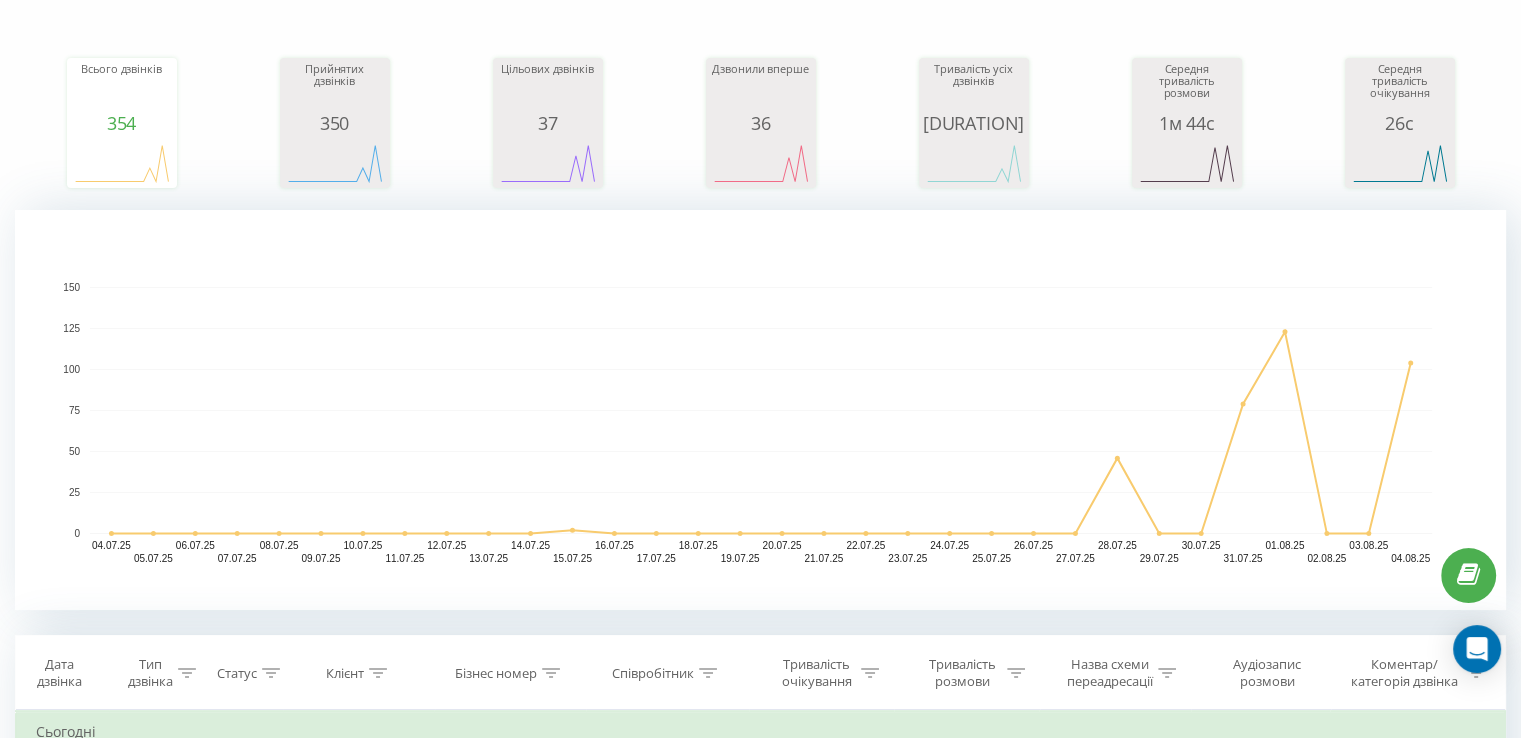 scroll, scrollTop: 328, scrollLeft: 0, axis: vertical 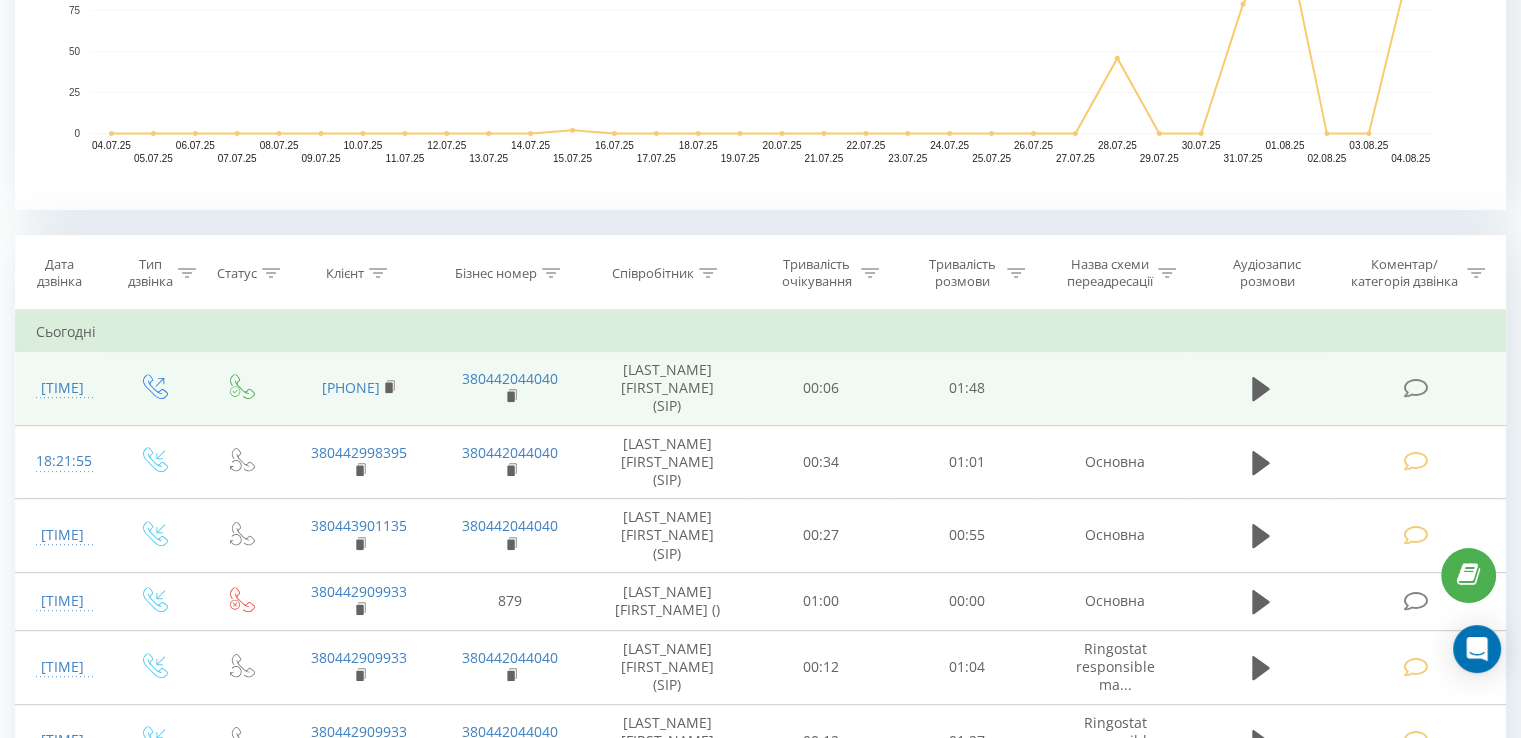 click at bounding box center [1415, 388] 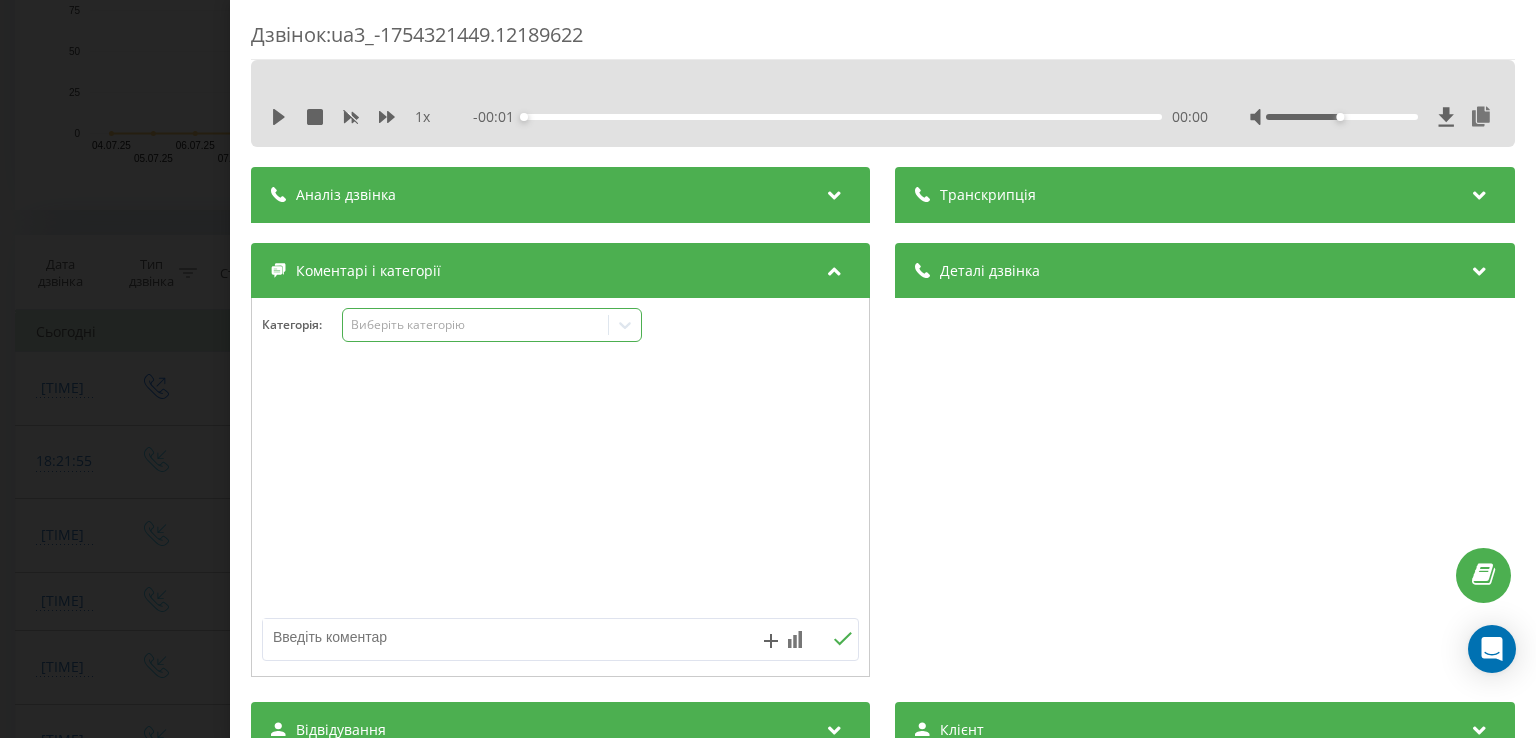 click on "Виберіть категорію" at bounding box center [476, 325] 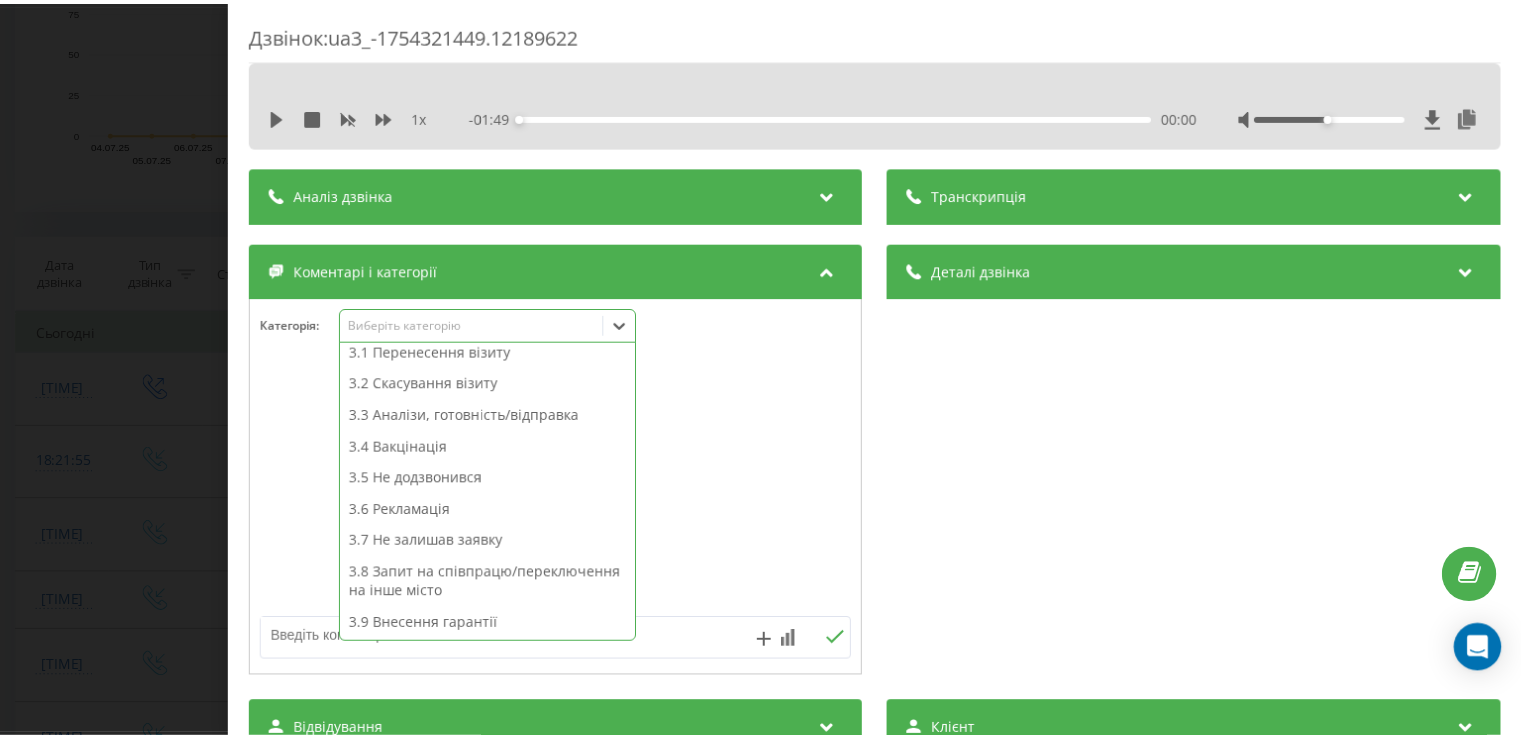 scroll, scrollTop: 0, scrollLeft: 0, axis: both 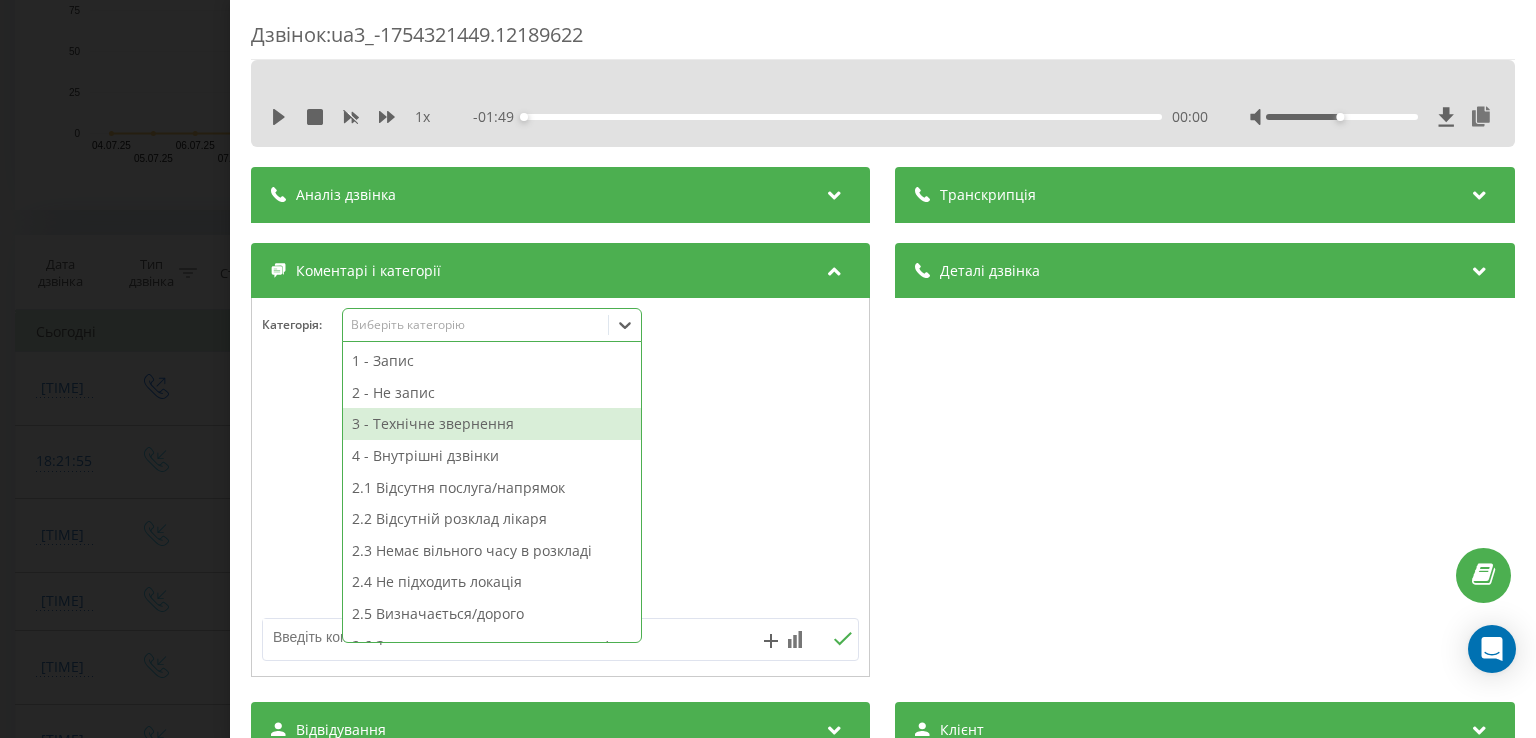 click on "3 - Технічне звернення" at bounding box center [492, 424] 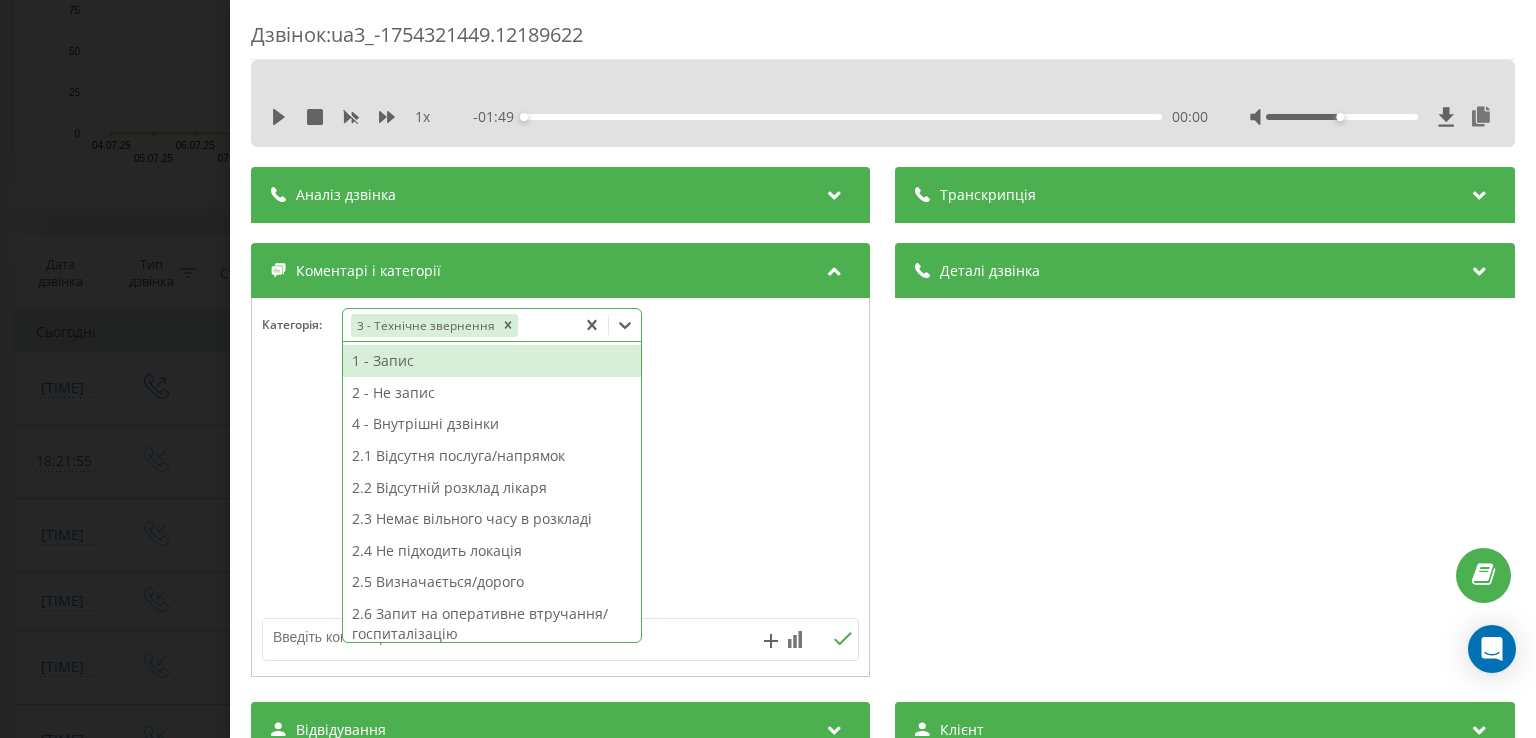 click on "Дзвінок :  ua3_-1754321449.12189622   1 x  - 01:49 00:00   00:00   Транскрипція Для AI-аналізу майбутніх дзвінків  налаштуйте та активуйте профіль на сторінці . Якщо профіль вже є і дзвінок відповідає його умовам, оновіть сторінку через 10 хвилин - AI аналізує поточний дзвінок. Аналіз дзвінка Для AI-аналізу майбутніх дзвінків  налаштуйте та активуйте профіль на сторінці . Якщо профіль вже є і дзвінок відповідає його умовам, оновіть сторінку через 10 хвилин - AI аналізує поточний дзвінок. Деталі дзвінка Загальне Дата дзвінка 2025-08-04 18:30:49 Тип дзвінка Вихідний Статус дзвінка Успішний 380442044040" at bounding box center (768, 369) 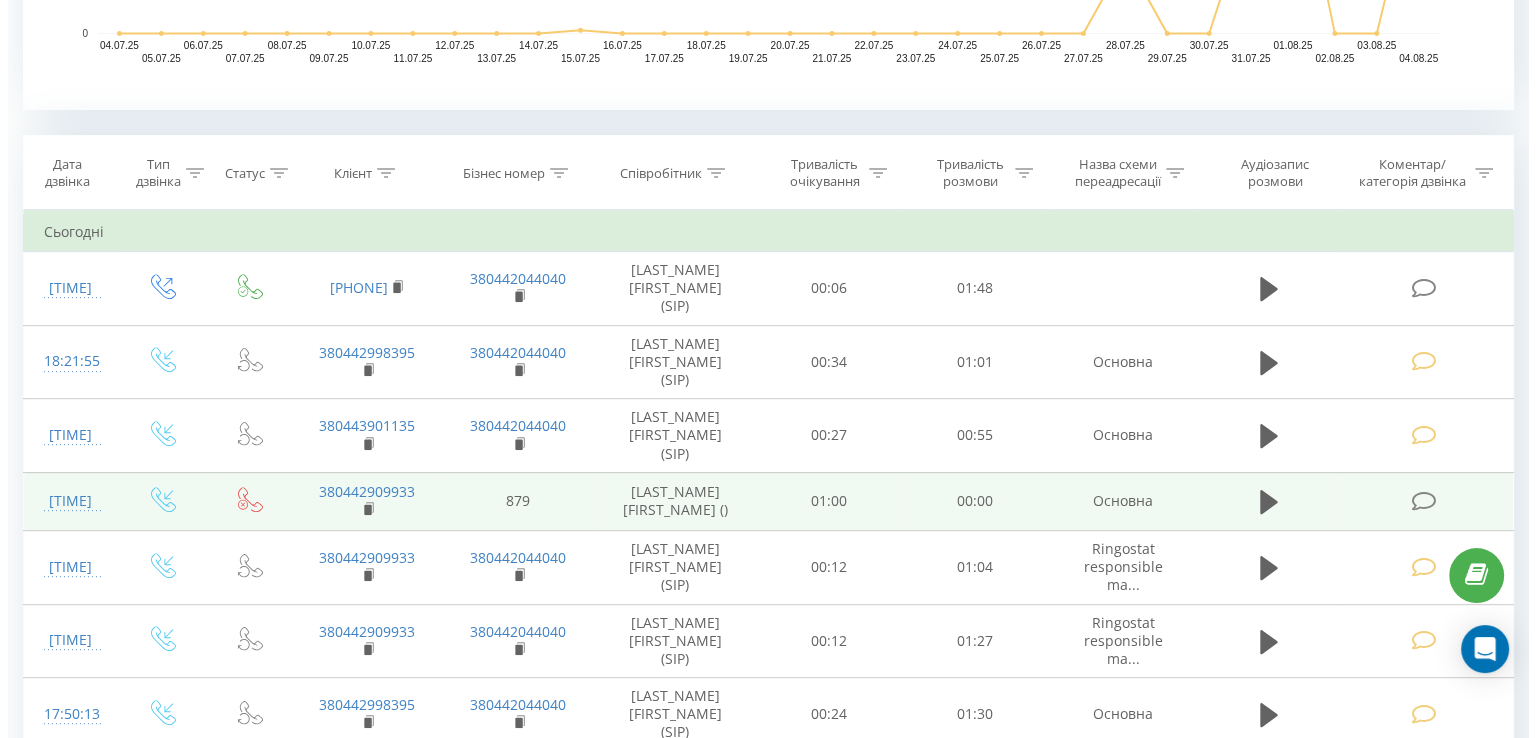 scroll, scrollTop: 1028, scrollLeft: 0, axis: vertical 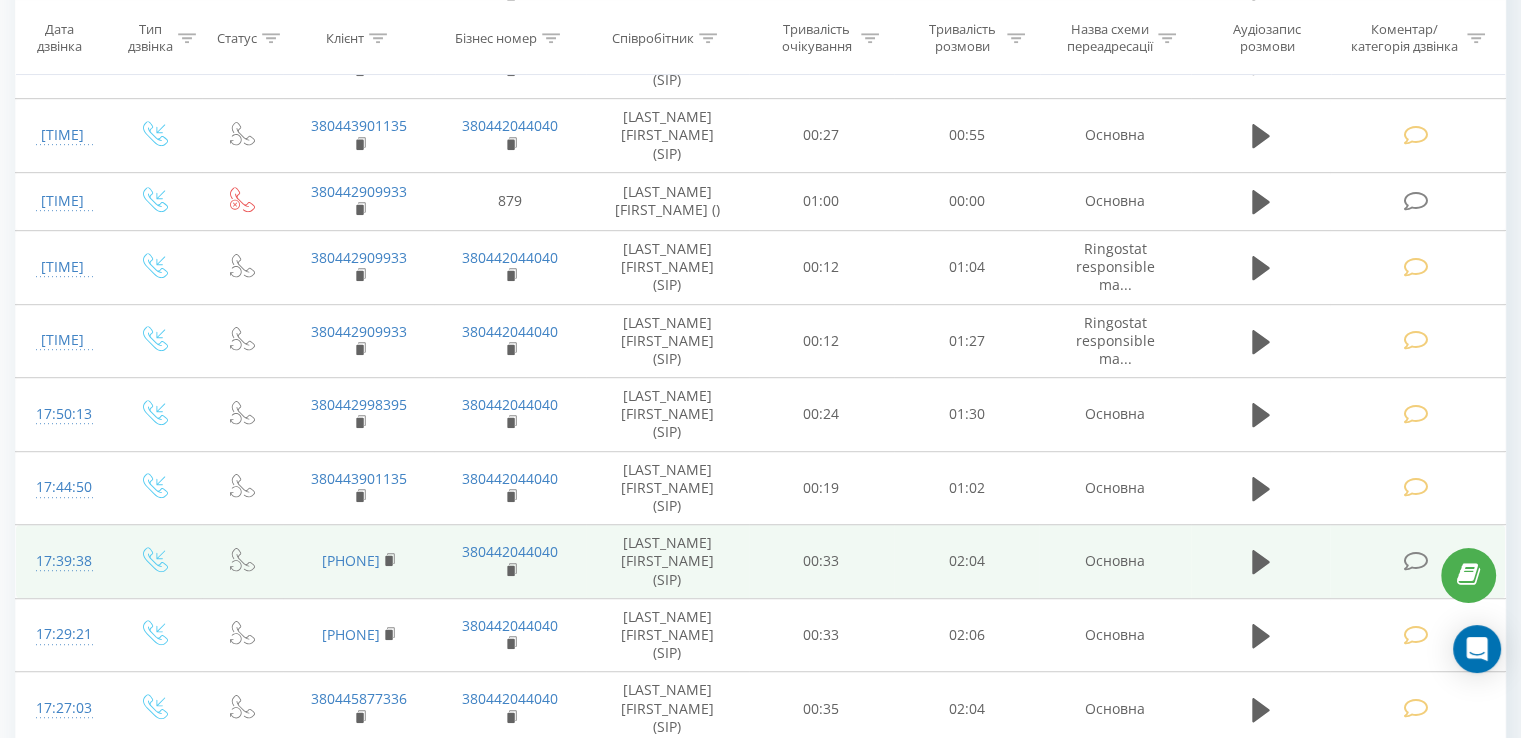 click at bounding box center (1417, 562) 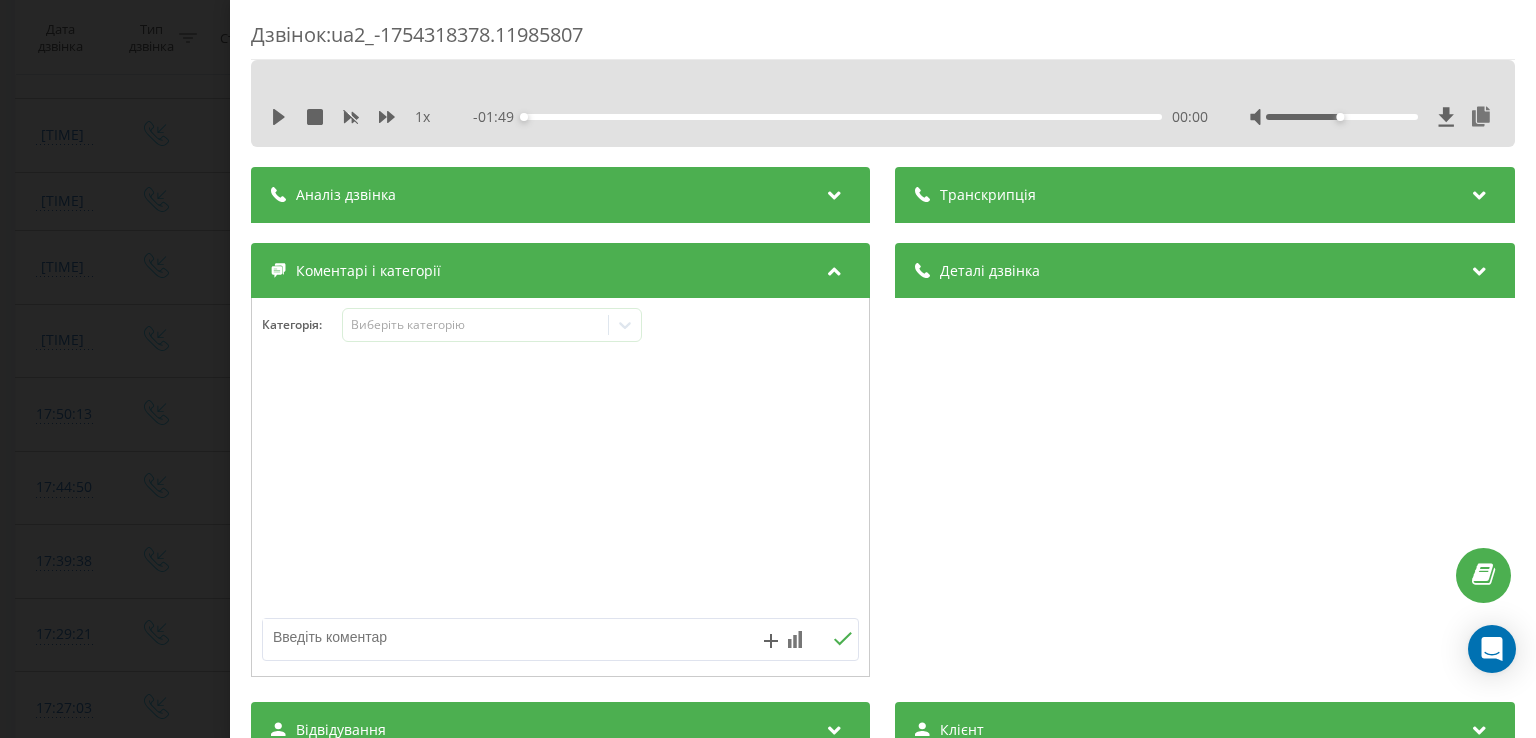 click on "1 x  - 01:49 00:00   00:00" at bounding box center (883, 103) 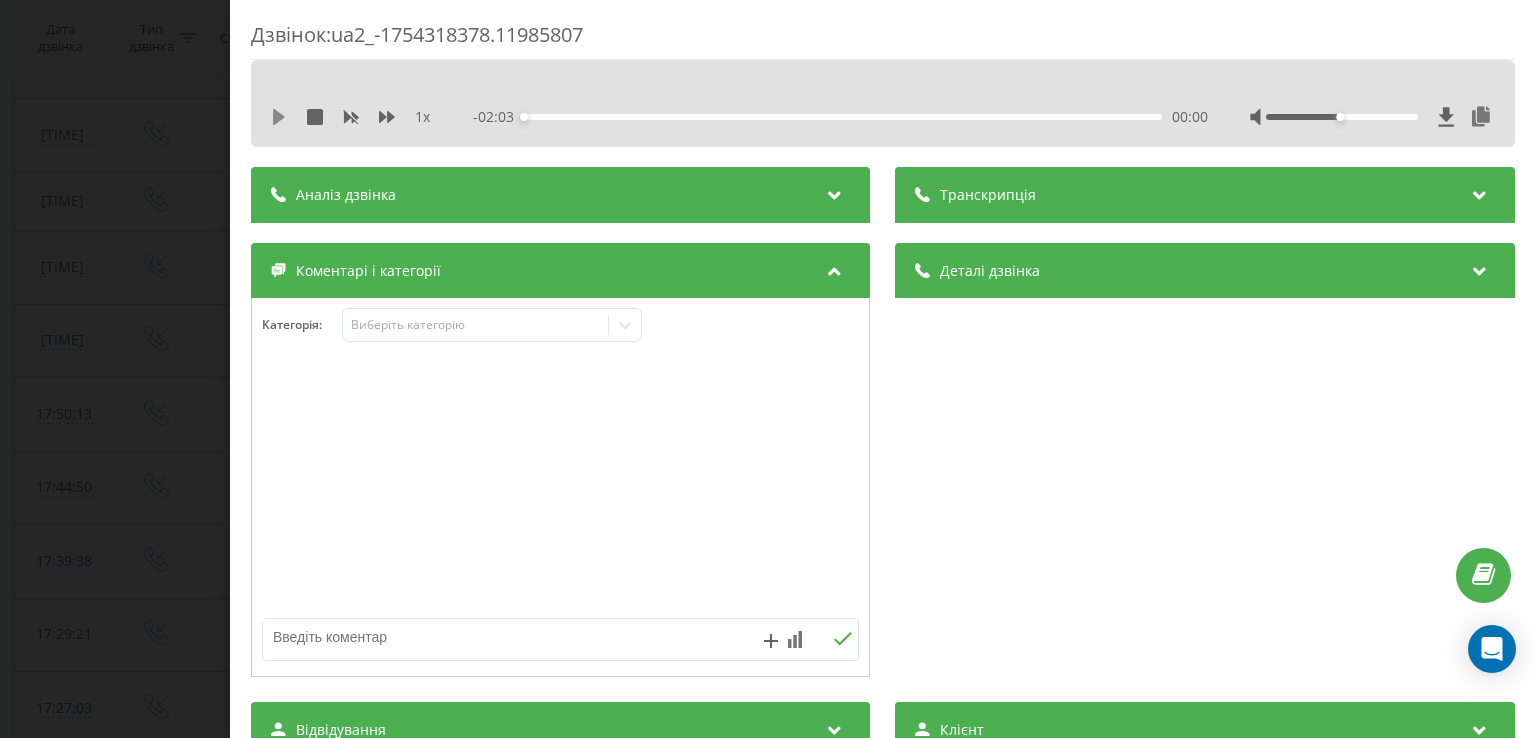 click 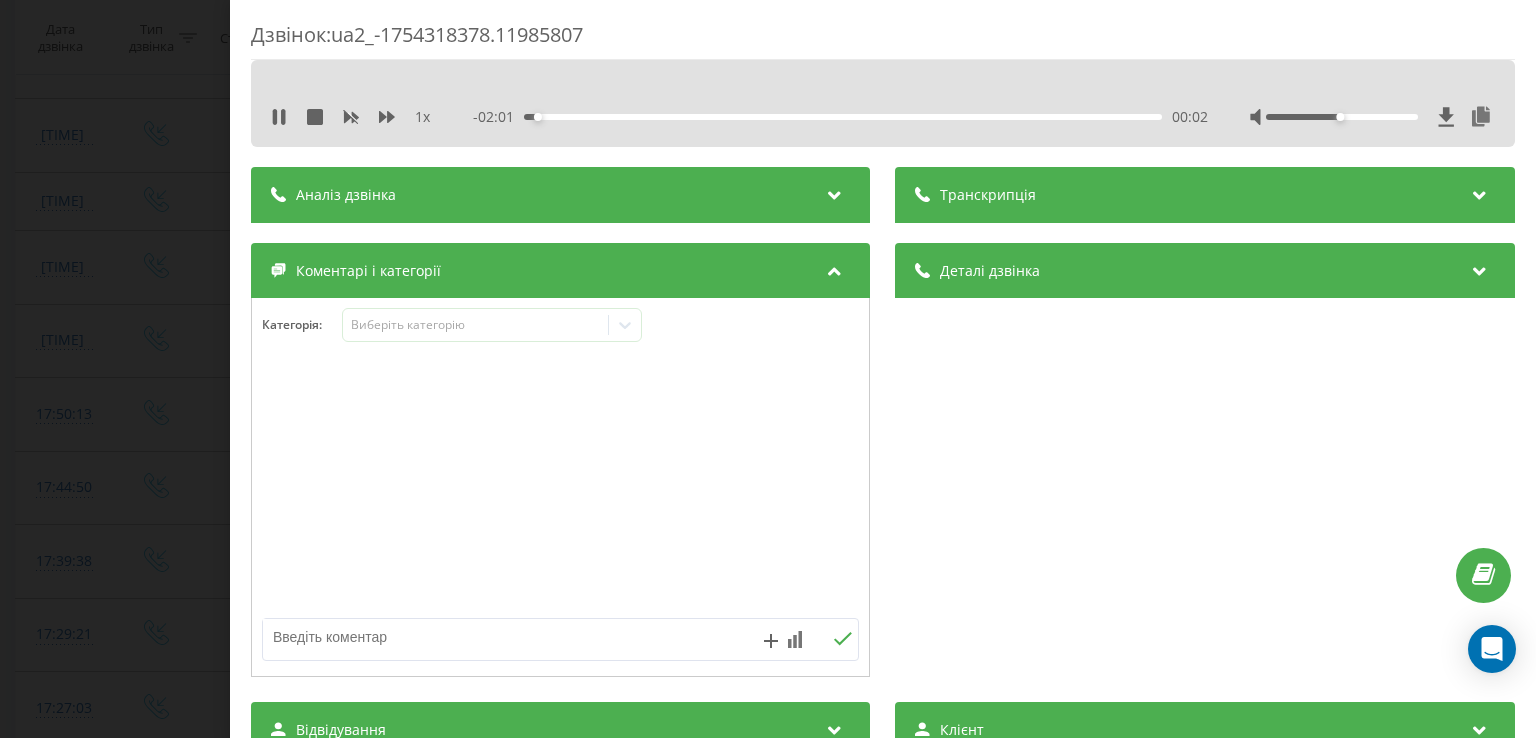 click at bounding box center [1372, 117] 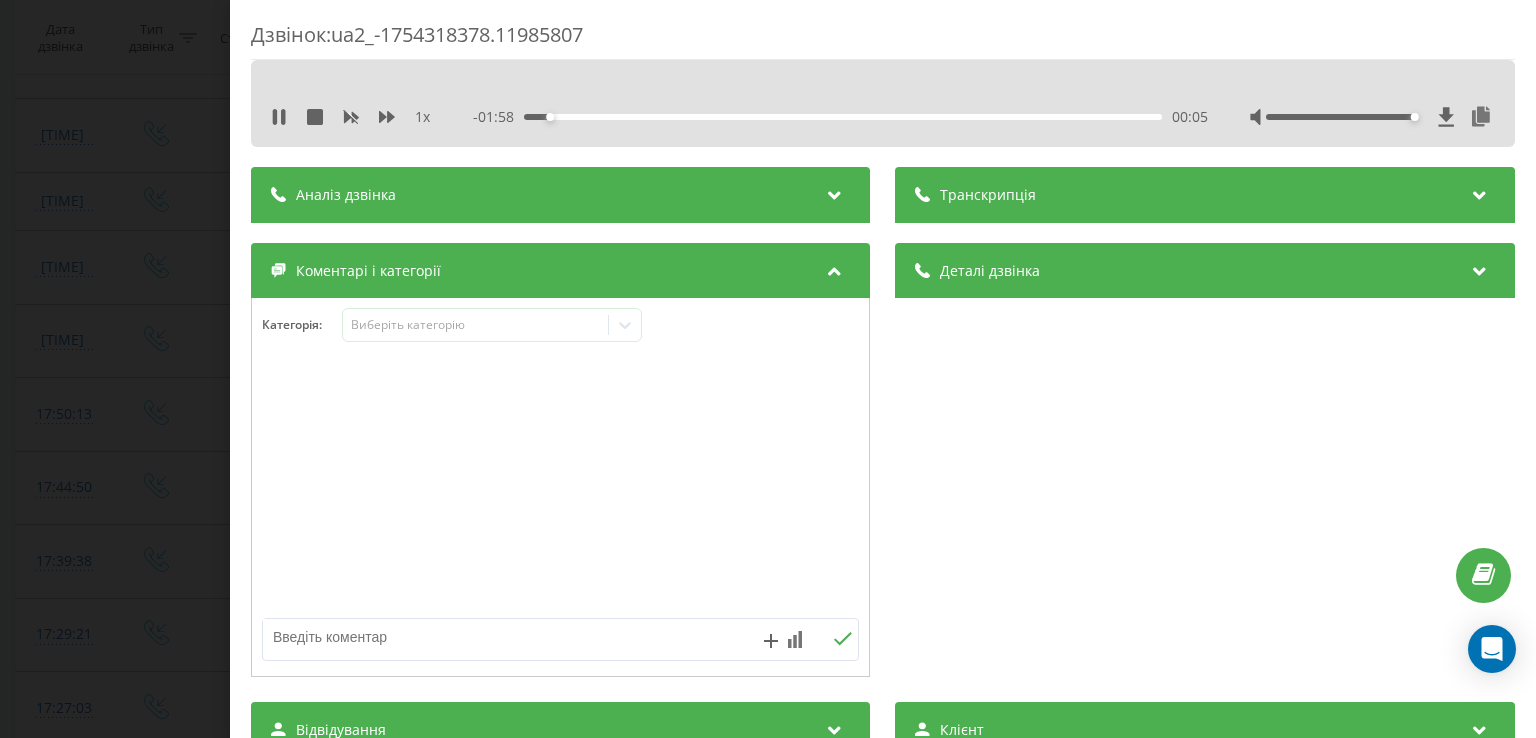 click on "00:05" at bounding box center [843, 117] 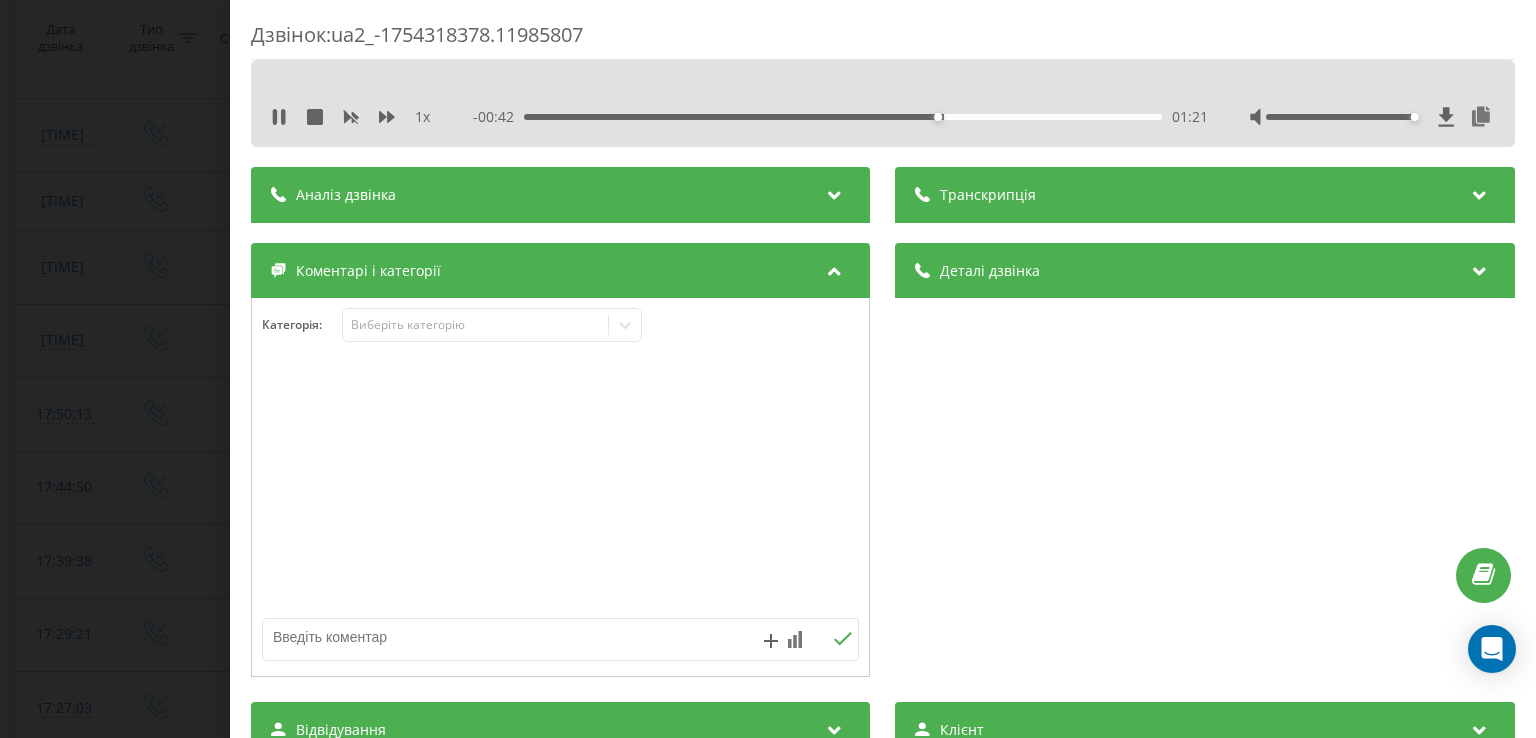 click on "1 x" at bounding box center (361, 117) 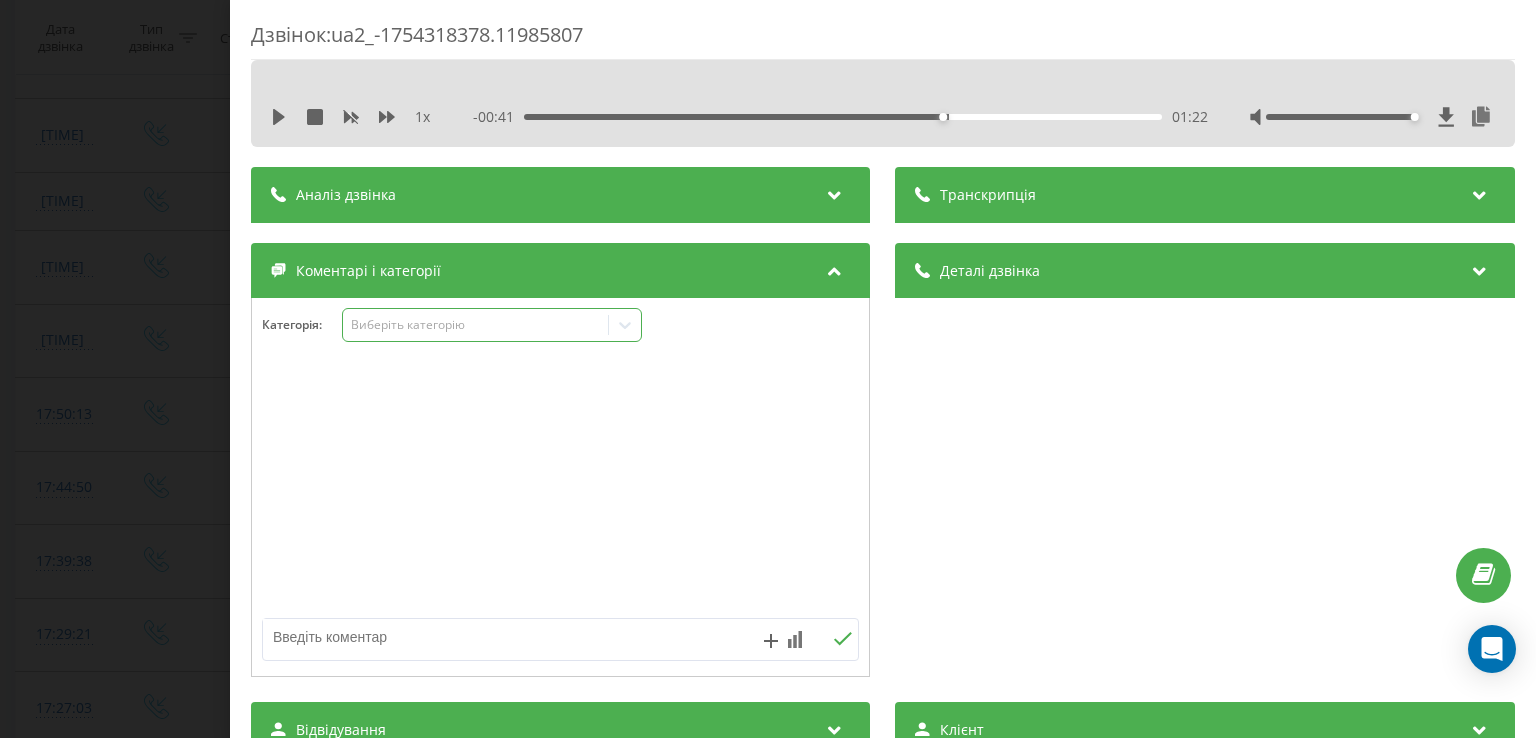 click on "Виберіть категорію" at bounding box center [476, 325] 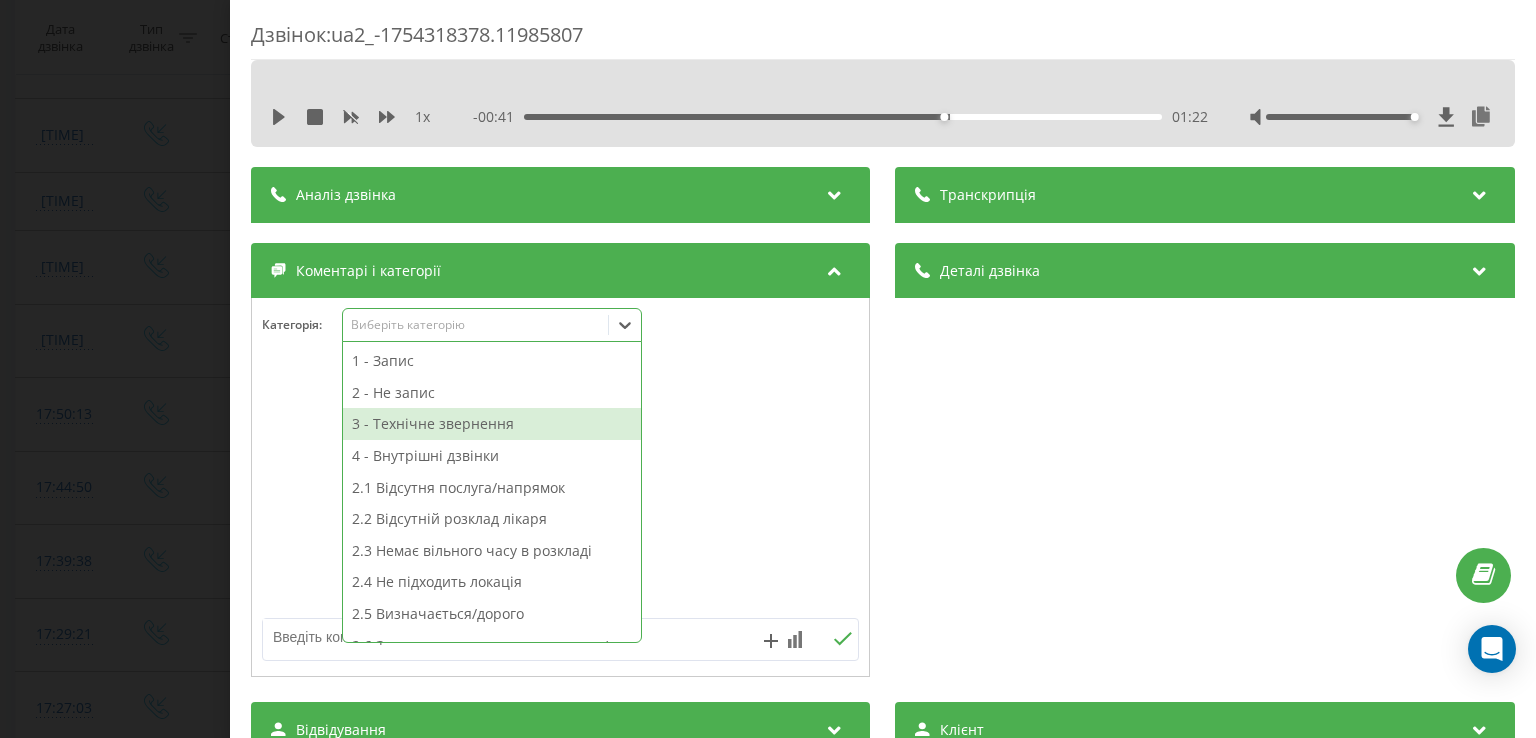 click on "3 - Технічне звернення" at bounding box center [492, 424] 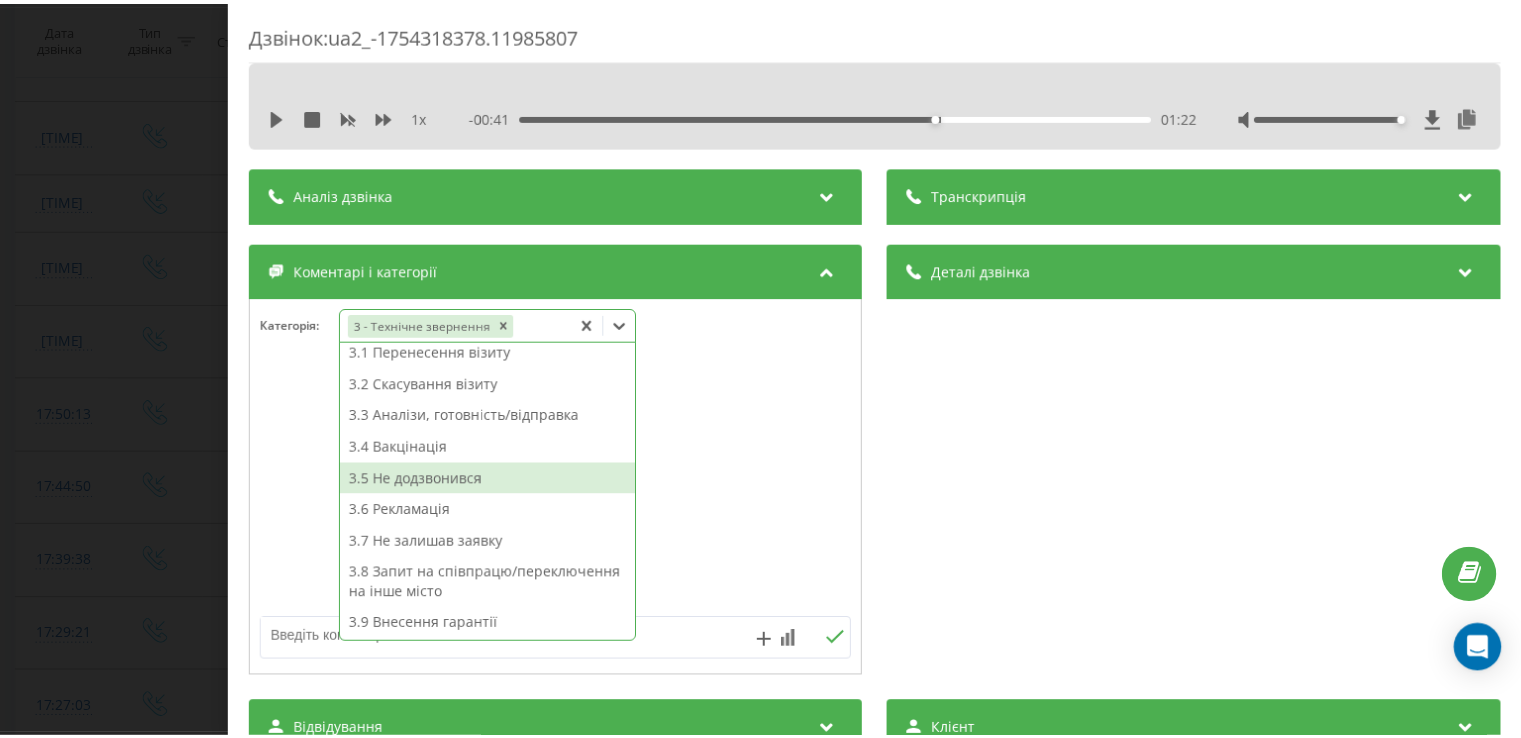 scroll, scrollTop: 314, scrollLeft: 0, axis: vertical 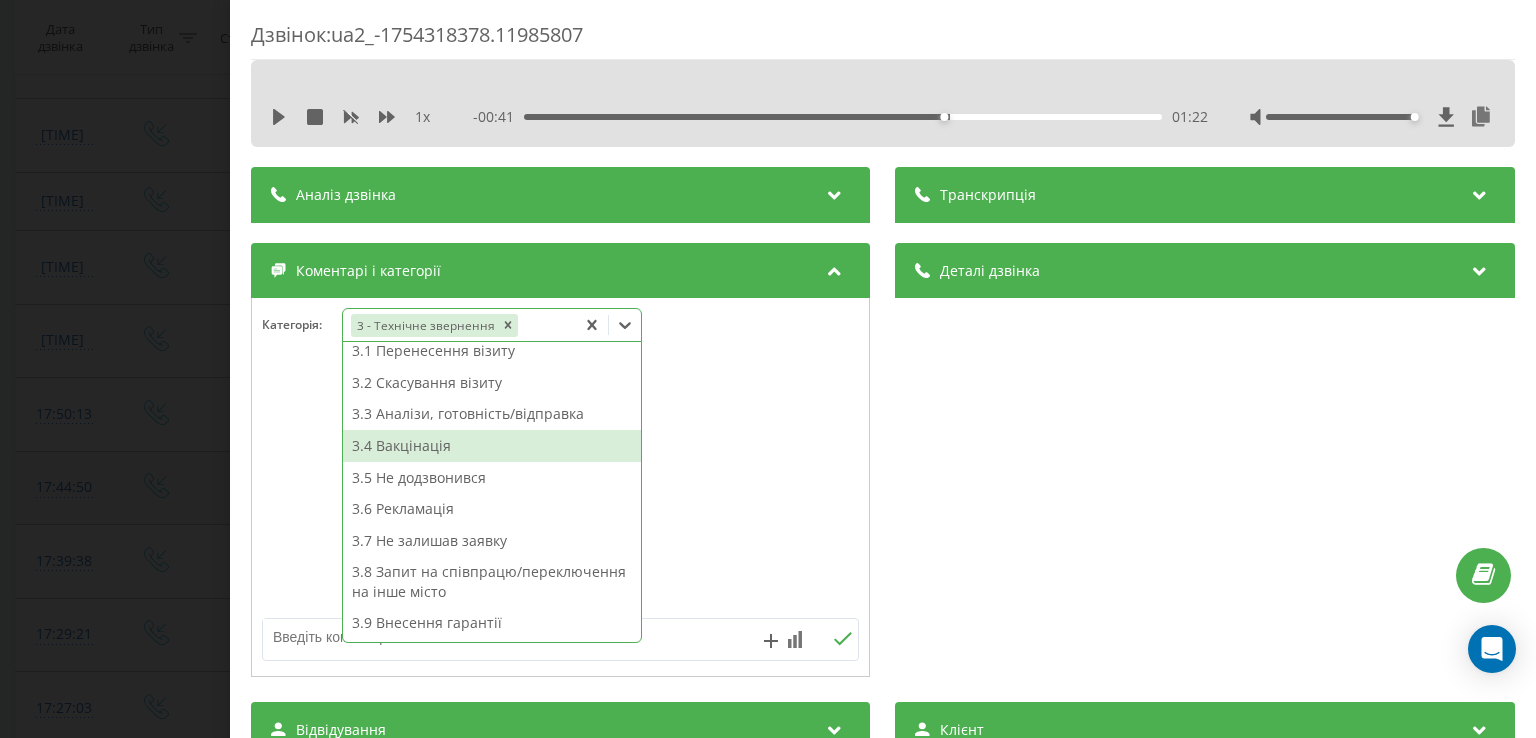 click on "Дзвінок :  ua2_-1754318378.11985807   1 x  - 00:41 01:22   01:22   Транскрипція Для AI-аналізу майбутніх дзвінків  налаштуйте та активуйте профіль на сторінці . Якщо профіль вже є і дзвінок відповідає його умовам, оновіть сторінку через 10 хвилин - AI аналізує поточний дзвінок. Аналіз дзвінка Для AI-аналізу майбутніх дзвінків  налаштуйте та активуйте профіль на сторінці . Якщо профіль вже є і дзвінок відповідає його умовам, оновіть сторінку через 10 хвилин - AI аналізує поточний дзвінок. Деталі дзвінка Загальне Дата дзвінка 2025-08-04 17:39:38 Тип дзвінка Вхідний Статус дзвінка Повторний 380443346485" at bounding box center [768, 369] 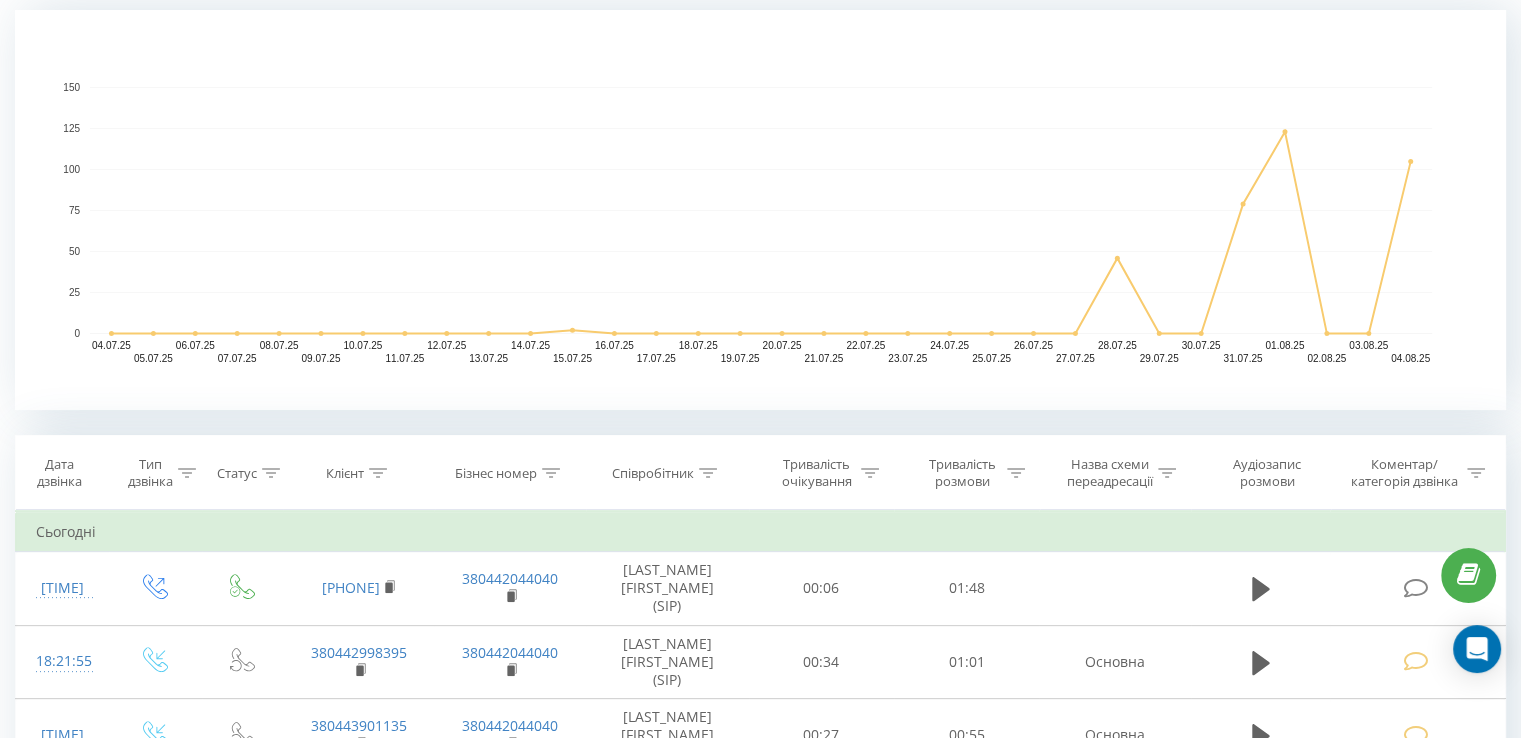 scroll, scrollTop: 328, scrollLeft: 0, axis: vertical 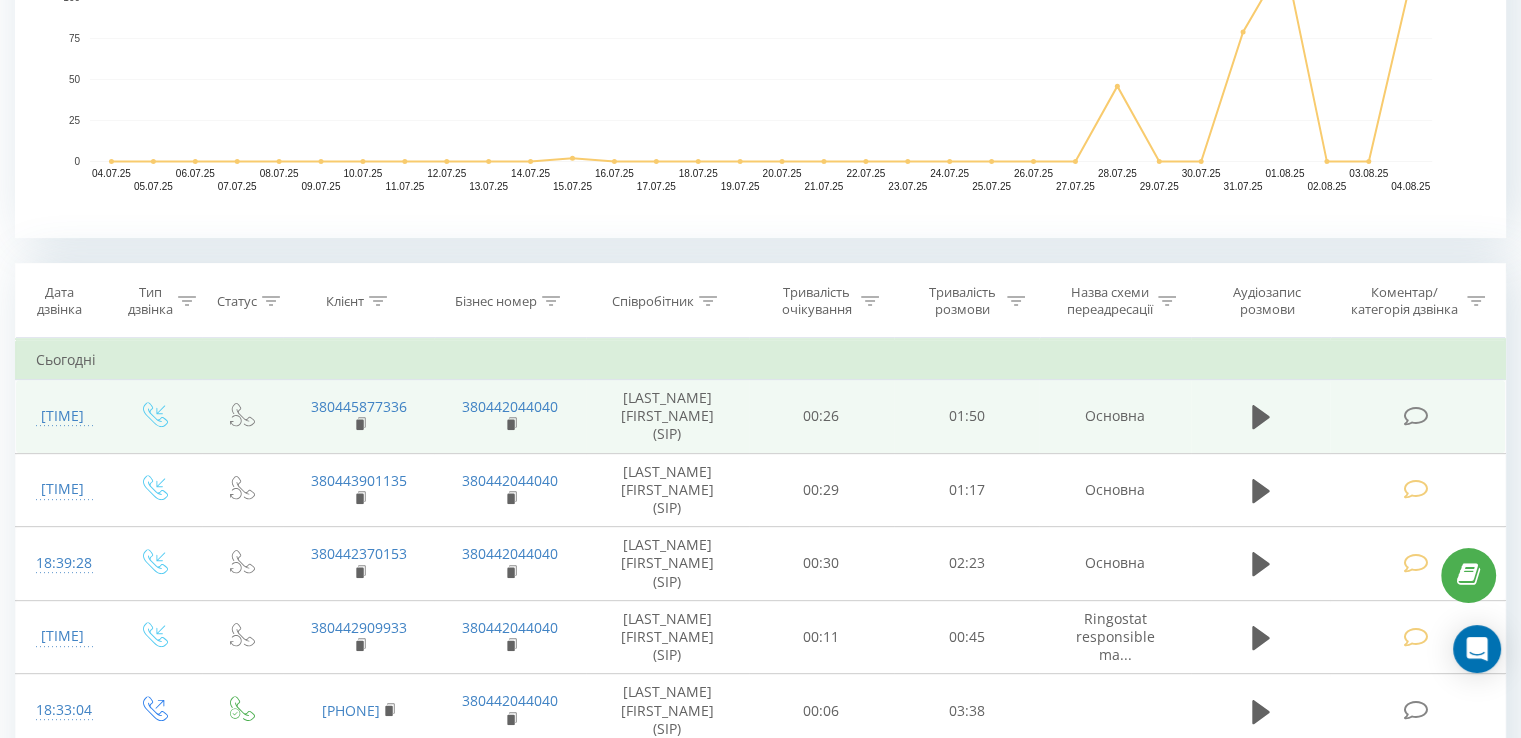 click at bounding box center (1415, 416) 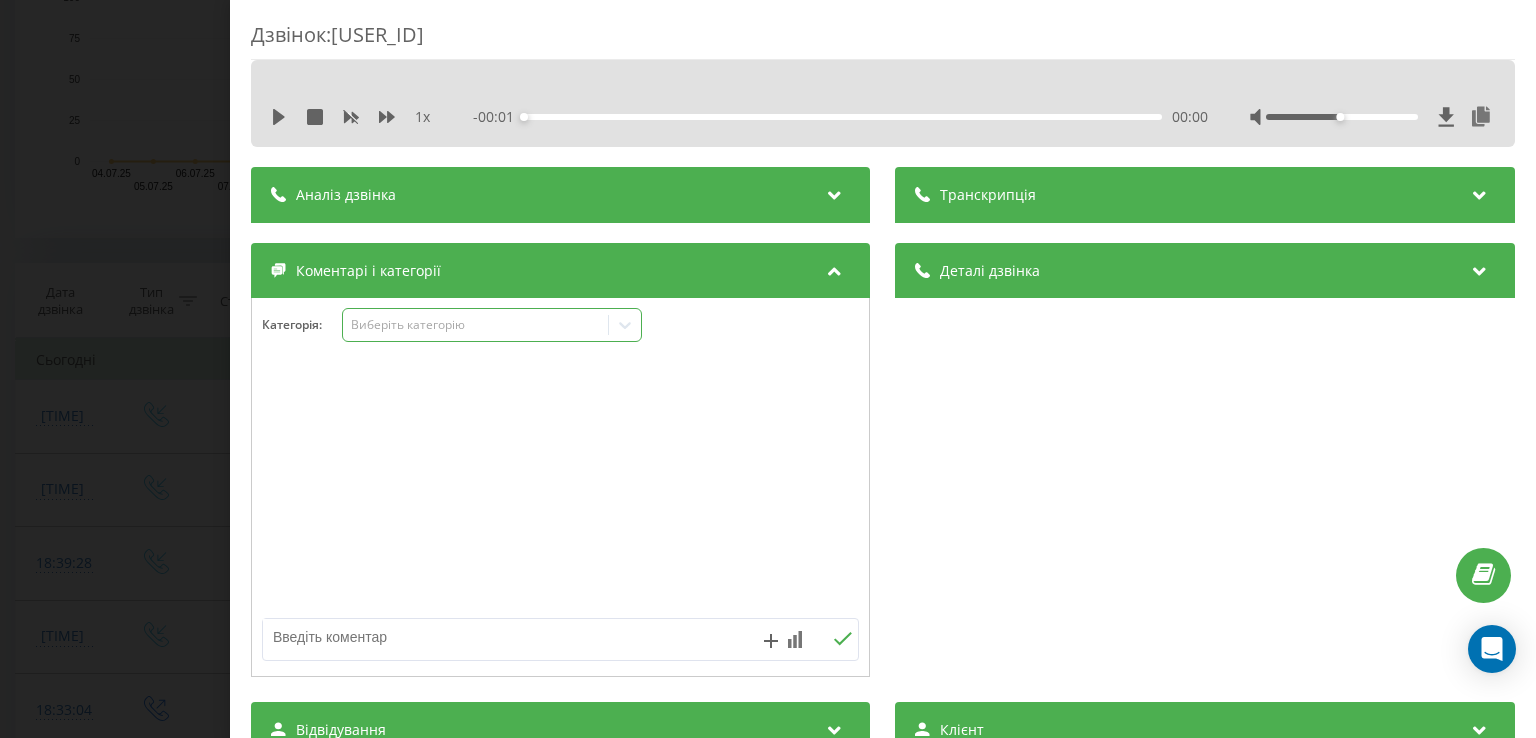 click on "Виберіть категорію" at bounding box center [492, 325] 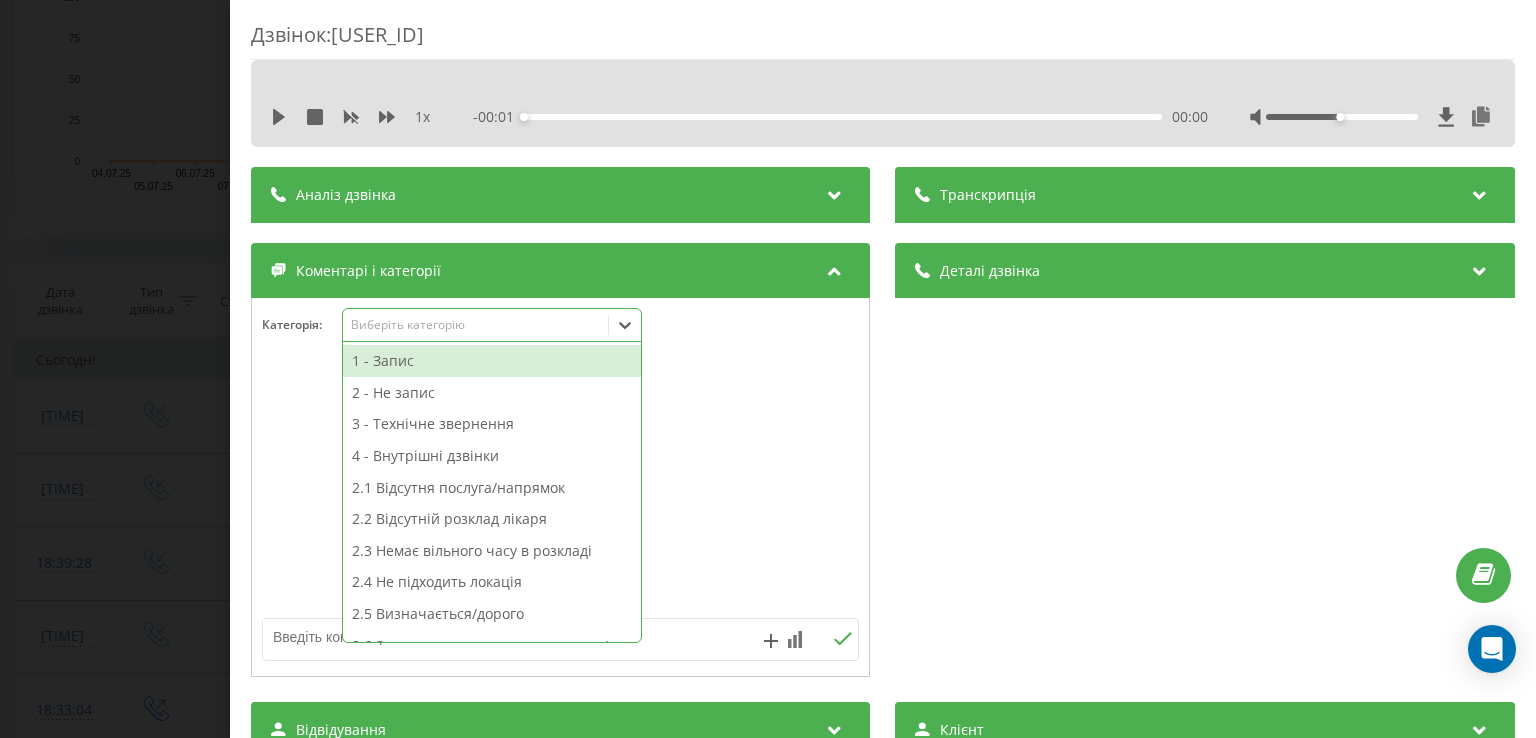 click on "1 - Запис" at bounding box center [492, 361] 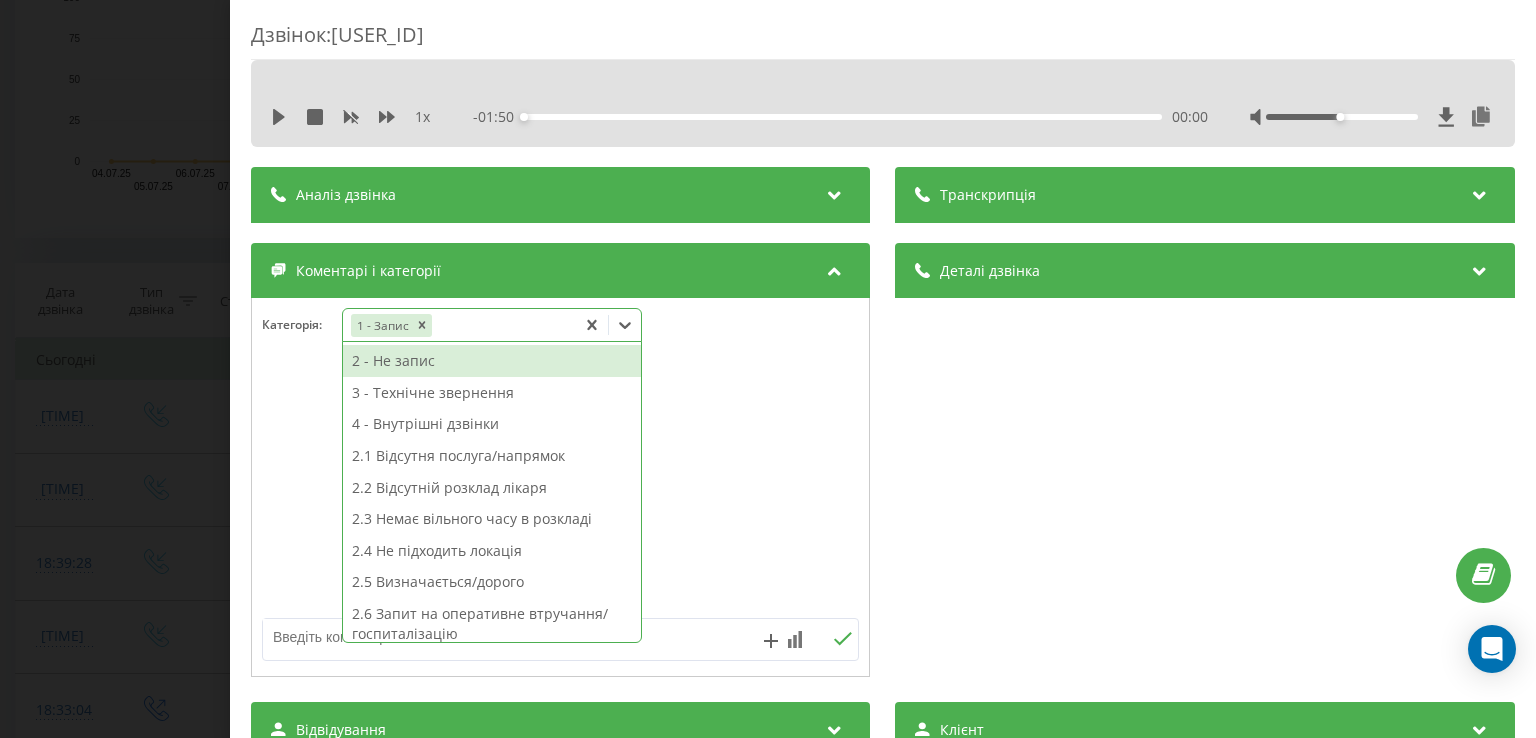 click on "Дзвінок : [CALL_ID] 1 x - [DURATION] [DURATION] [DURATION] Транскрипція Для AI-аналізу майбутніх дзвінків налаштуйте та активуйте профіль на сторінці . Якщо профіль вже є і дзвінок відповідає його умовам, оновіть сторінку через 10 хвилин - AI аналізує поточний дзвінок. Аналіз дзвінка Для AI-аналізу майбутніх дзвінків налаштуйте та активуйте профіль на сторінці . Якщо профіль вже є і дзвінок відповідає його умовам, оновіть сторінку через 10 хвилин - AI аналізує поточний дзвінок. Деталі дзвінка Загальне Дата дзвінка [DATE] [TIME] Тип дзвінка Вхідний Статус дзвінка Повторний [PHONE]" at bounding box center [768, 369] 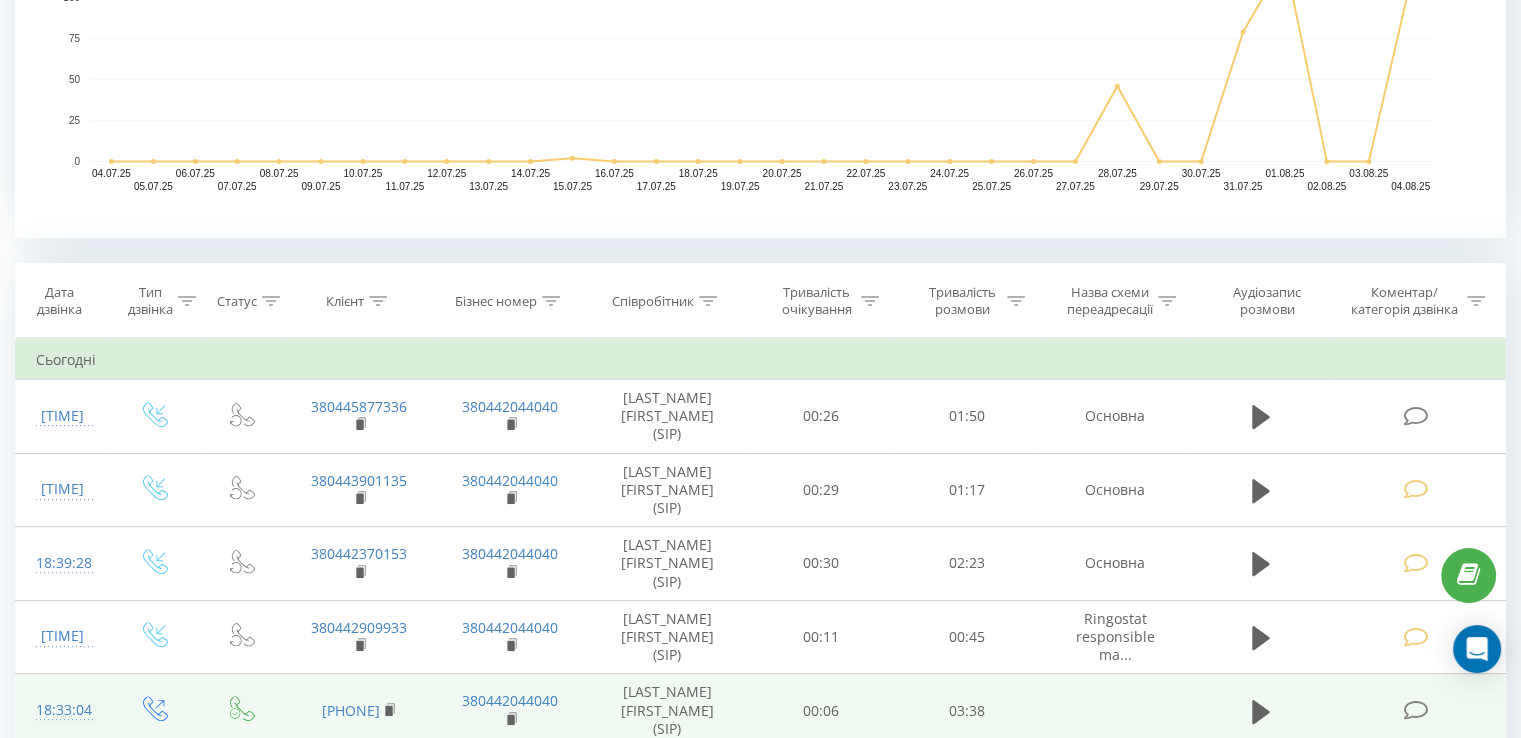 click at bounding box center (1417, 711) 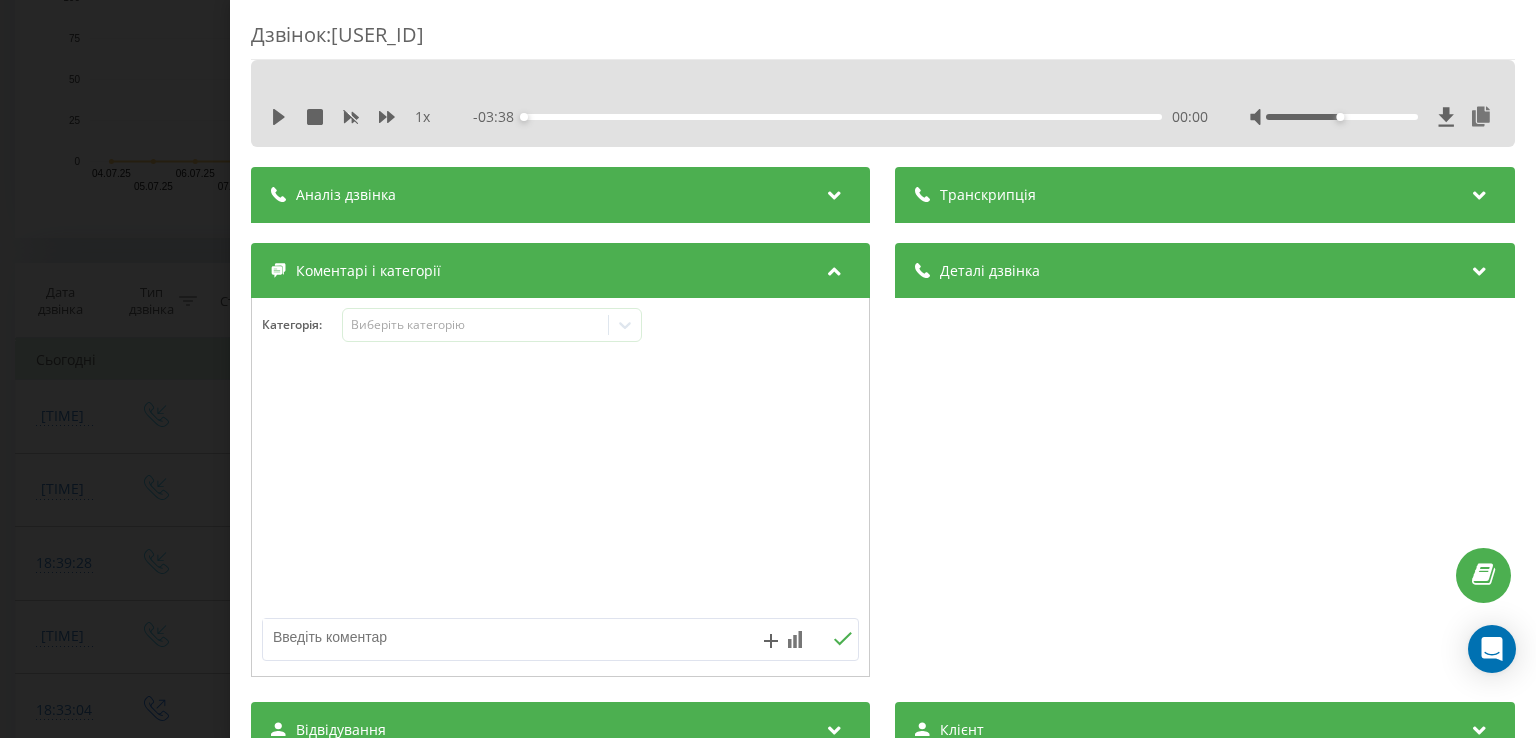 click on "1 x - [DURATION] [DURATION] [DURATION]" at bounding box center (883, 103) 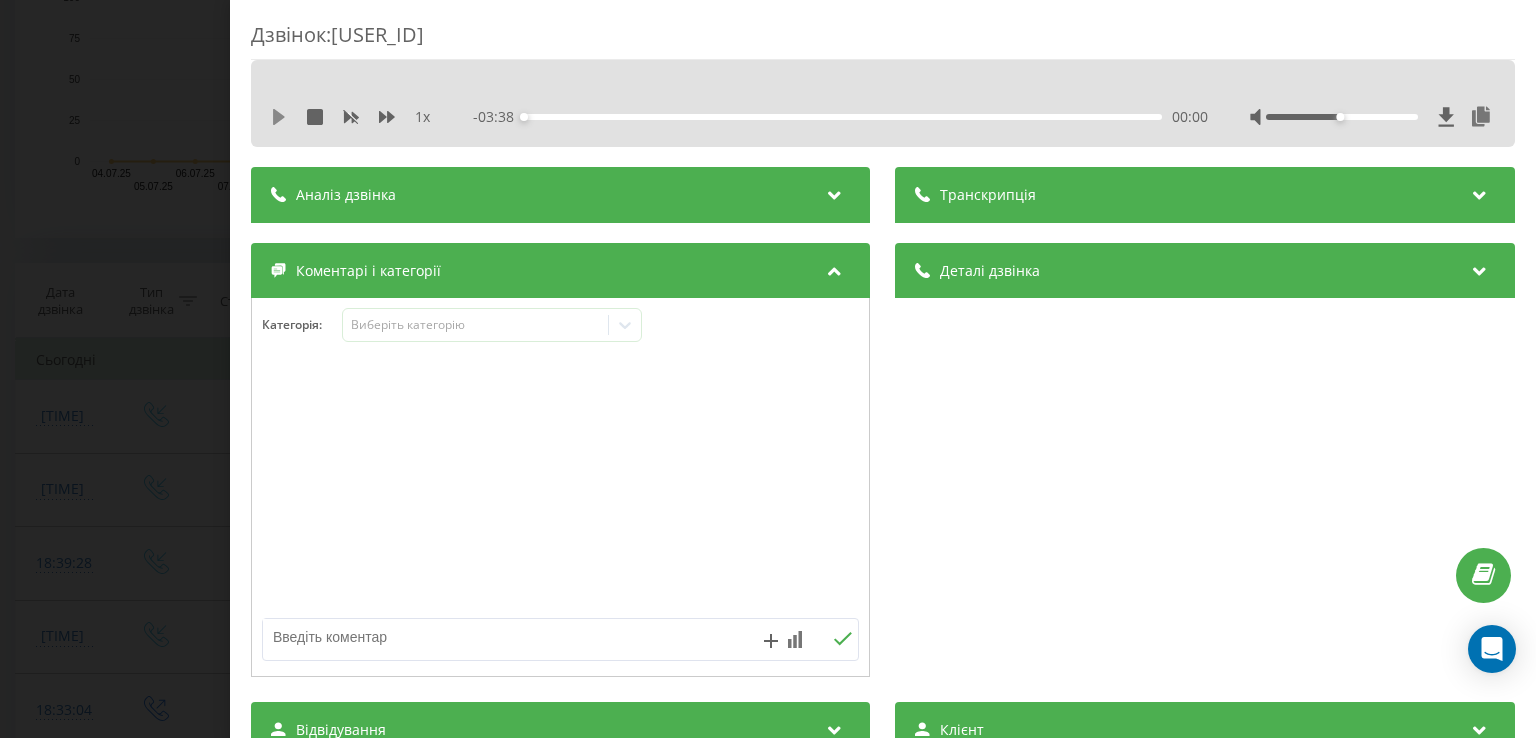 click 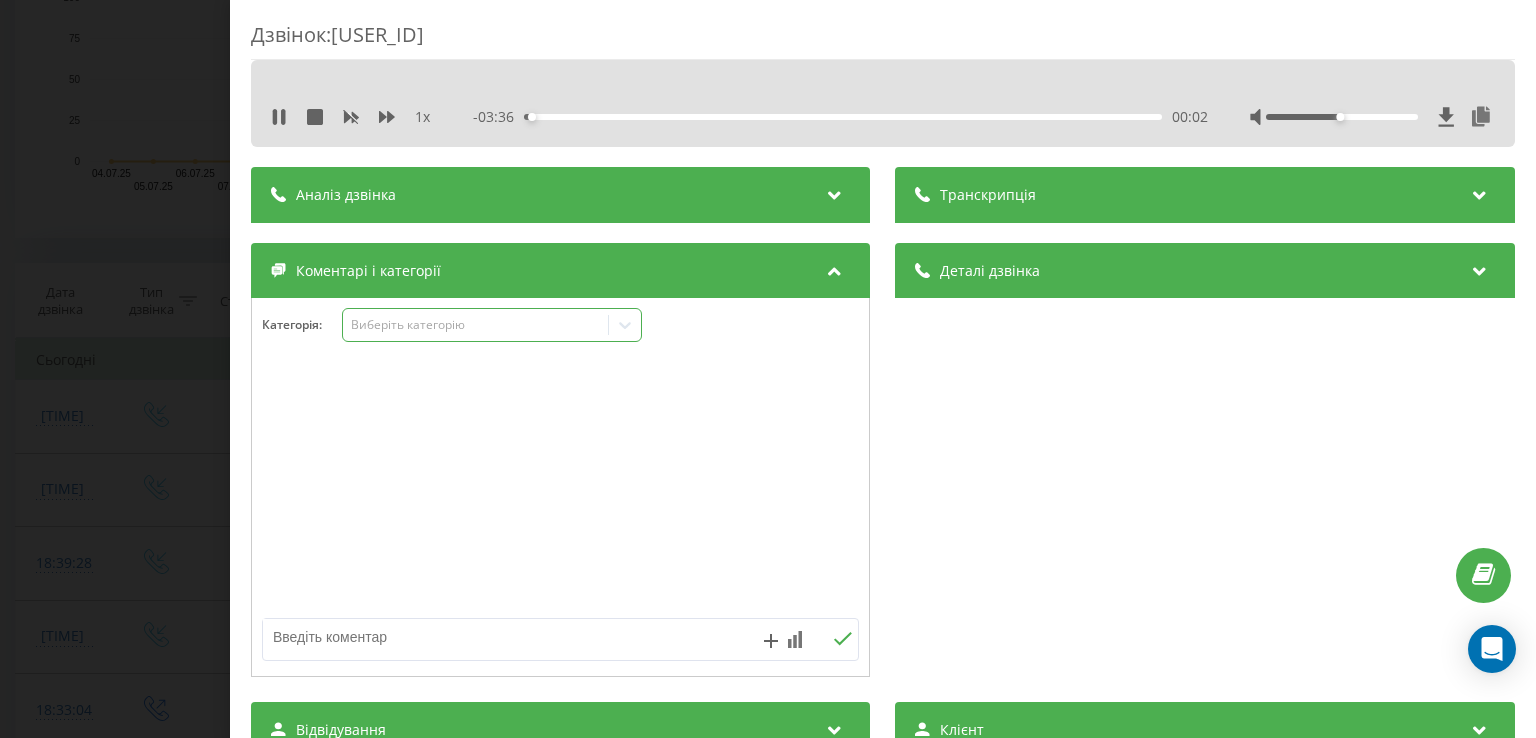click on "Виберіть категорію" at bounding box center (476, 325) 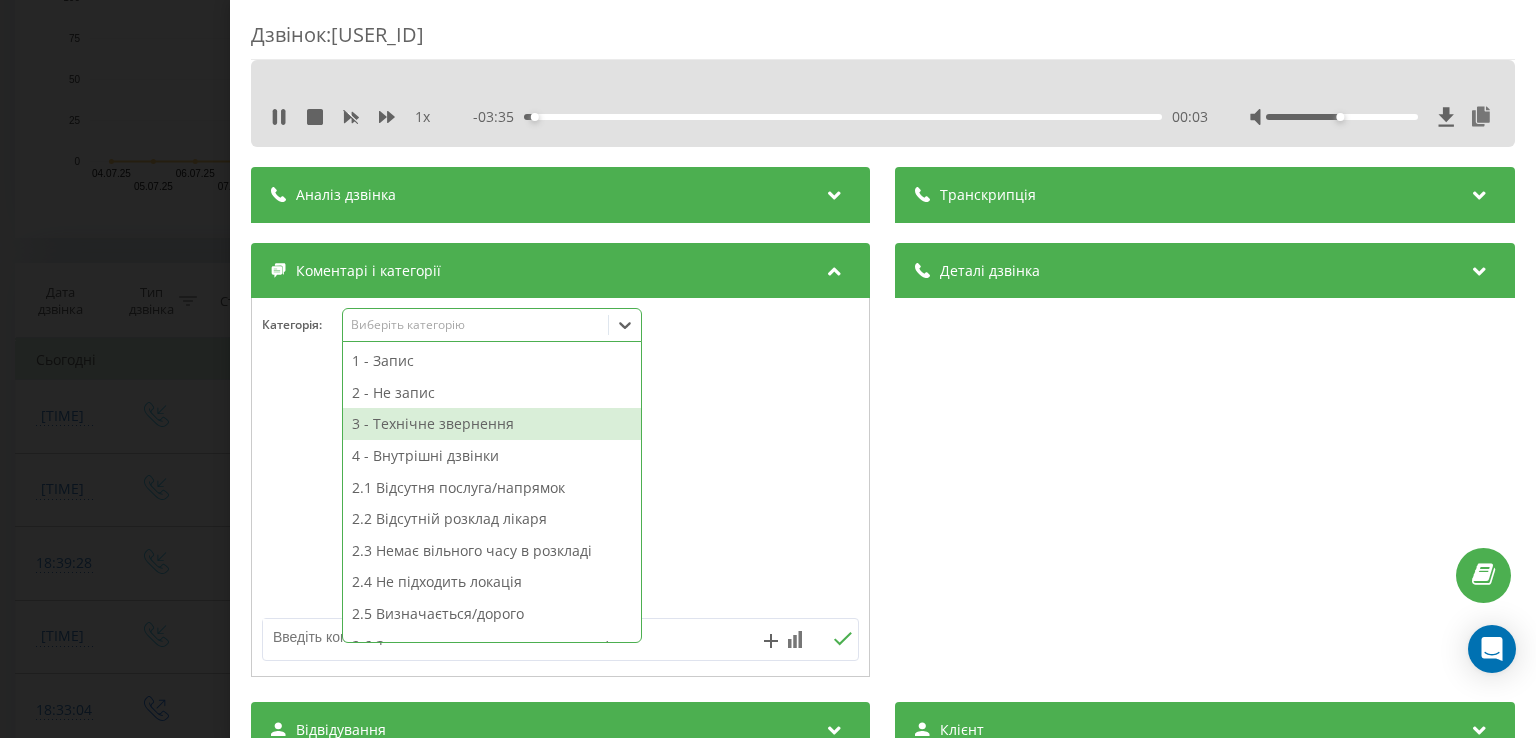 click on "3 - Технічне звернення" at bounding box center (492, 424) 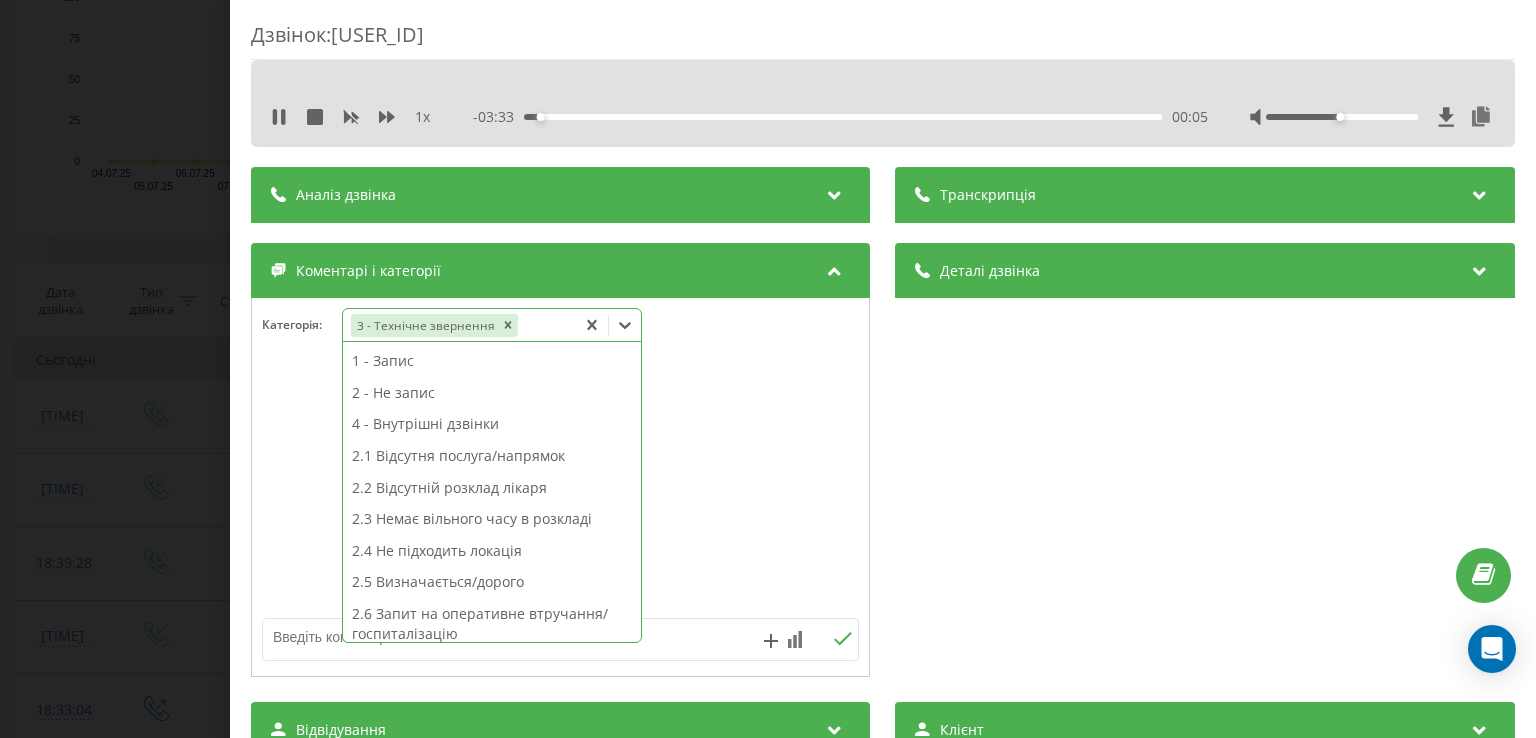 scroll, scrollTop: 313, scrollLeft: 0, axis: vertical 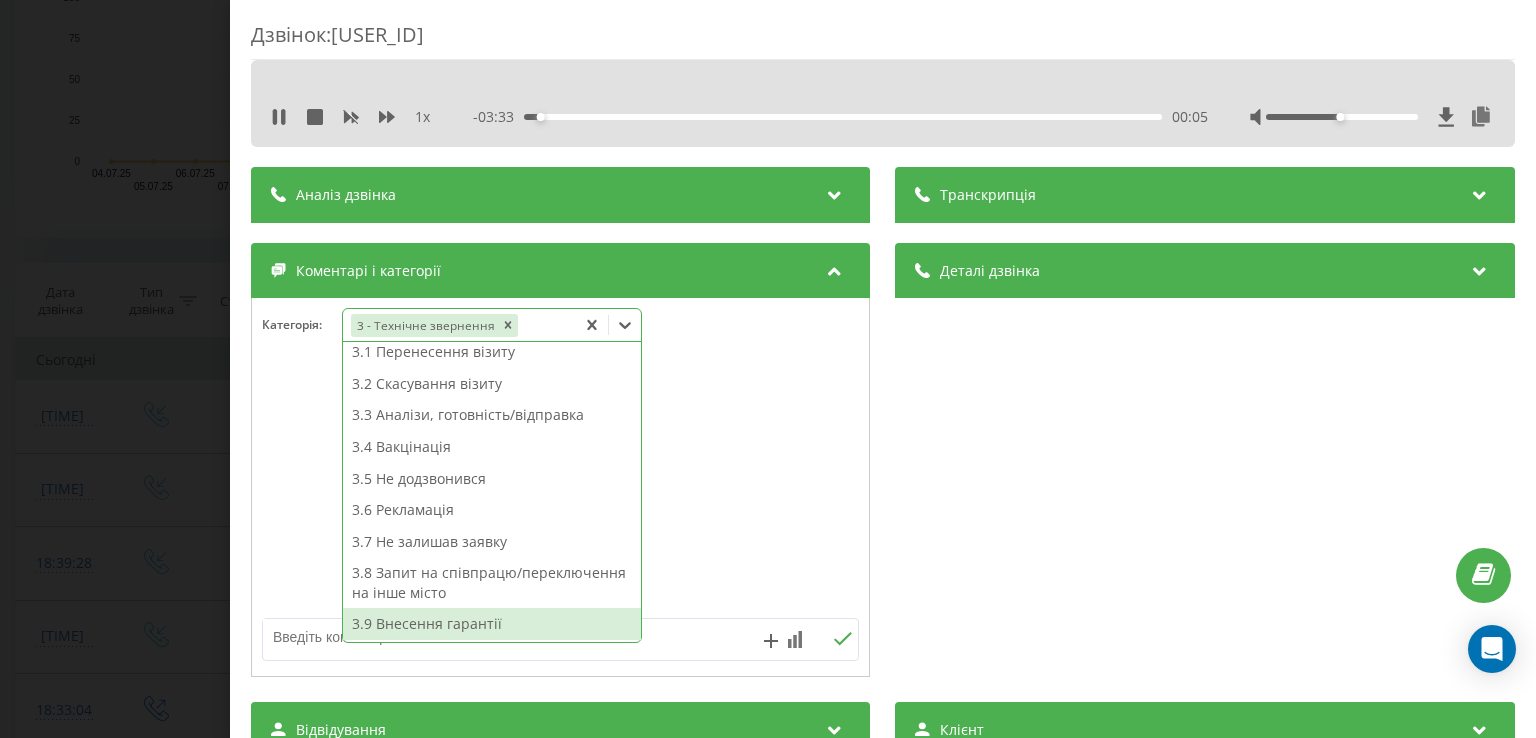 click on "3.9 Внесення гарантії" at bounding box center (492, 624) 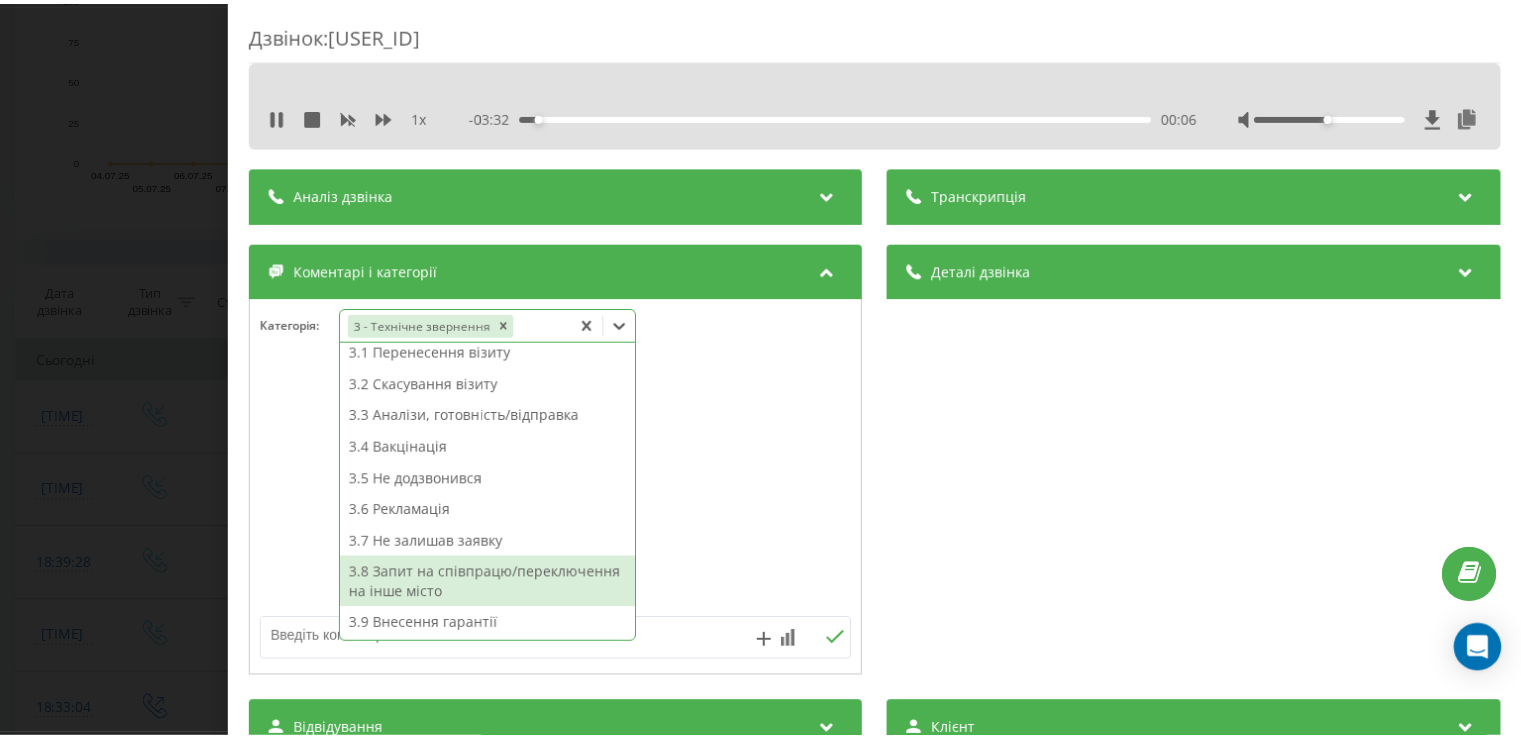 scroll, scrollTop: 243, scrollLeft: 0, axis: vertical 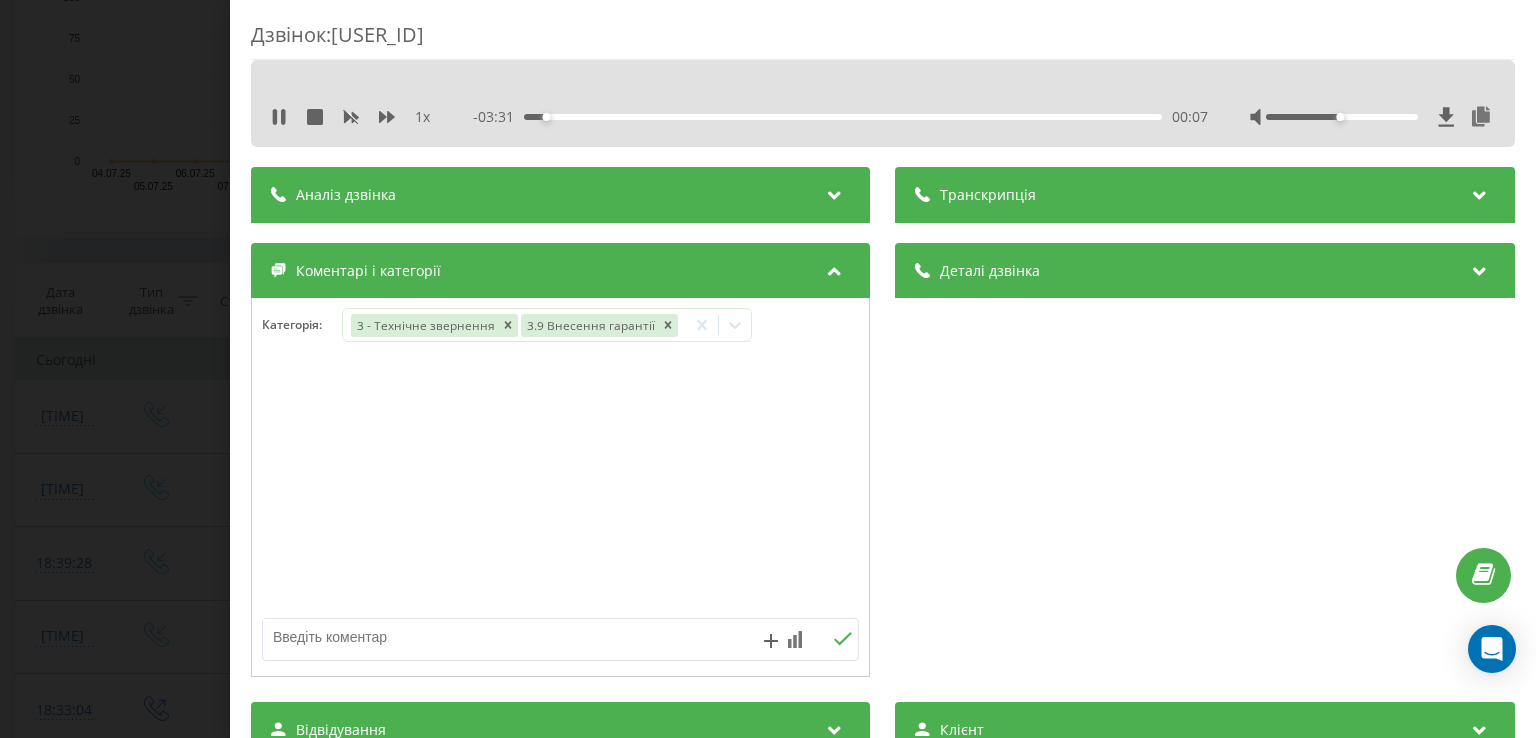 click on "Дзвінок : [CALL_ID] 1 x - [DURATION] [DURATION] [DURATION] Транскрипція Для AI-аналізу майбутніх дзвінків налаштуйте та активуйте профіль на сторінці . Якщо профіль вже є і дзвінок відповідає його умовам, оновіть сторінку через 10 хвилин - AI аналізує поточний дзвінок. Аналіз дзвінка Для AI-аналізу майбутніх дзвінків налаштуйте та активуйте профіль на сторінці . Якщо профіль вже є і дзвінок відповідає його умовам, оновіть сторінку через 10 хвилин - AI аналізує поточний дзвінок. Деталі дзвінка Загальне Дата дзвінка [DATE] [TIME] Тип дзвінка Вихідний Статус дзвінка Успішний [PHONE]" at bounding box center (768, 369) 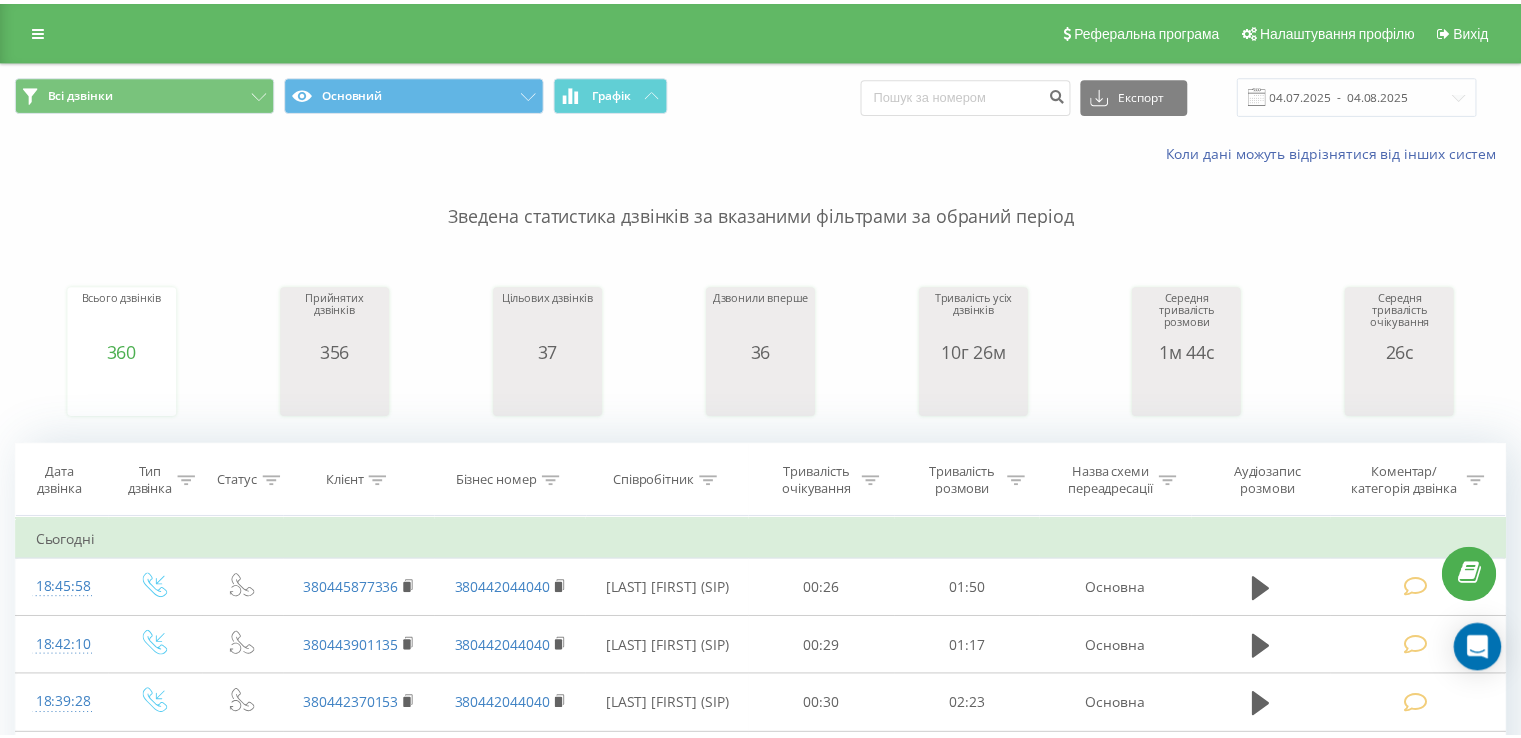 scroll, scrollTop: 0, scrollLeft: 0, axis: both 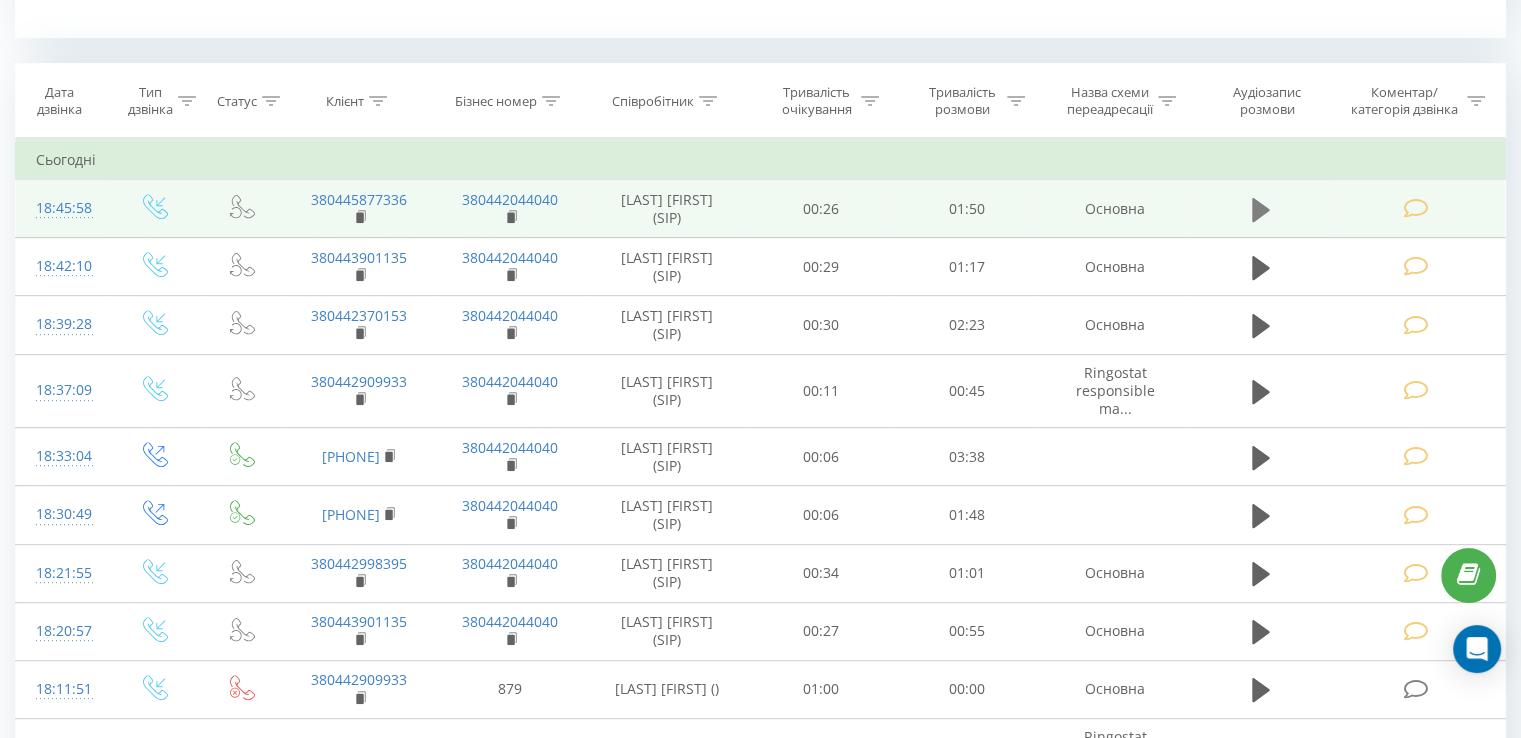 click 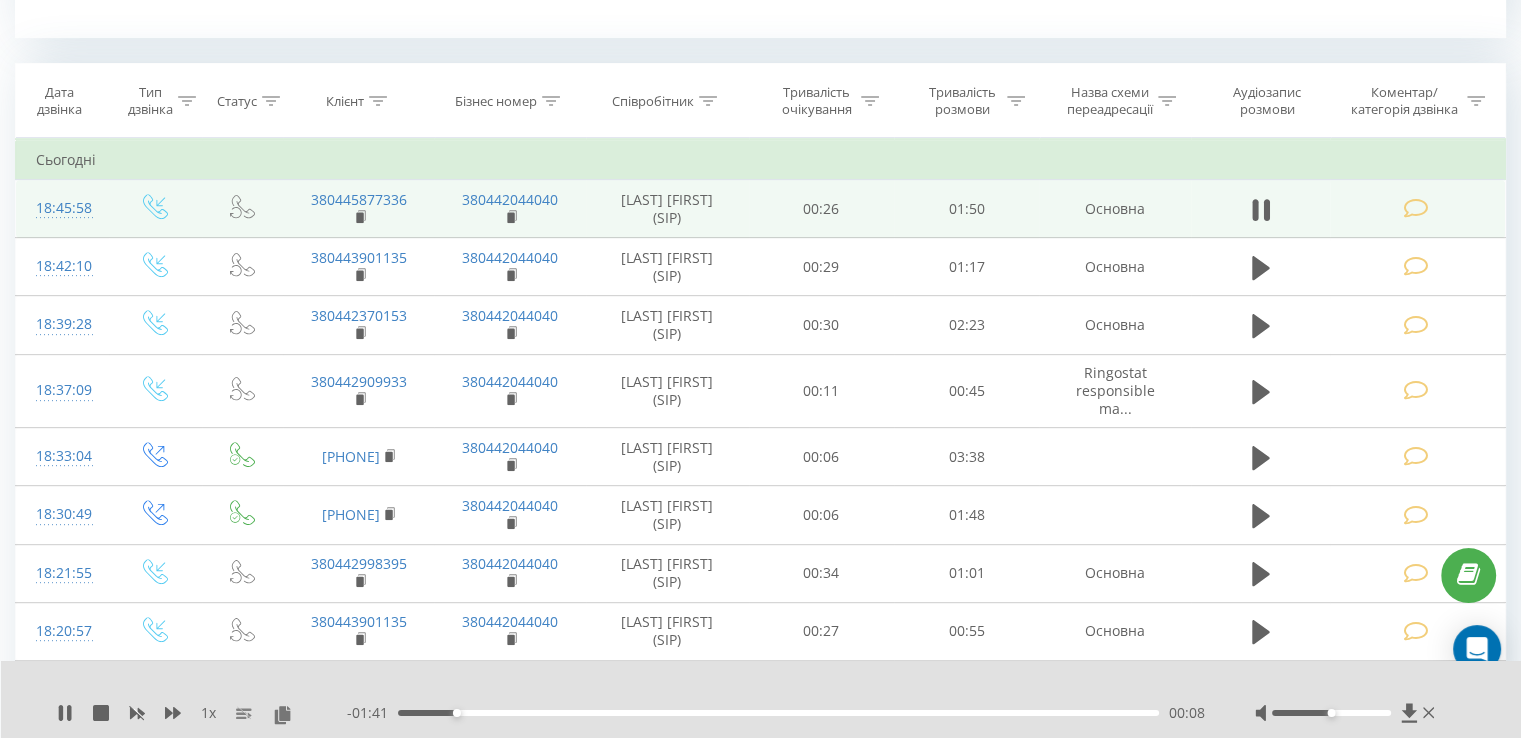click on "- 01:41 00:08   00:08" at bounding box center (776, 713) 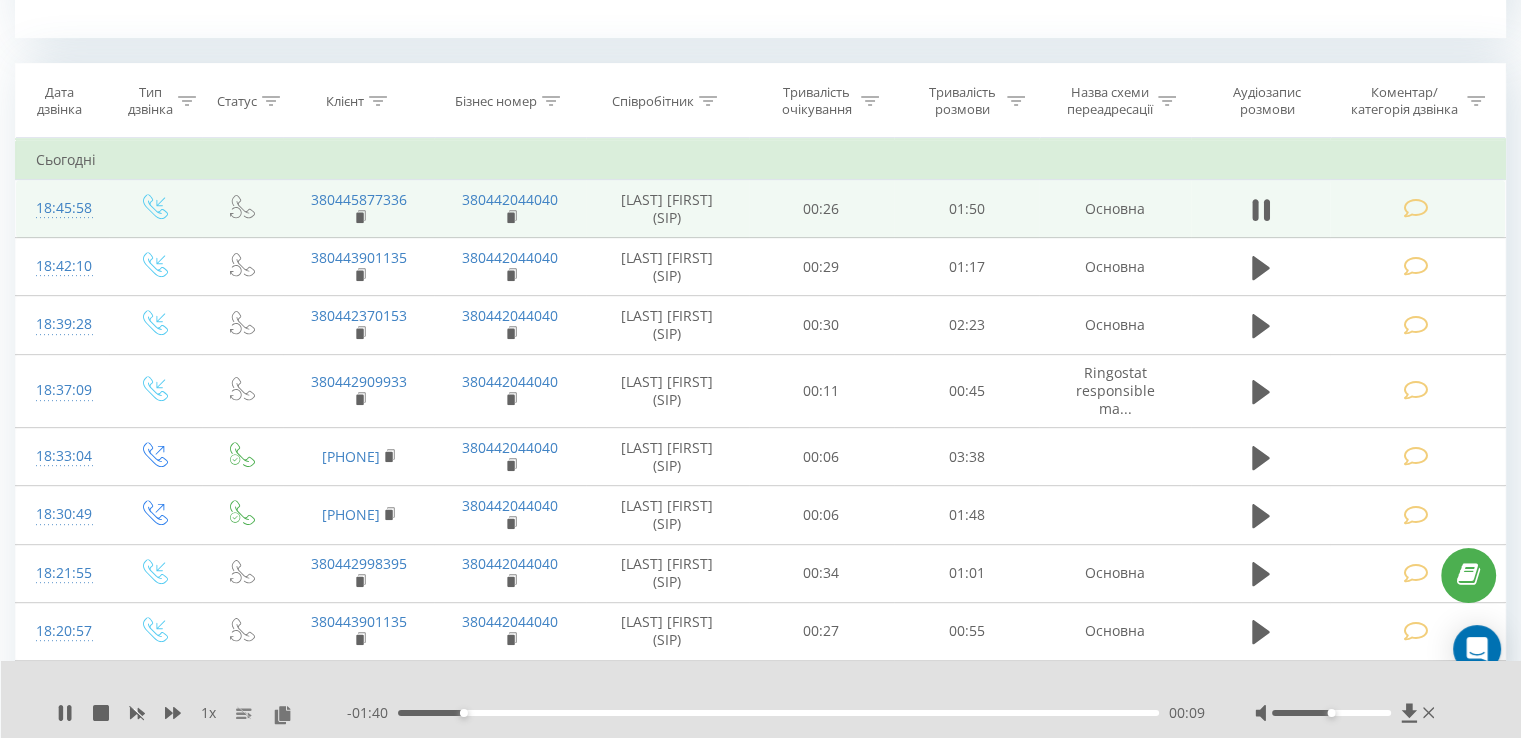 click on "- 01:40 00:09   00:09" at bounding box center (776, 713) 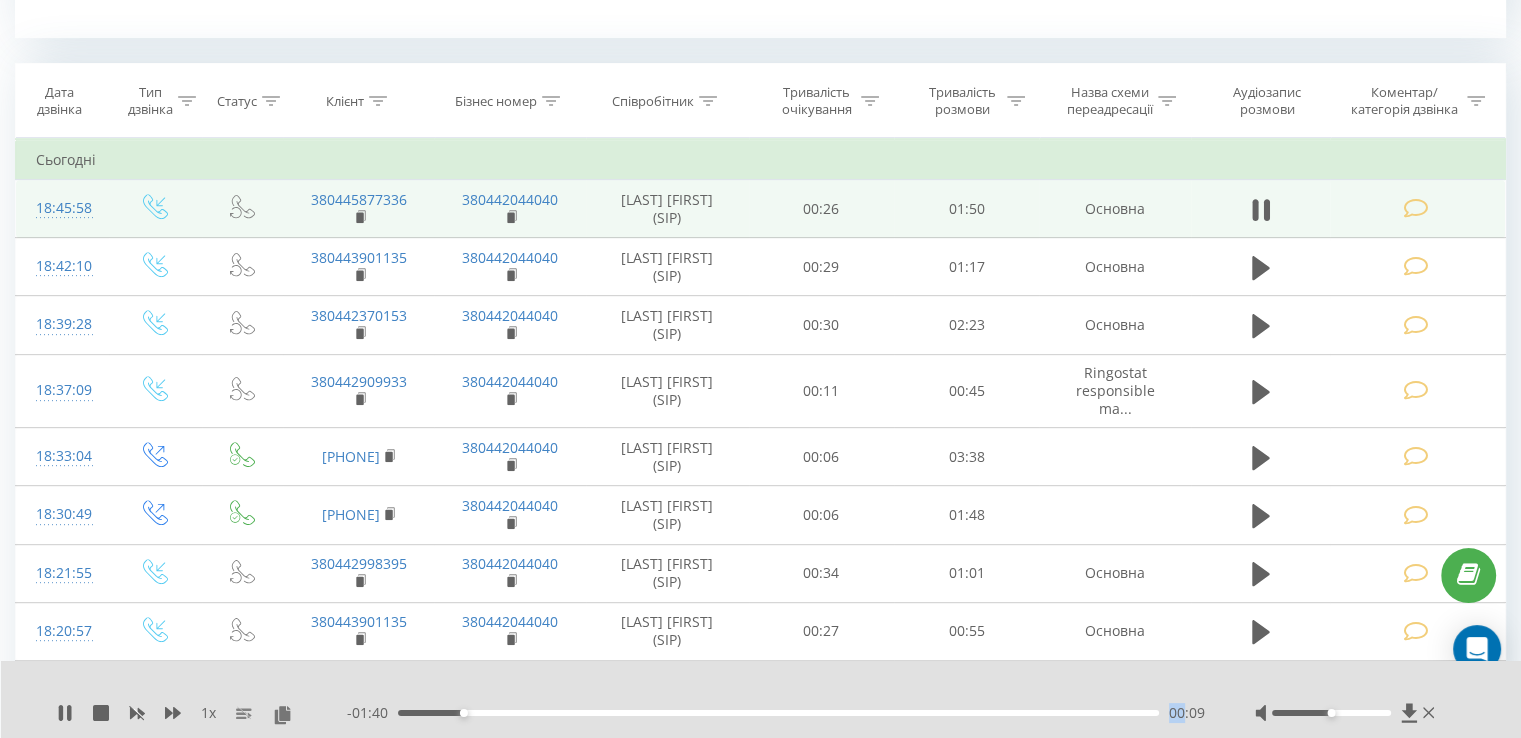 click on "- 01:40 00:09   00:09" at bounding box center [776, 713] 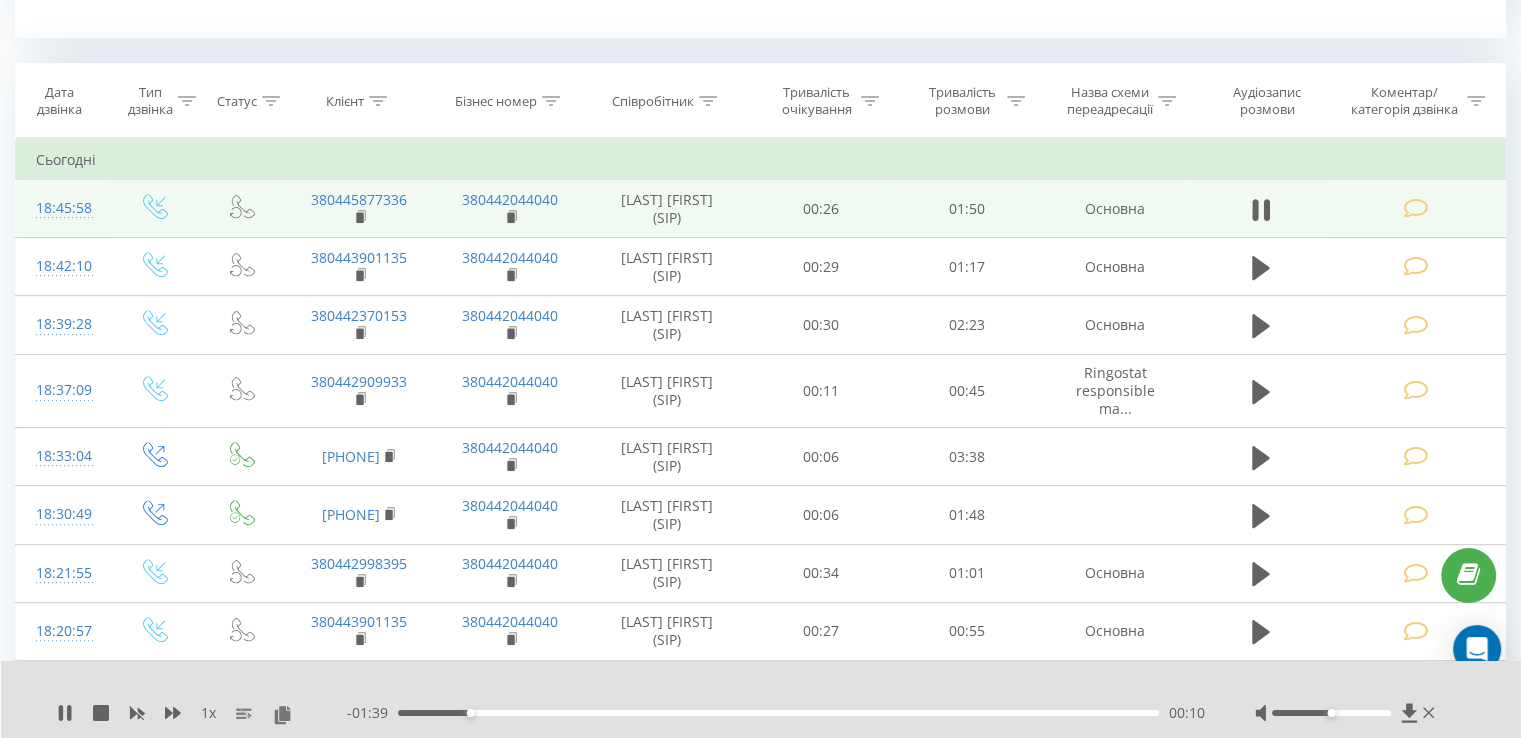 click on "- 01:39 00:10   00:10" at bounding box center [776, 713] 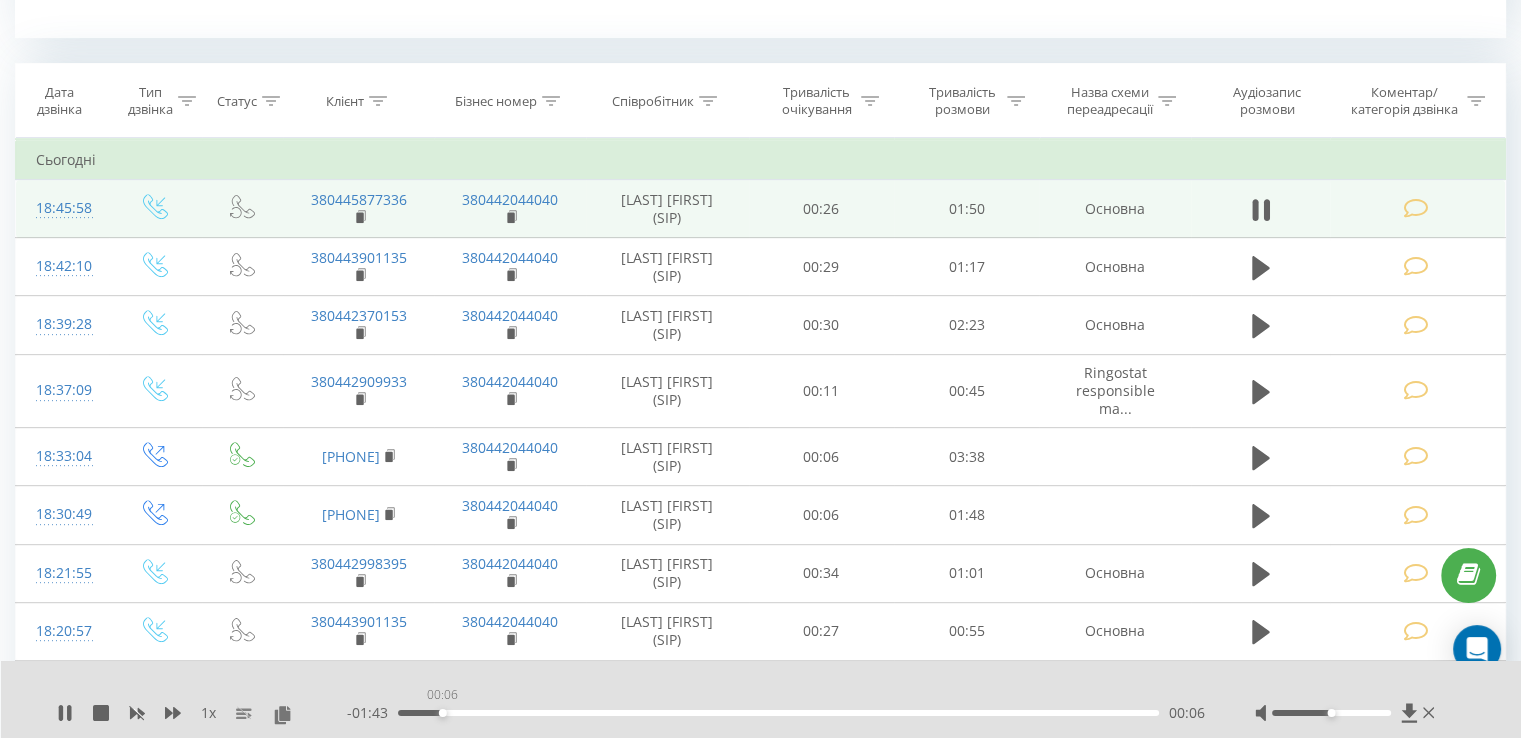 click on "00:06" at bounding box center [778, 713] 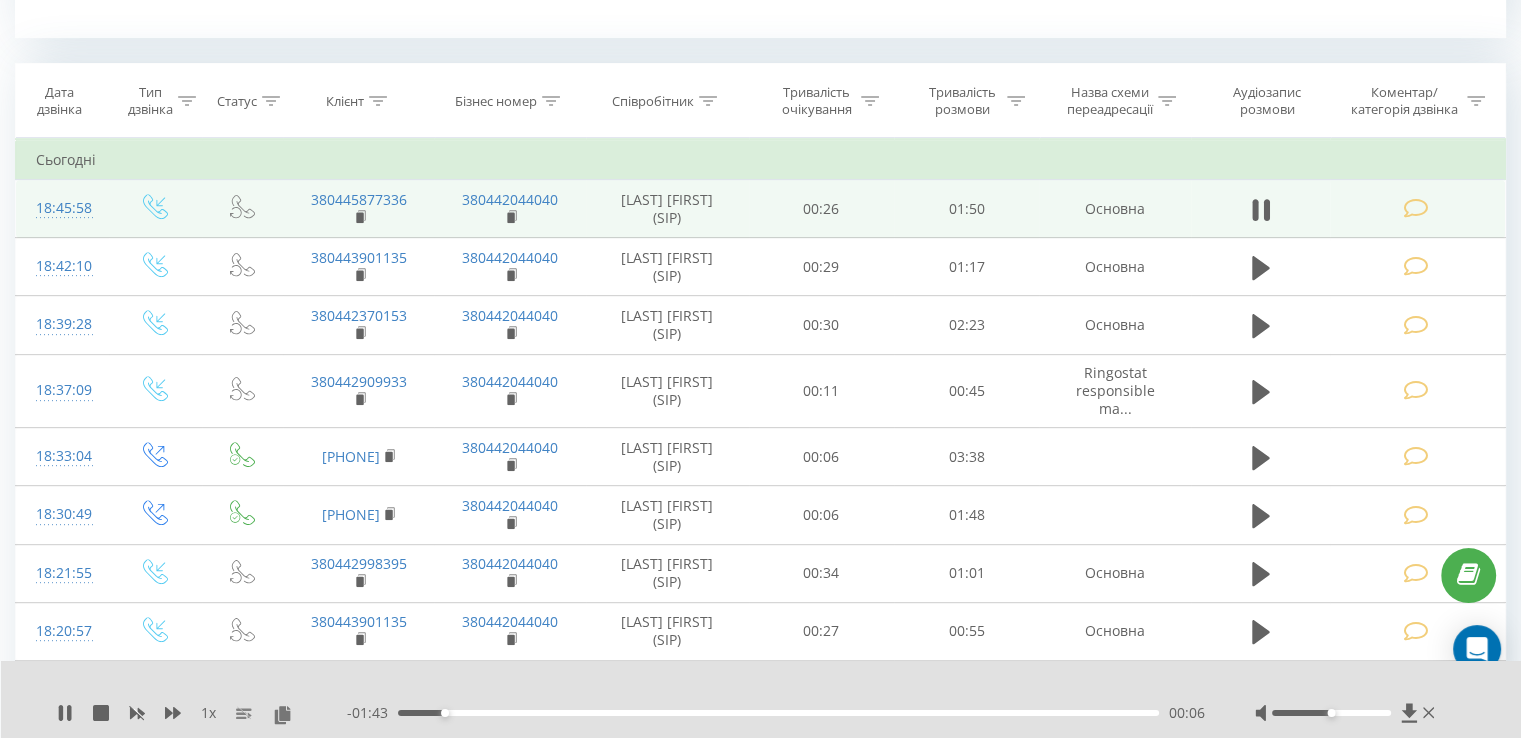drag, startPoint x: 431, startPoint y: 711, endPoint x: 416, endPoint y: 713, distance: 15.132746 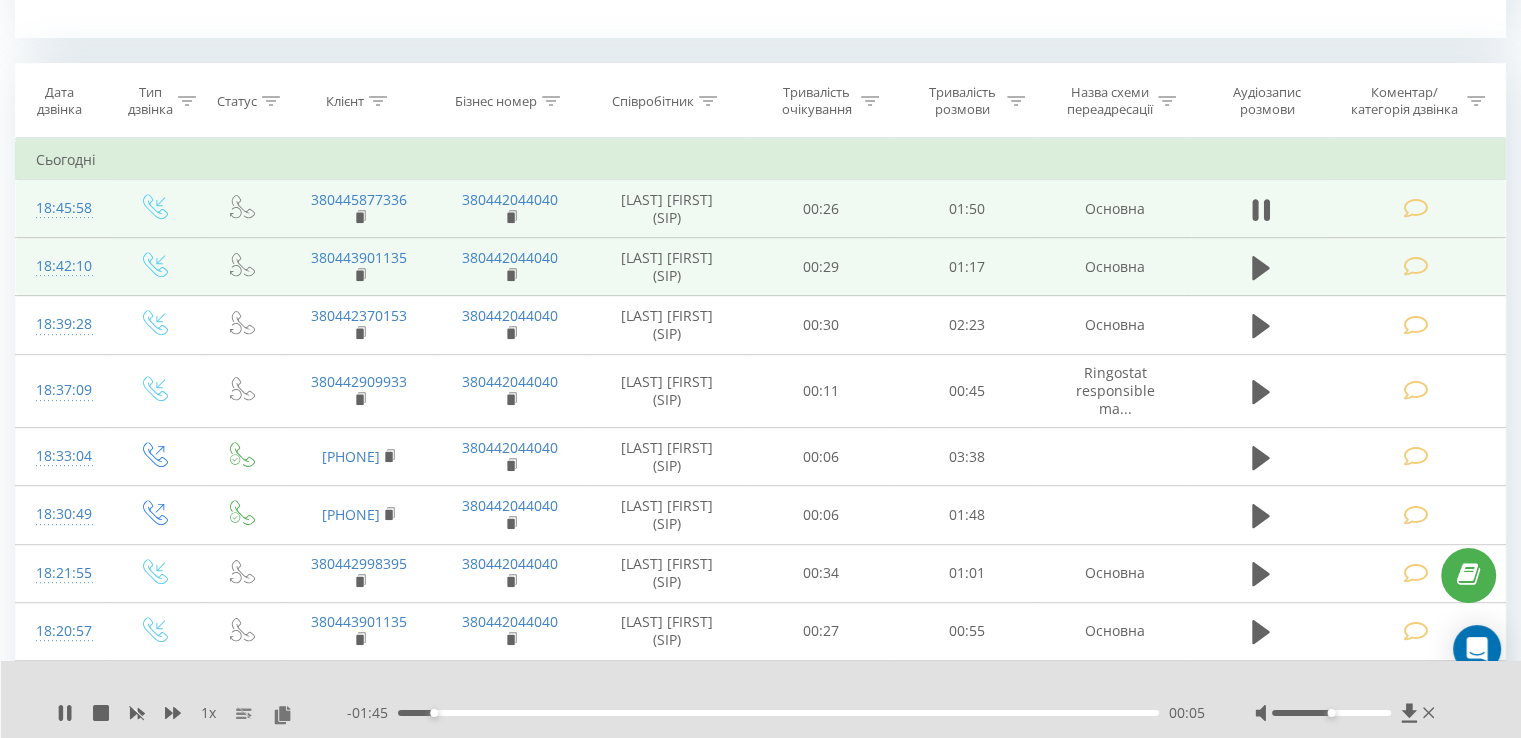 click at bounding box center (1261, 268) 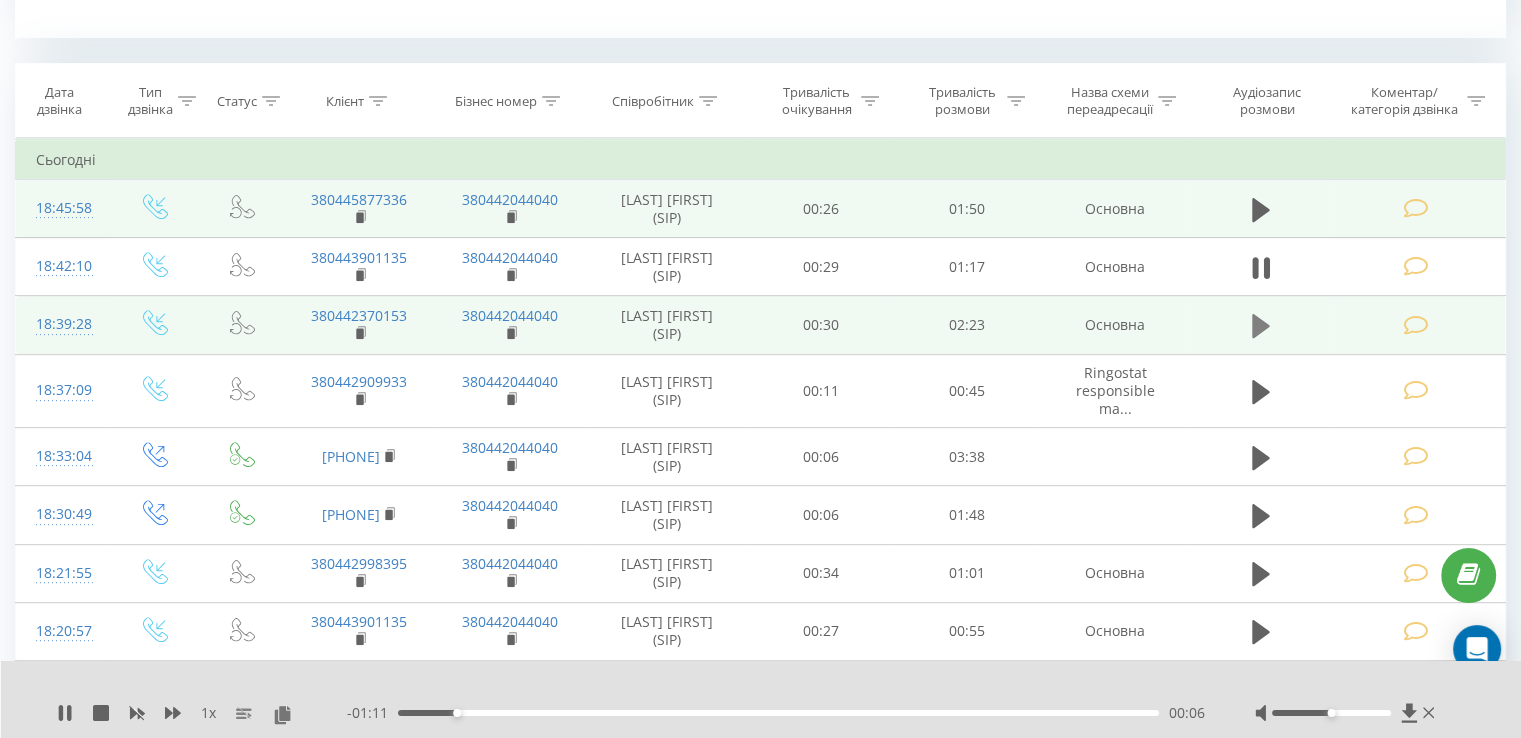 click at bounding box center (1261, 326) 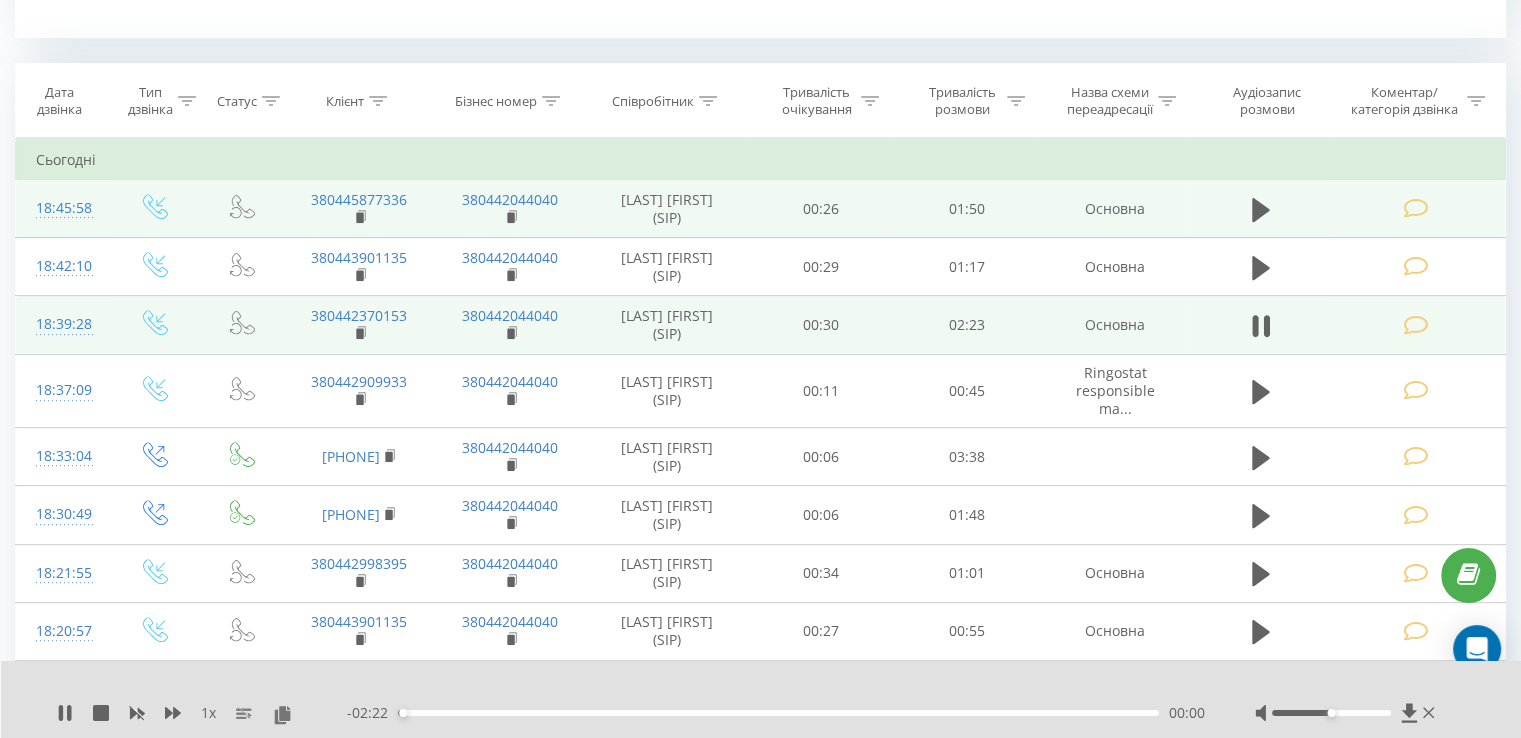 click on "00:00" at bounding box center (403, 713) 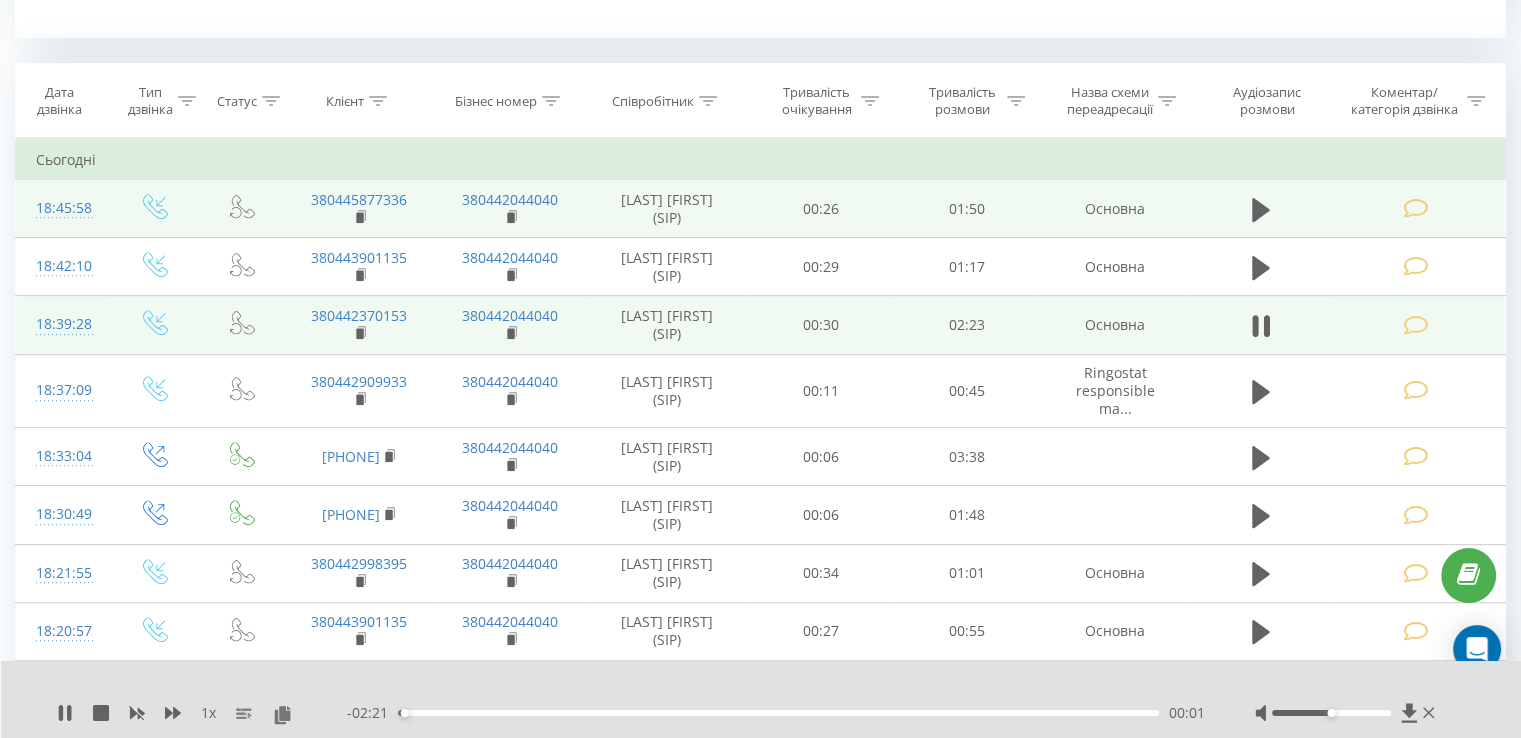 click on "00:01" at bounding box center (778, 713) 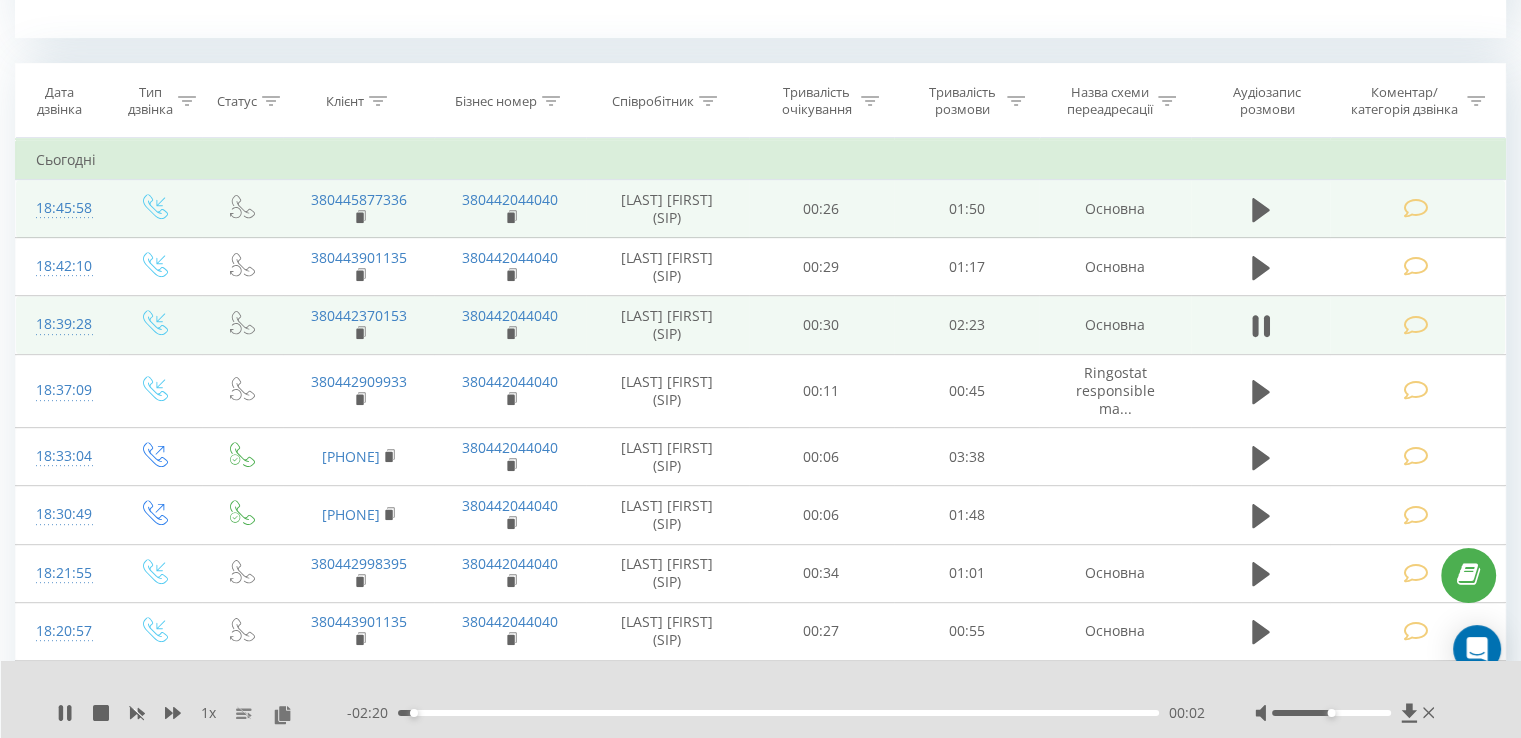 click on "00:02" at bounding box center (778, 713) 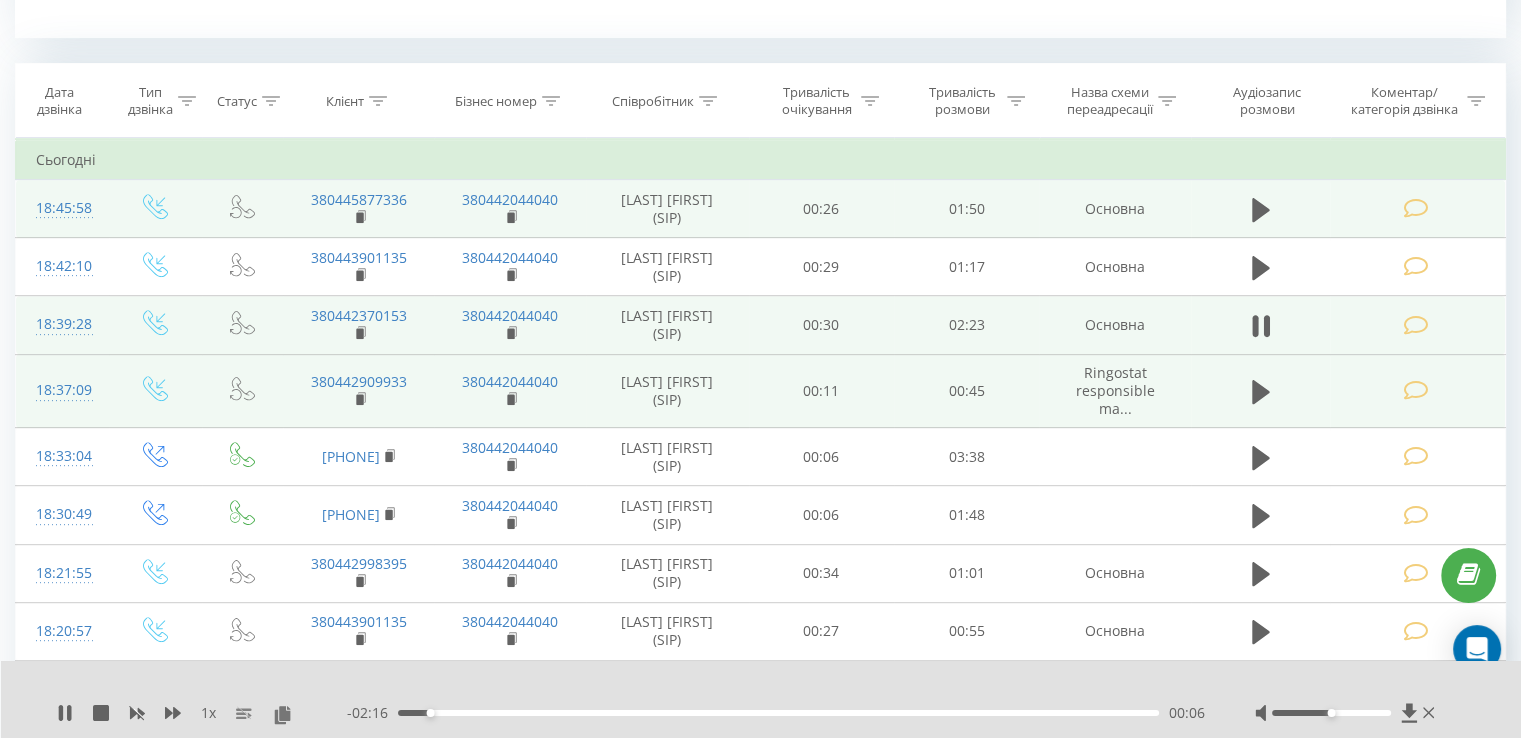 click at bounding box center [1261, 391] 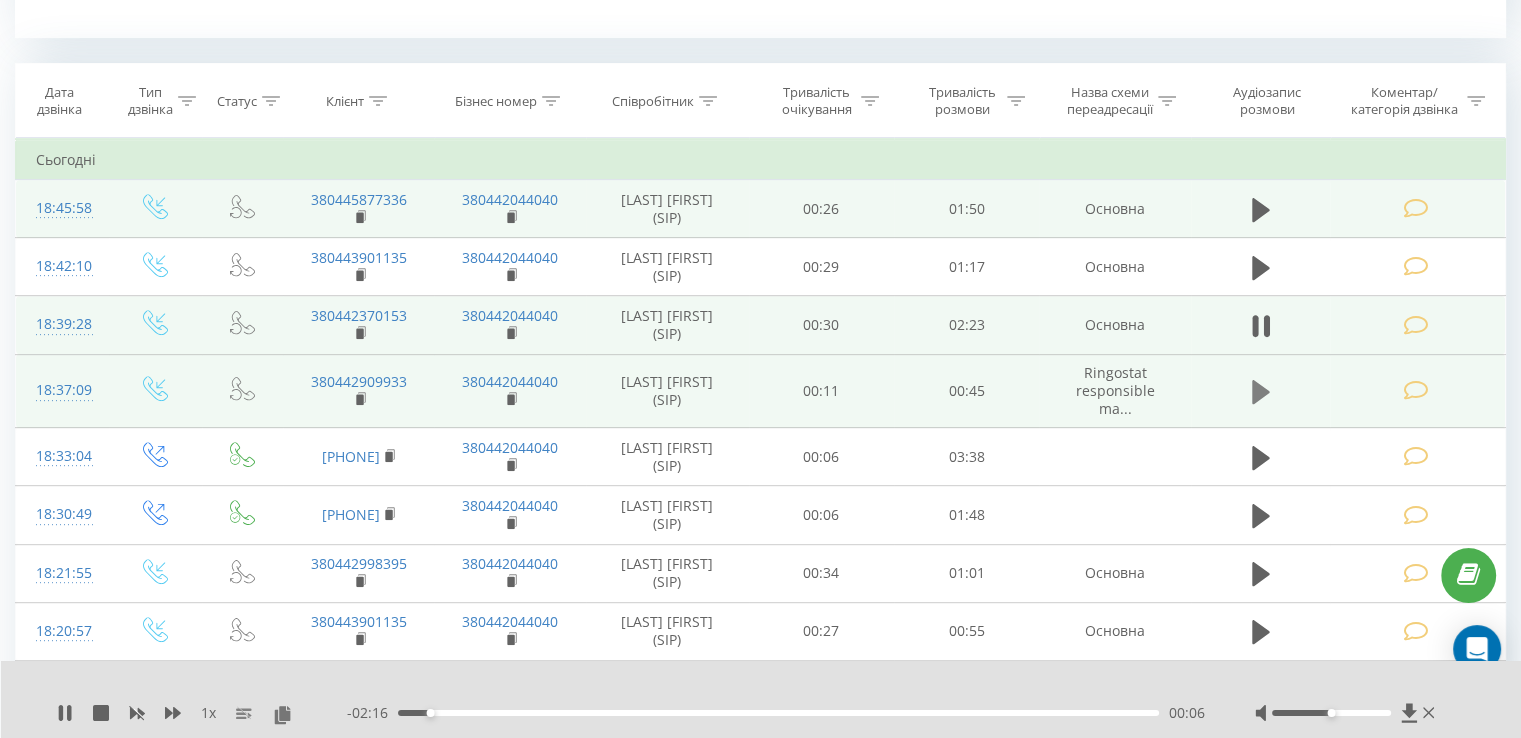 click 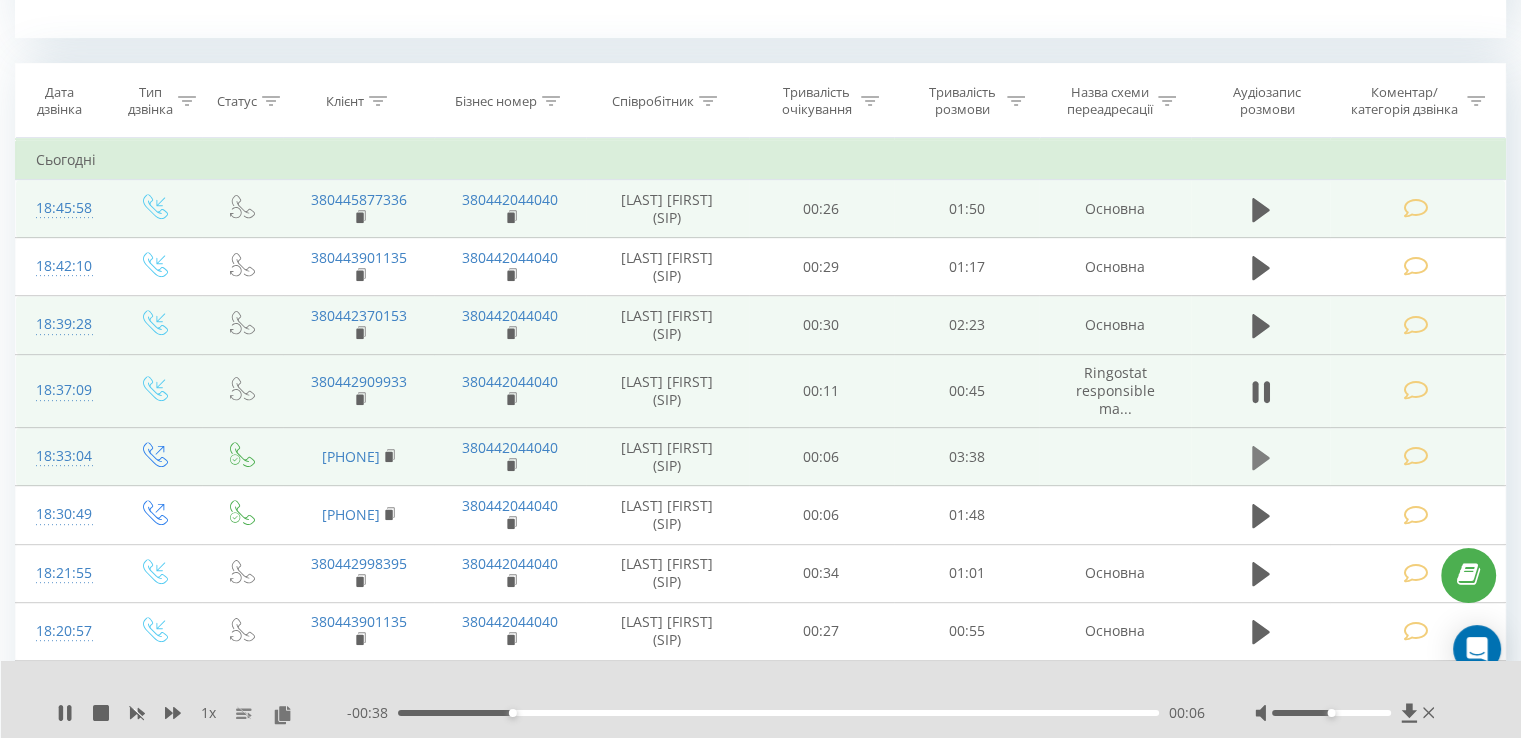 click 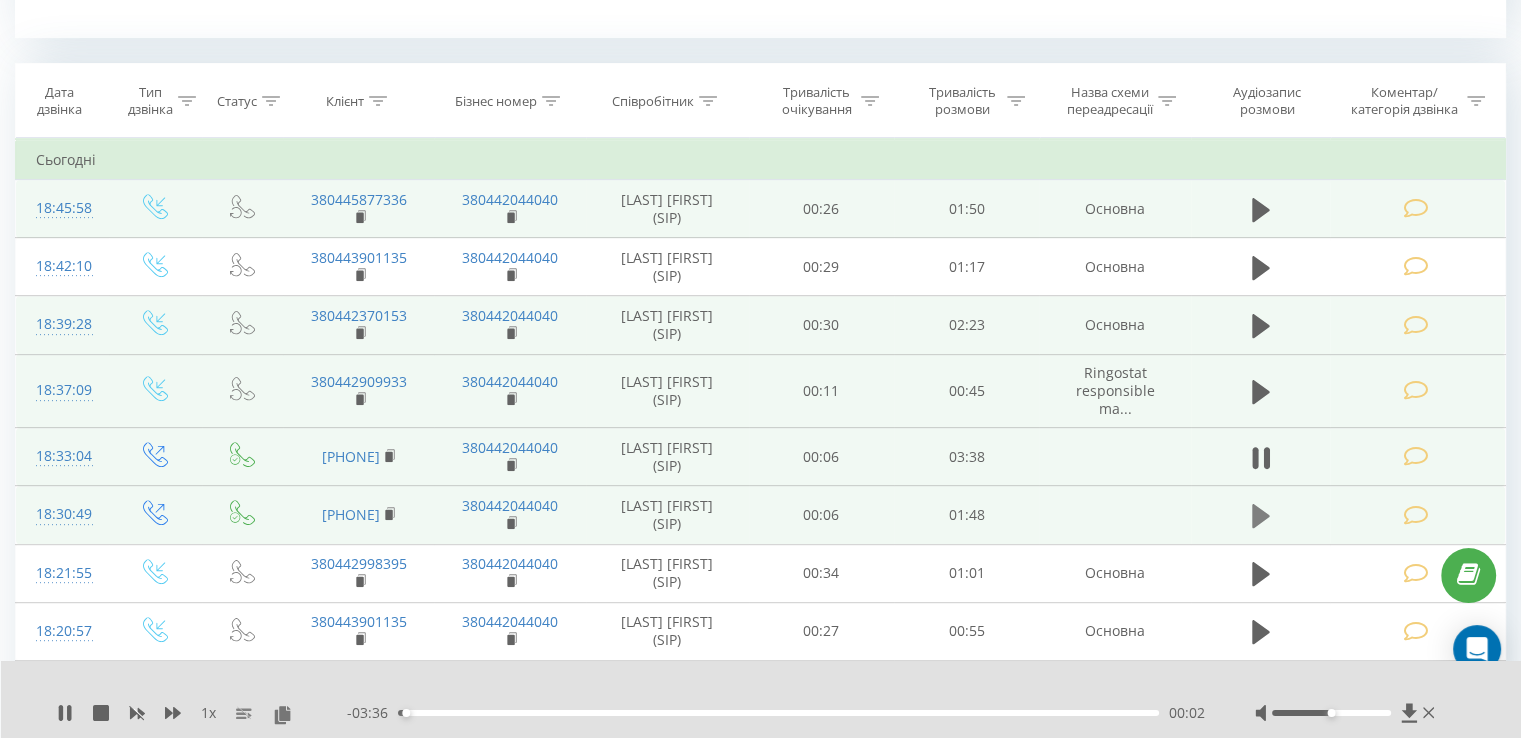 click 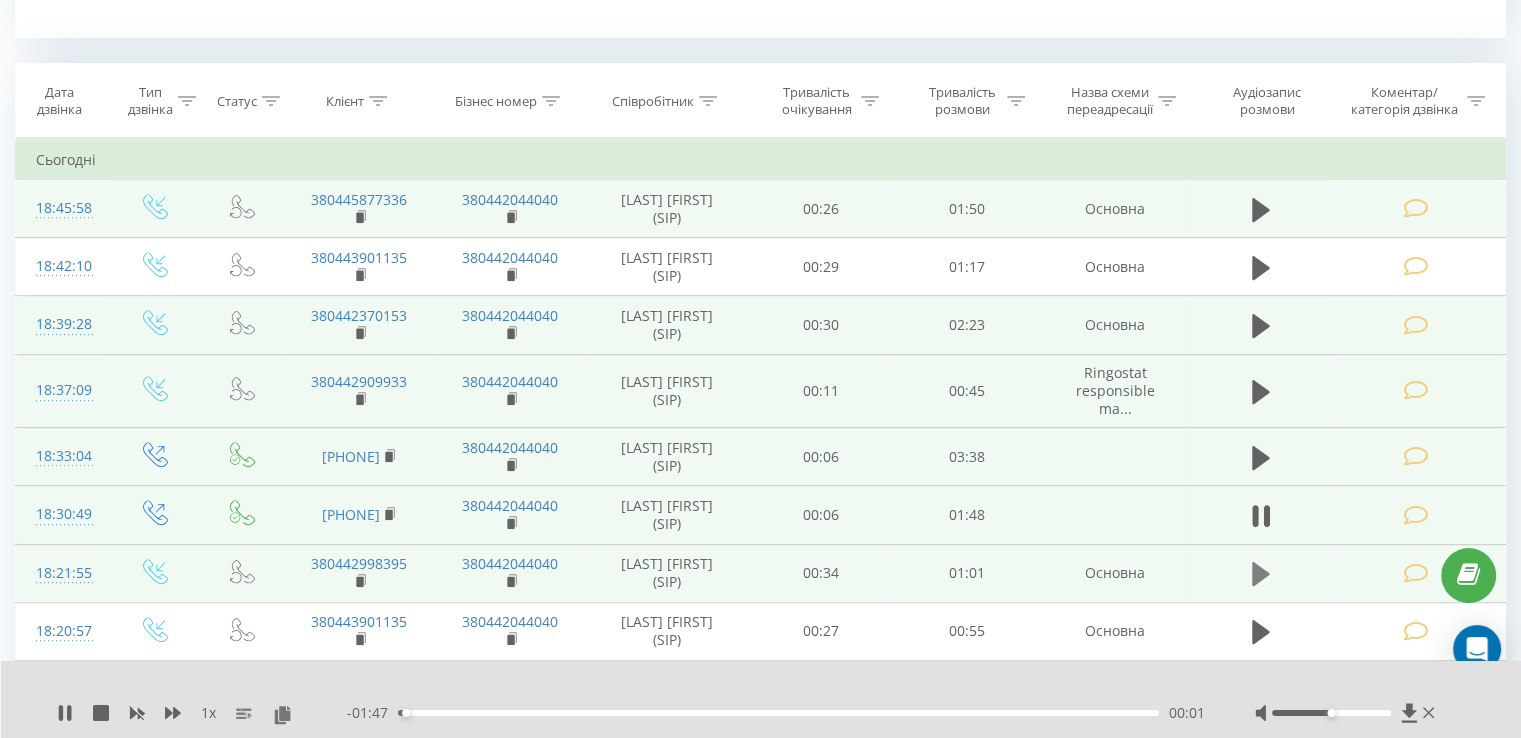 click at bounding box center [1261, 574] 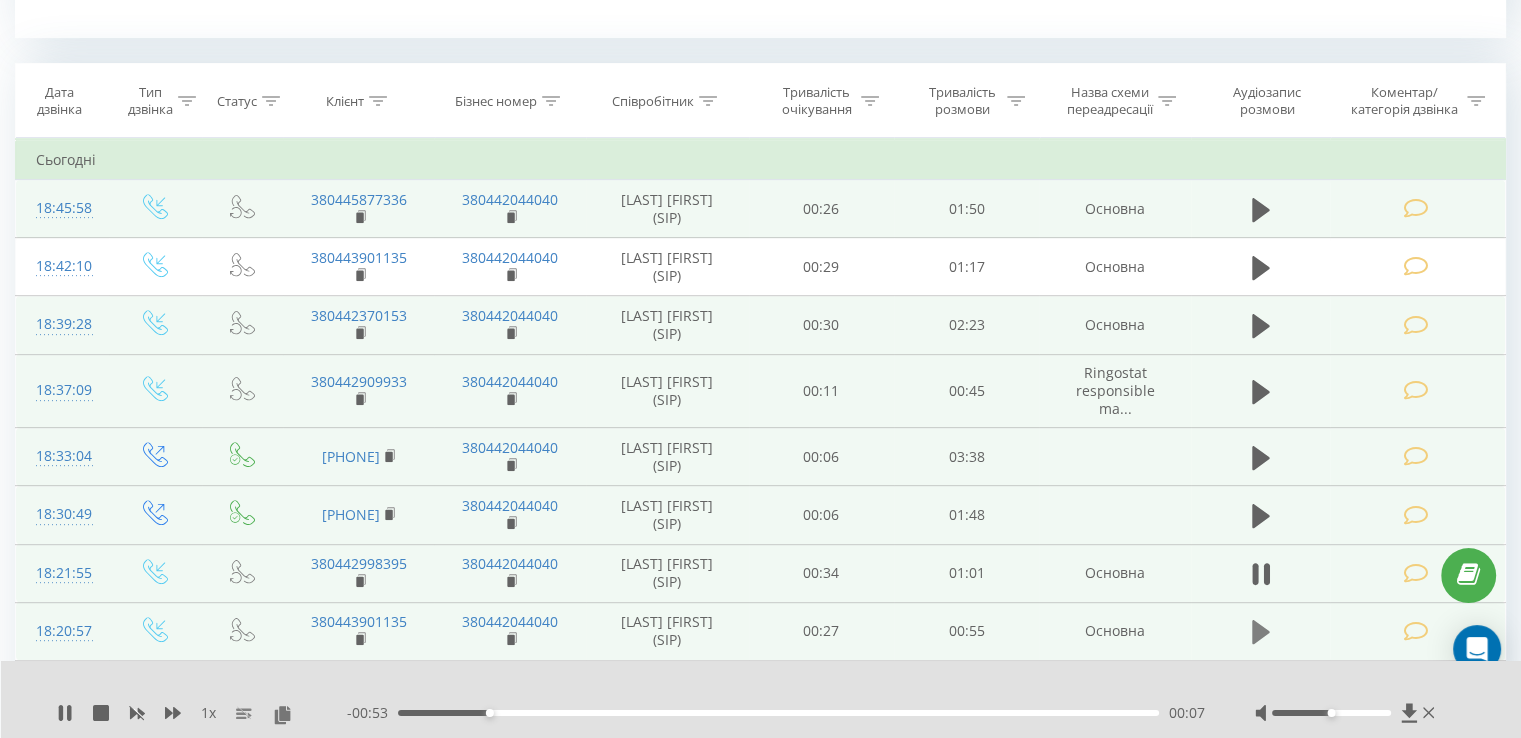 click at bounding box center (1261, 632) 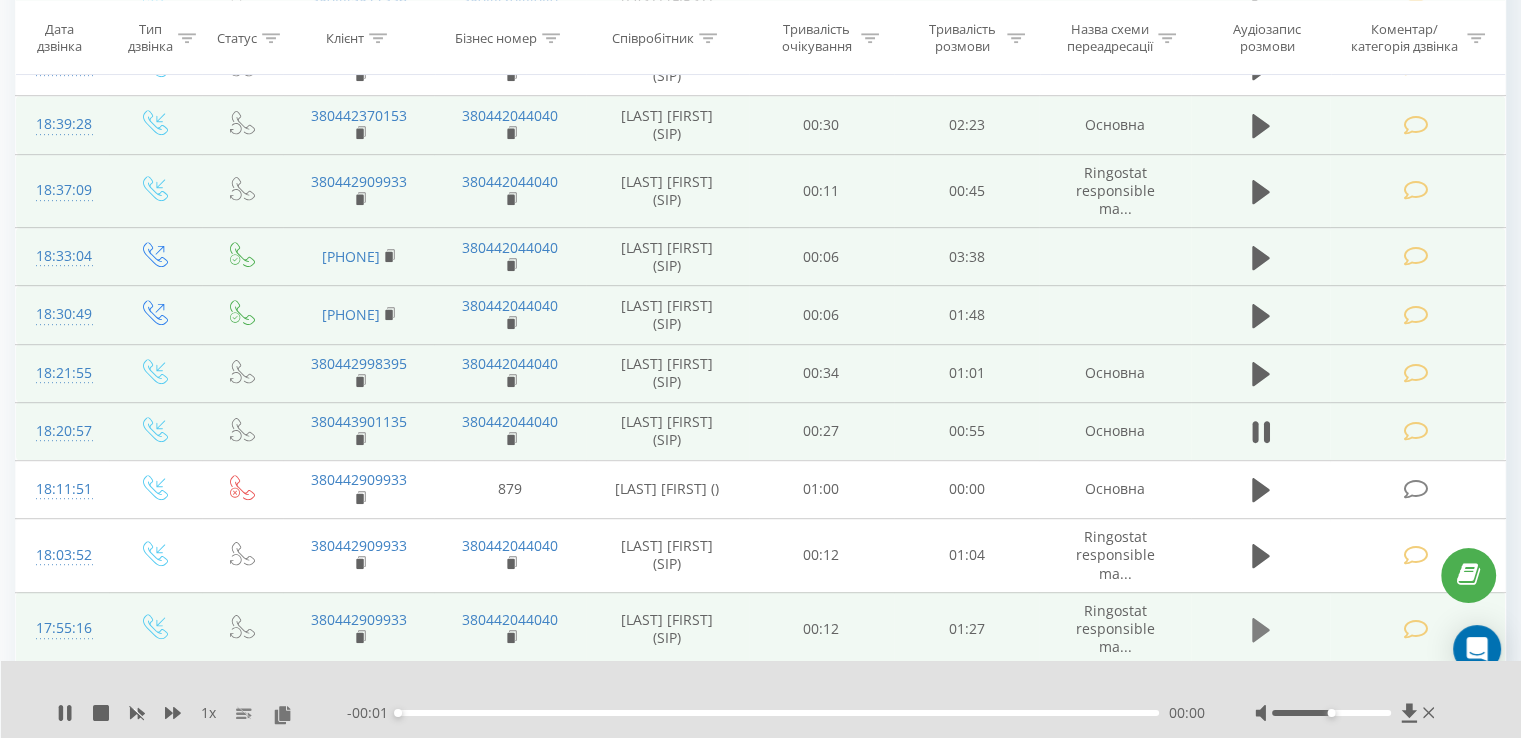 scroll, scrollTop: 1100, scrollLeft: 0, axis: vertical 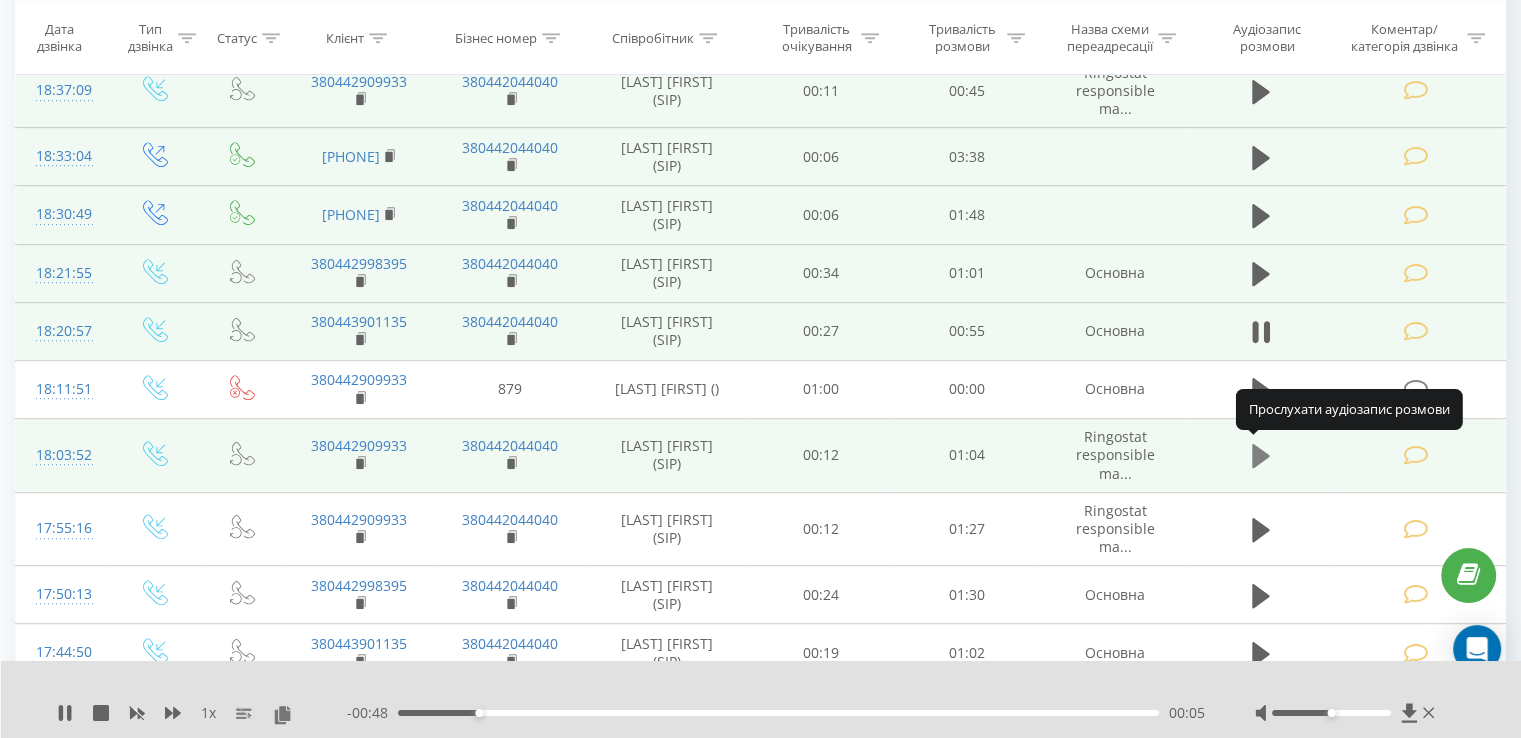 click 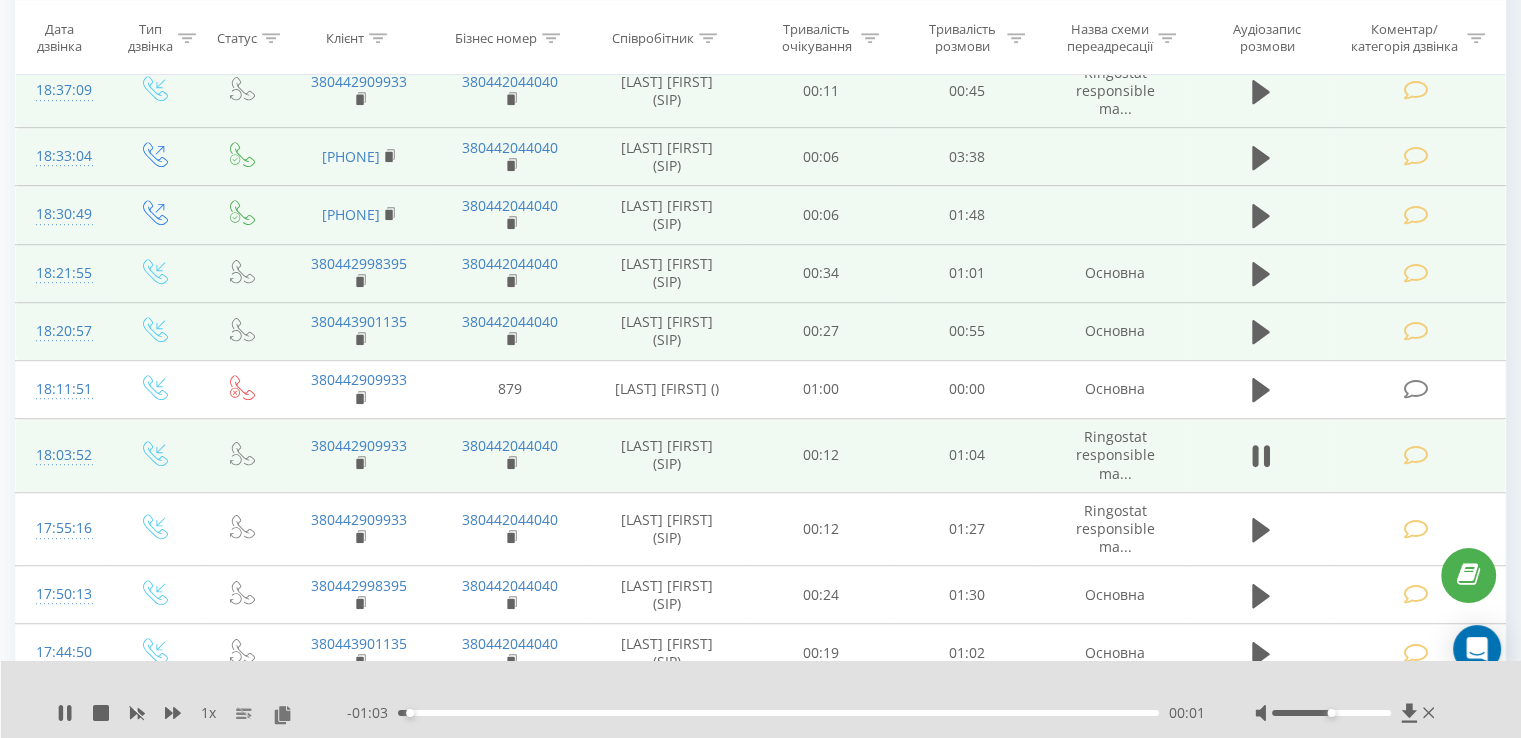 click on "00:01" at bounding box center [778, 713] 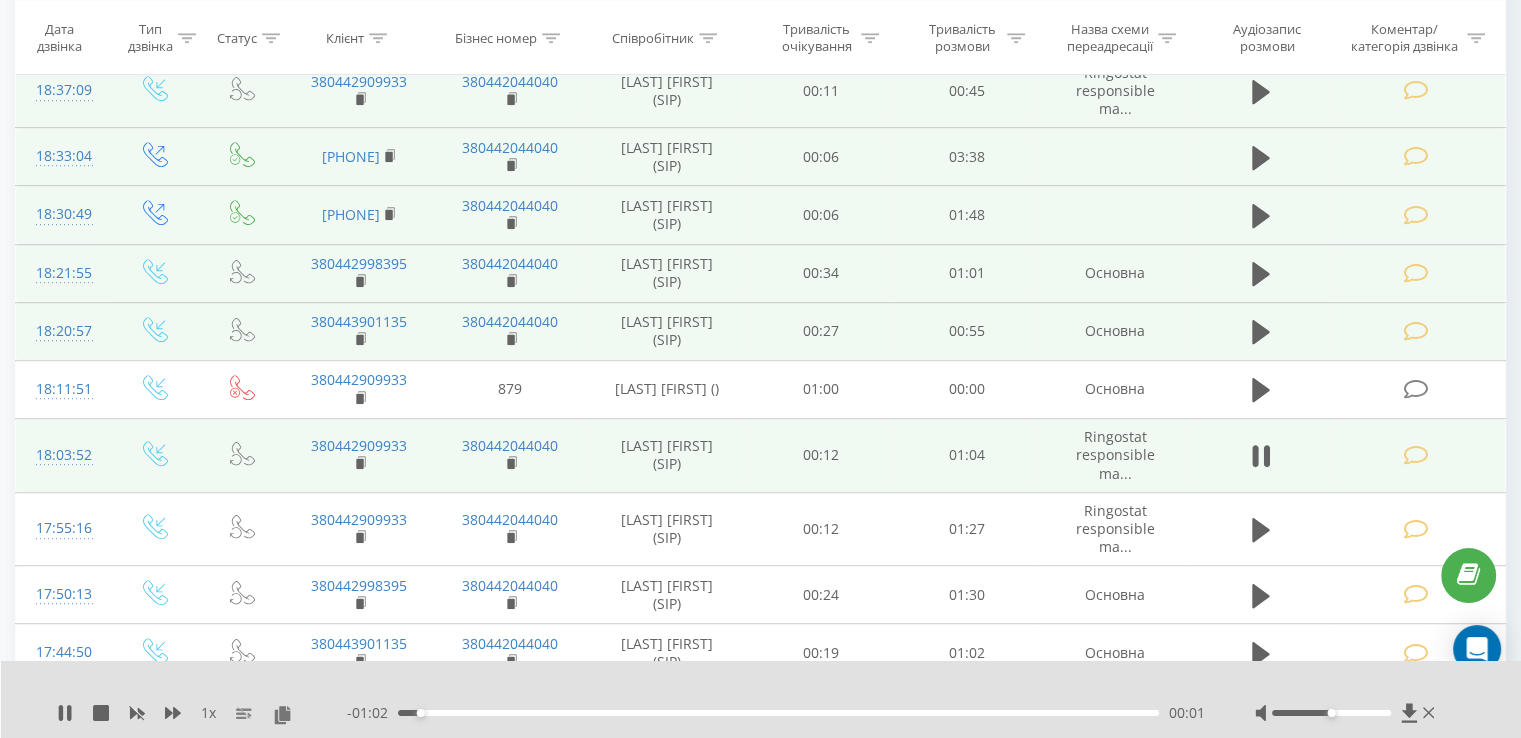 click on "00:01" at bounding box center [778, 713] 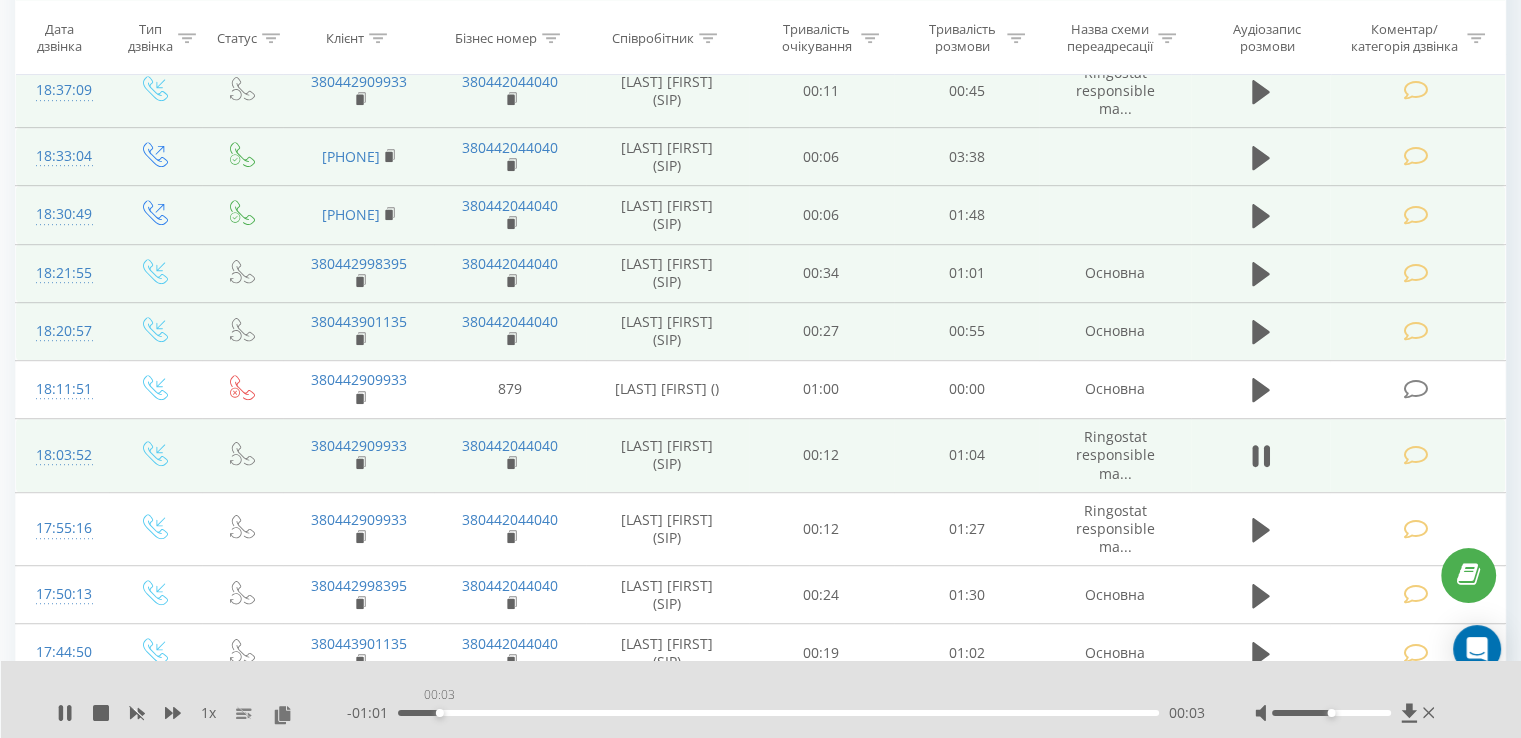 click on "00:03" at bounding box center (778, 713) 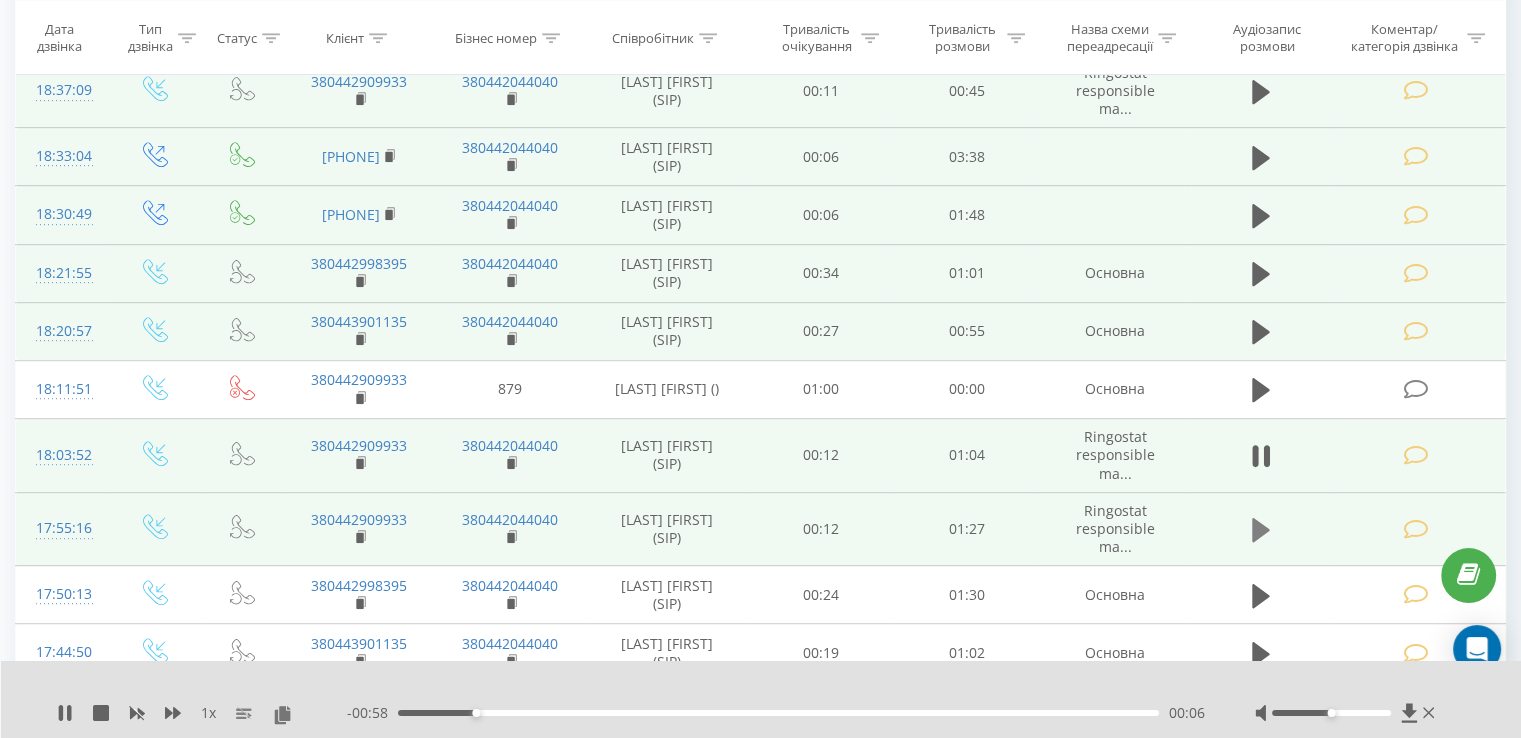 click at bounding box center (1261, 530) 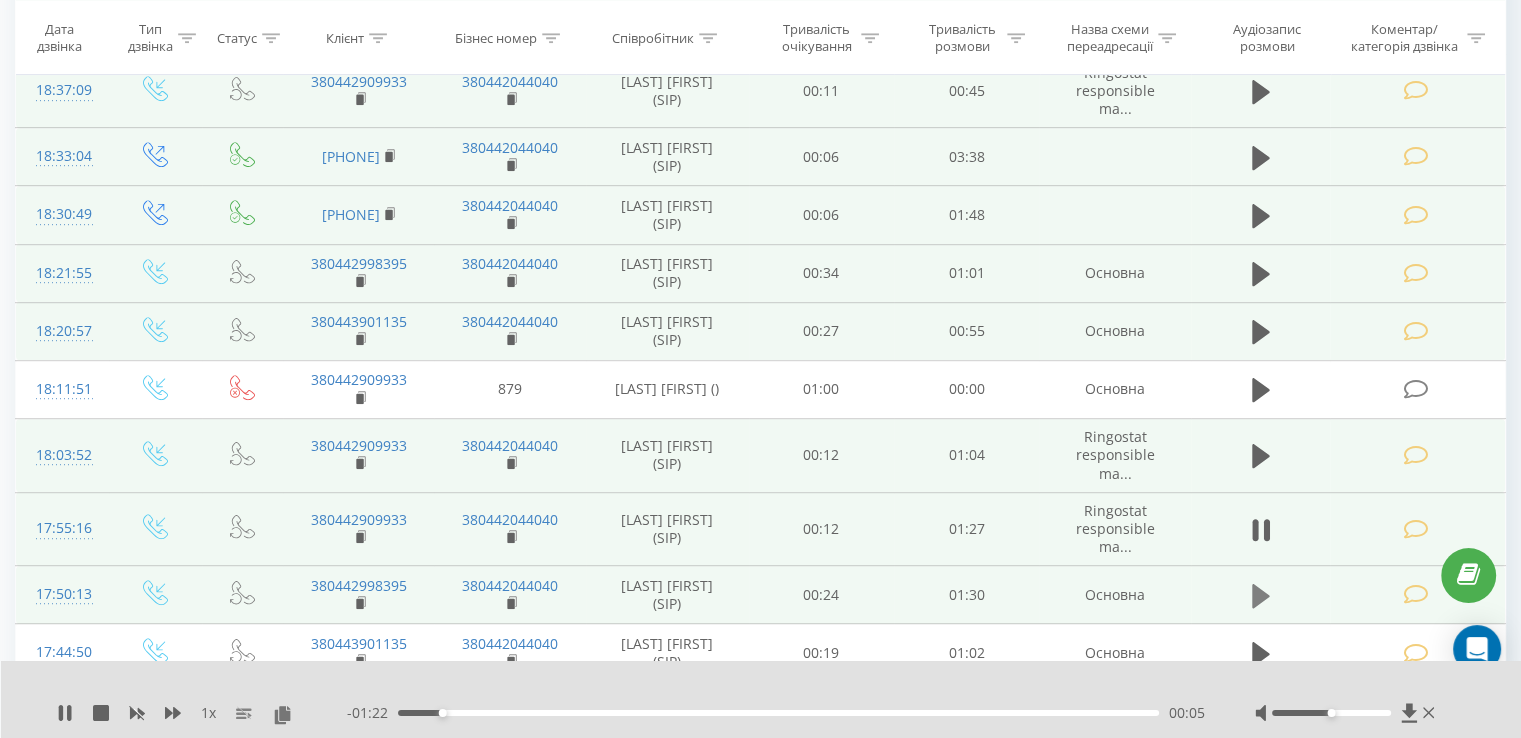 click 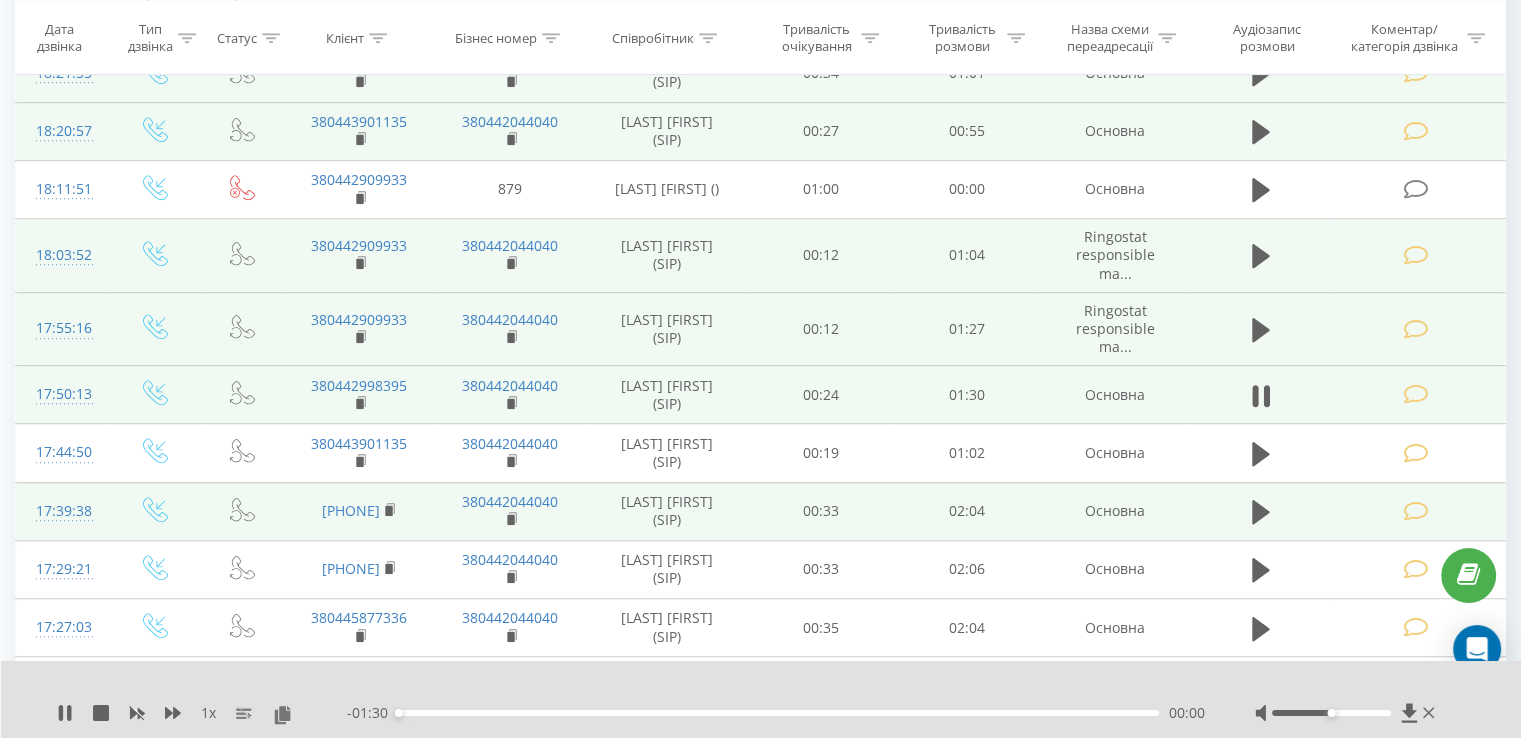 scroll, scrollTop: 1400, scrollLeft: 0, axis: vertical 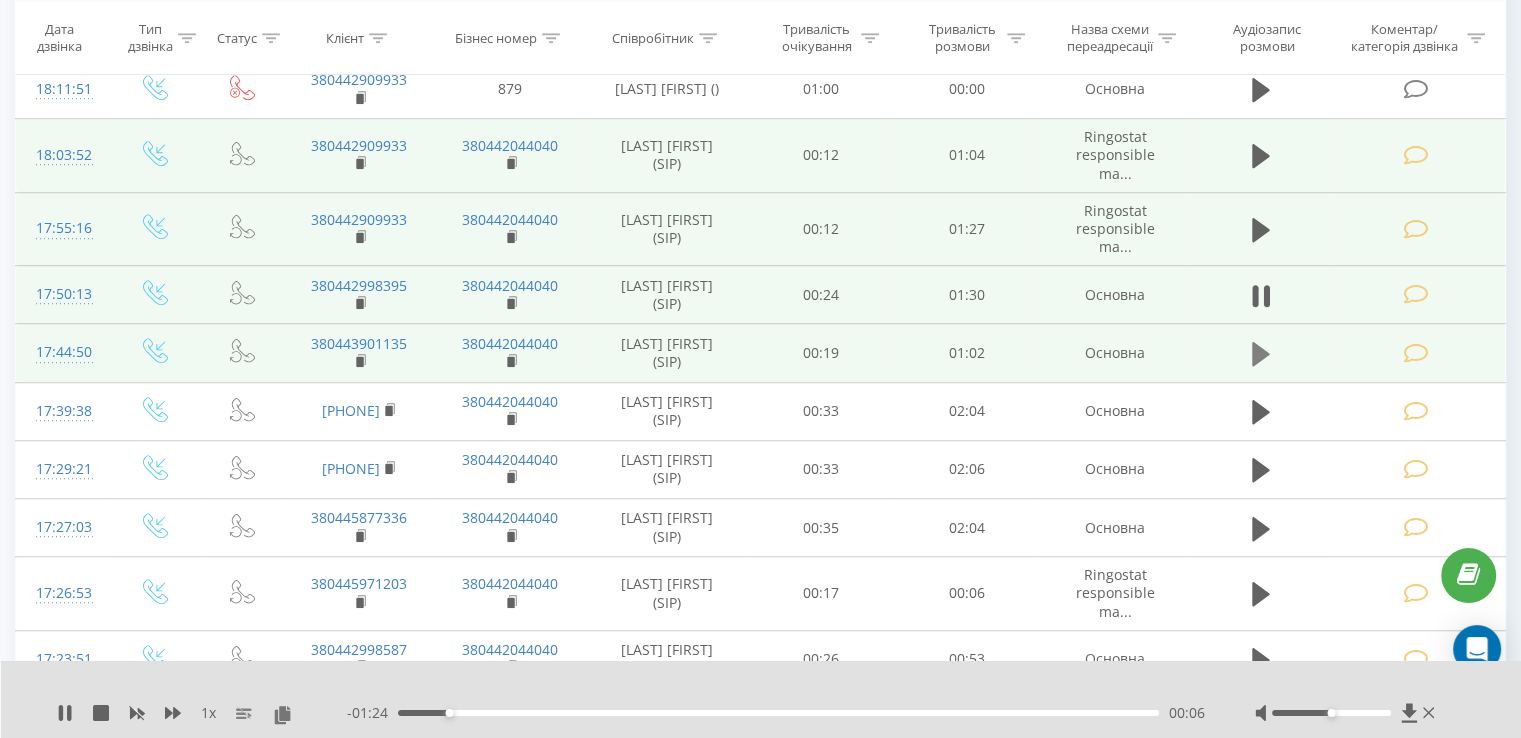 click at bounding box center (1261, 354) 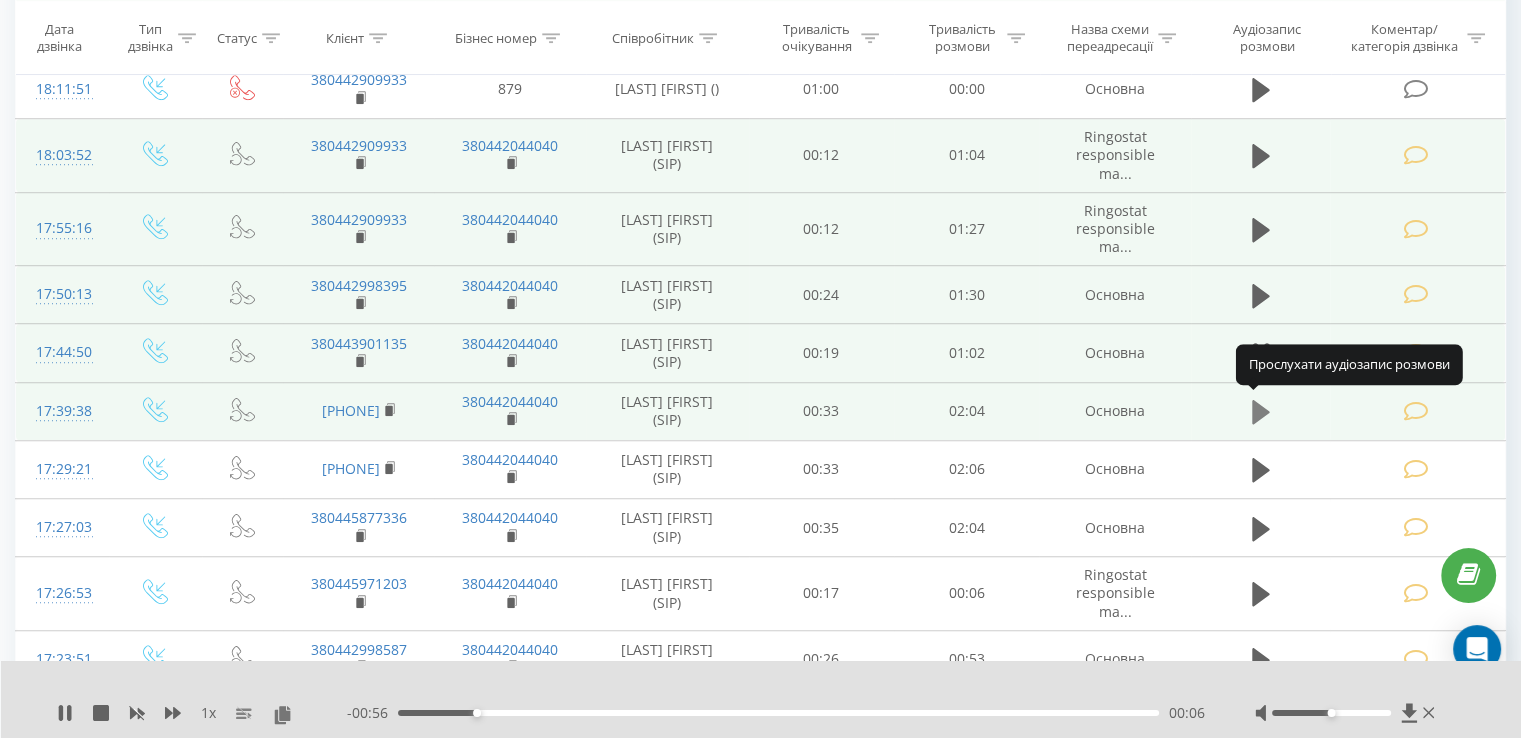 click 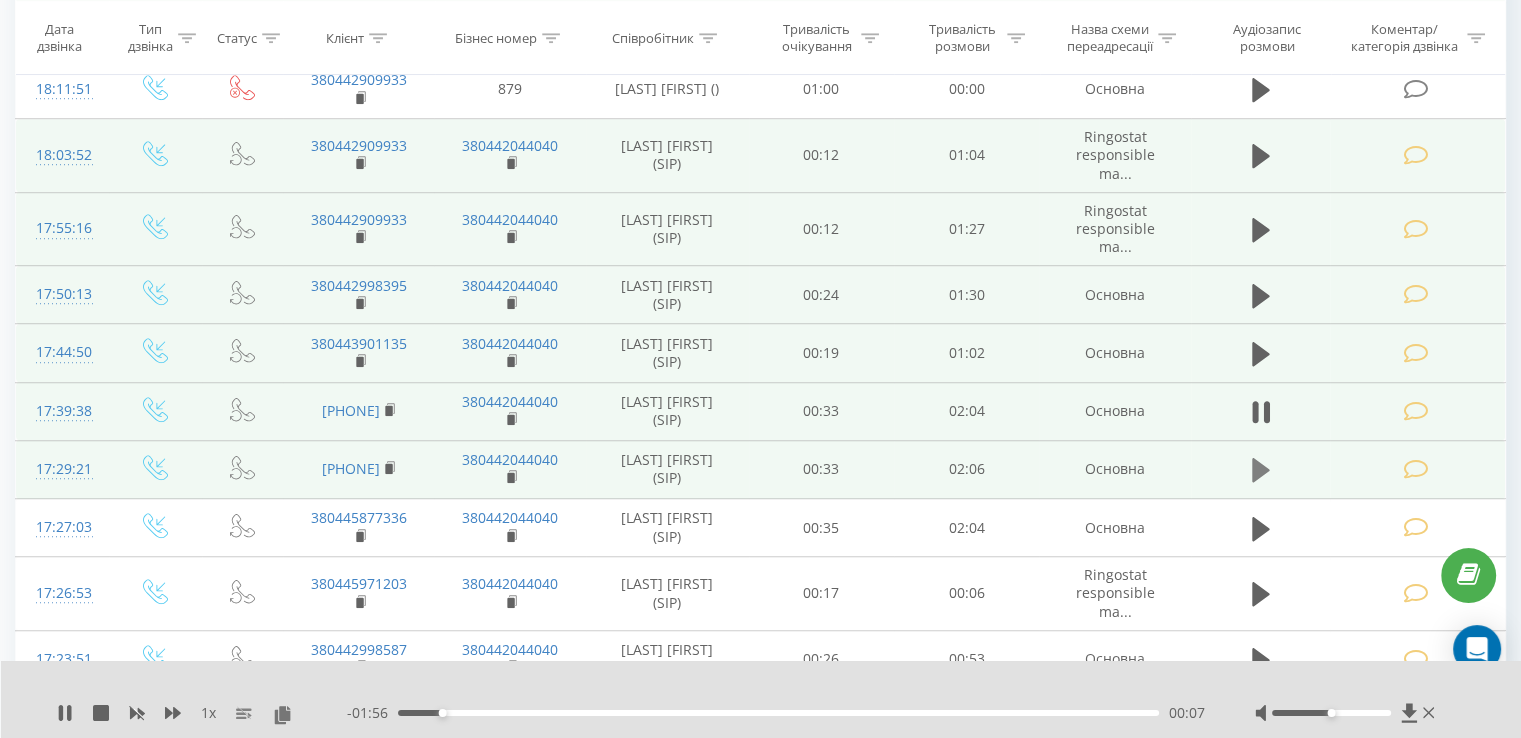 click 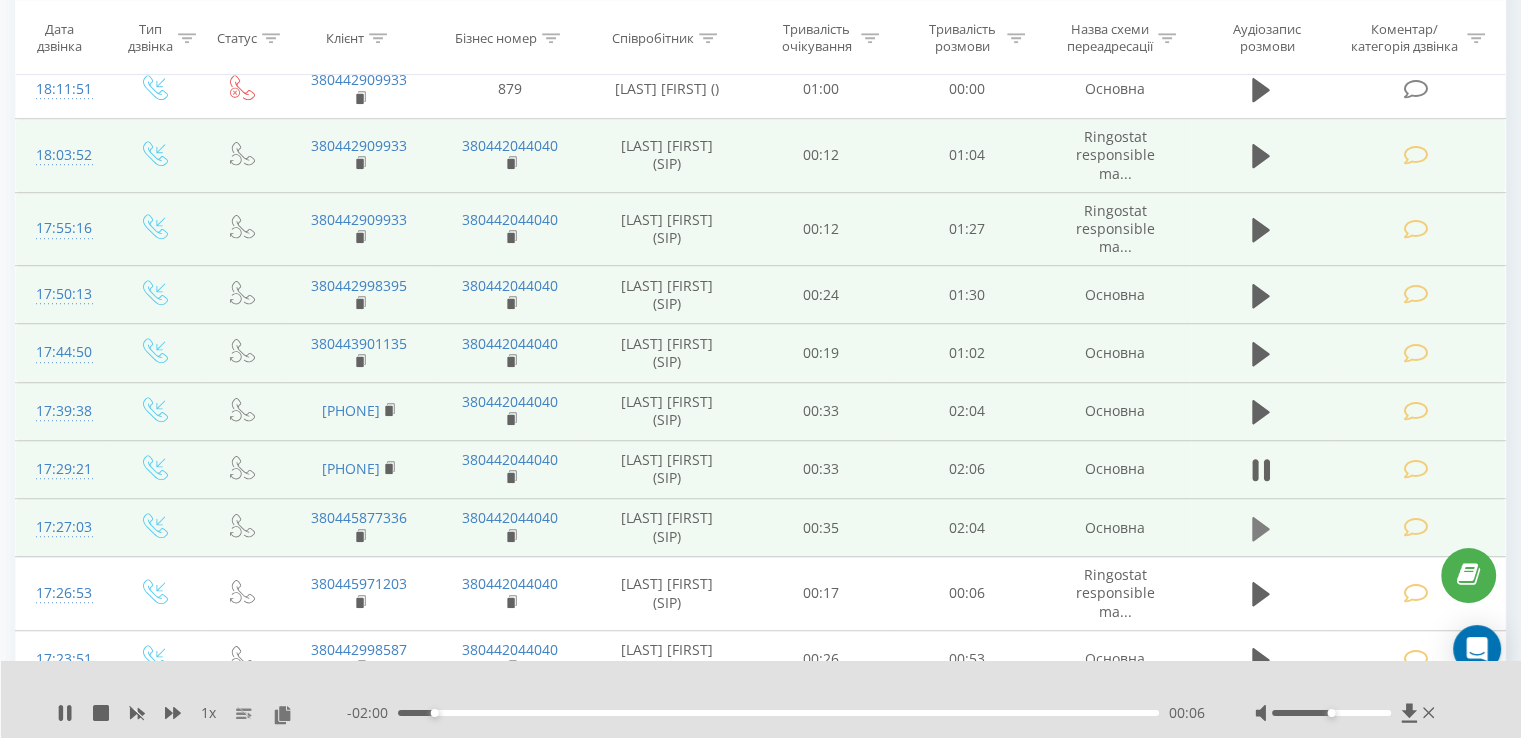 drag, startPoint x: 1239, startPoint y: 538, endPoint x: 1253, endPoint y: 531, distance: 15.652476 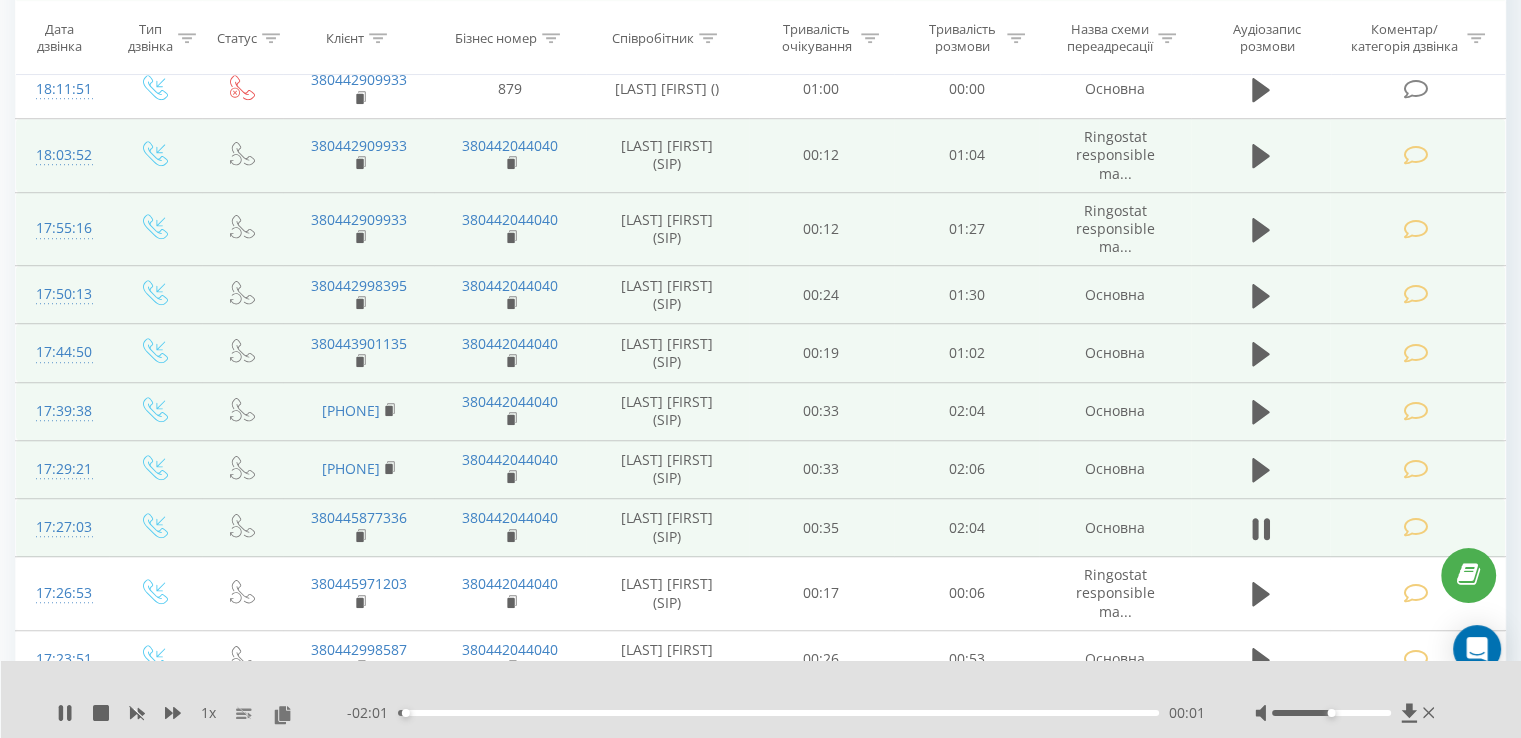 click on "00:01" at bounding box center [778, 713] 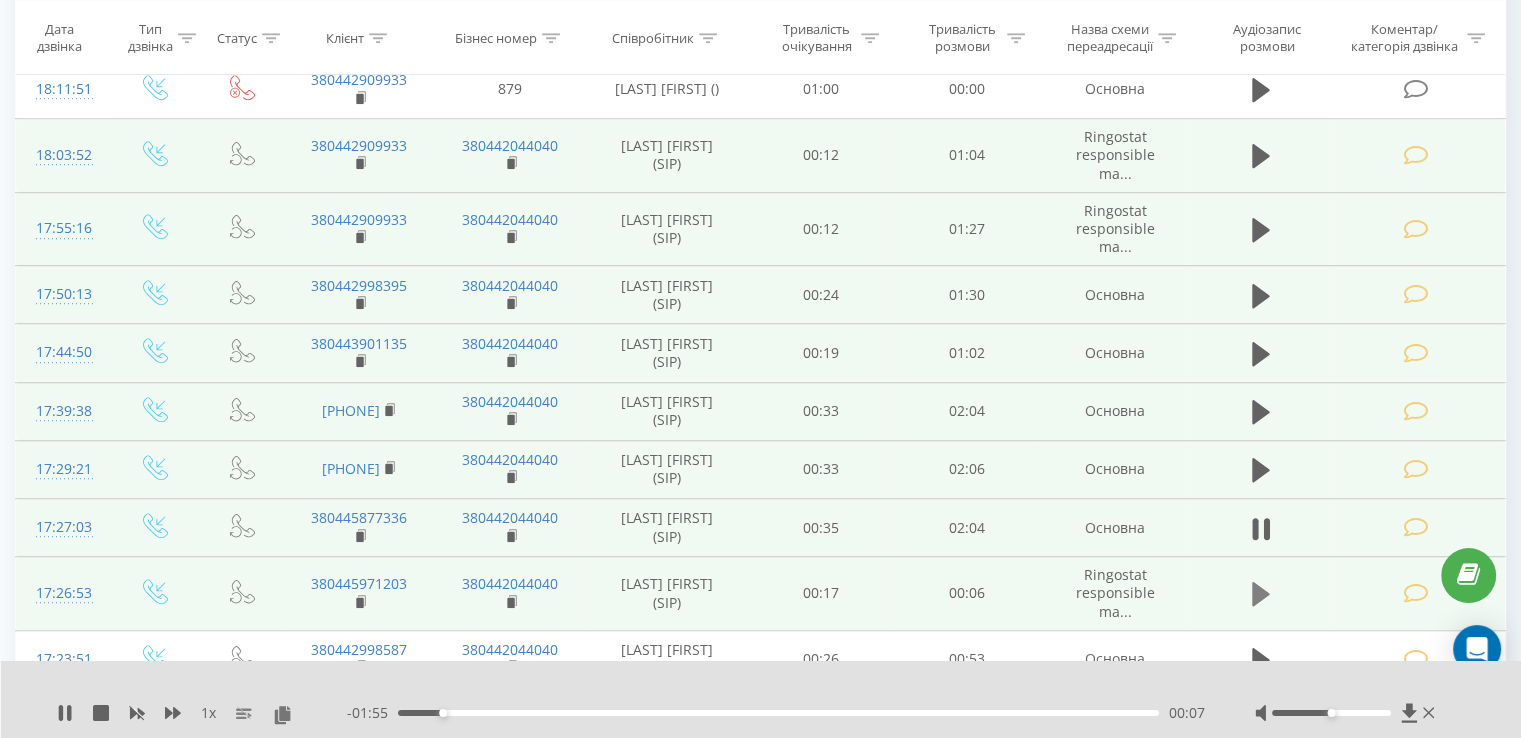 click 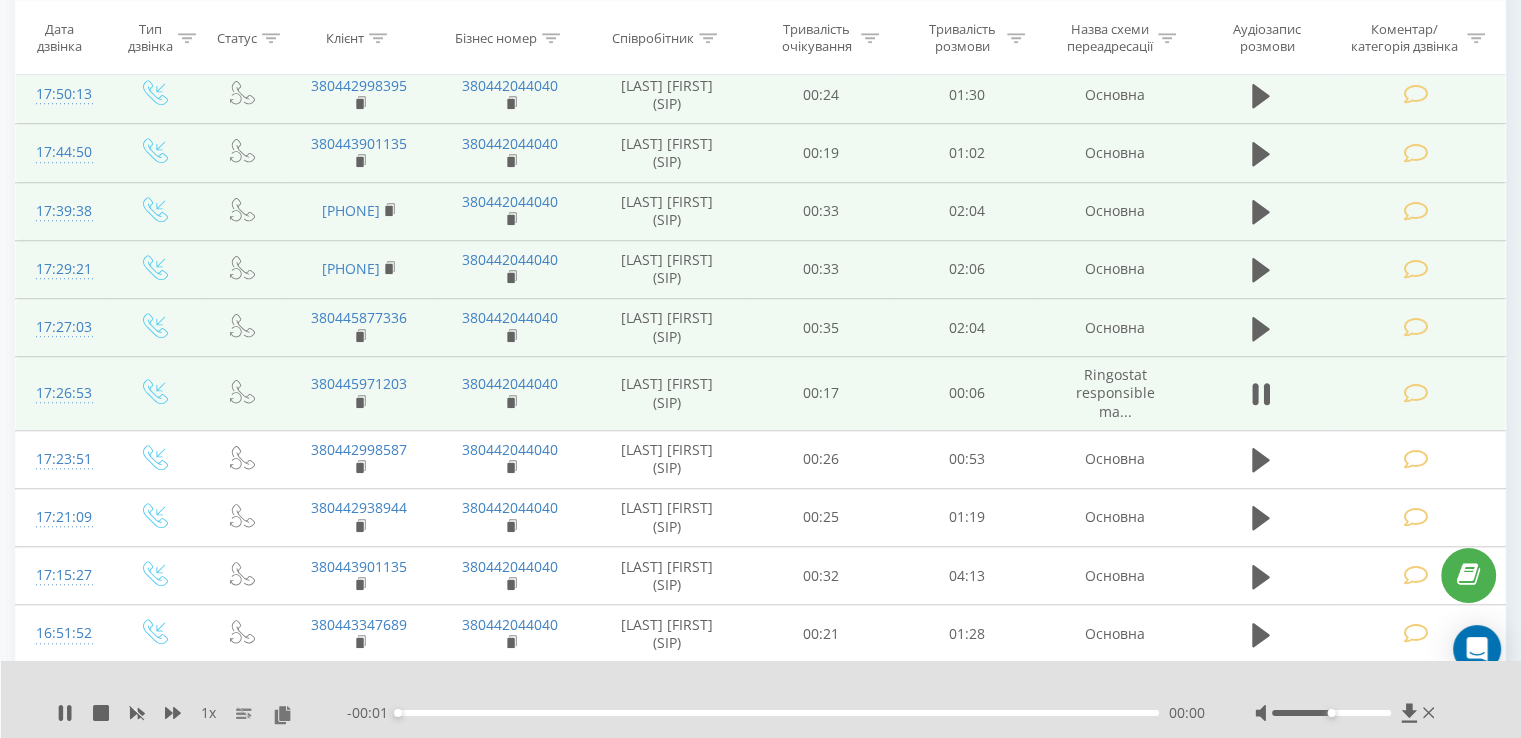 scroll, scrollTop: 1700, scrollLeft: 0, axis: vertical 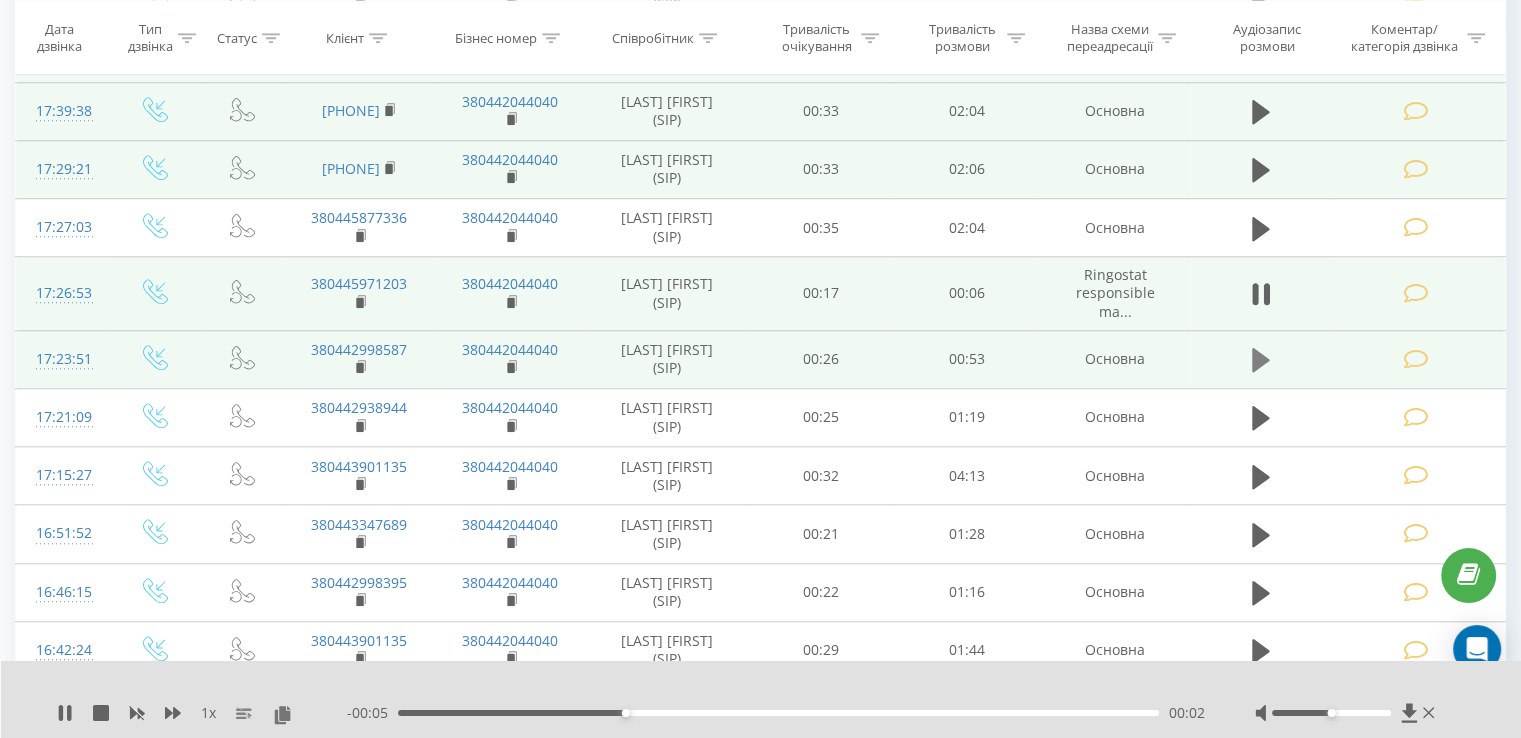 click 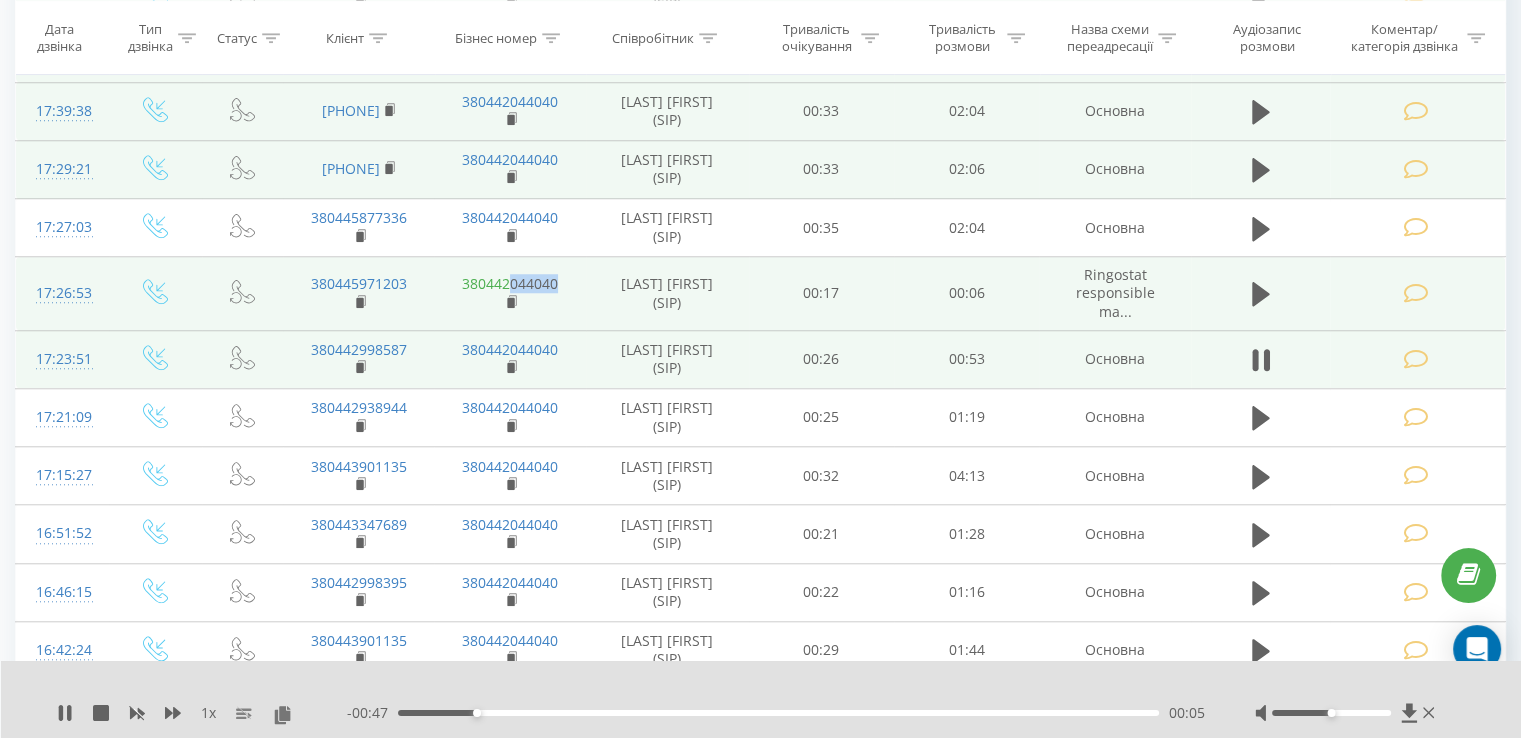 drag, startPoint x: 564, startPoint y: 277, endPoint x: 509, endPoint y: 277, distance: 55 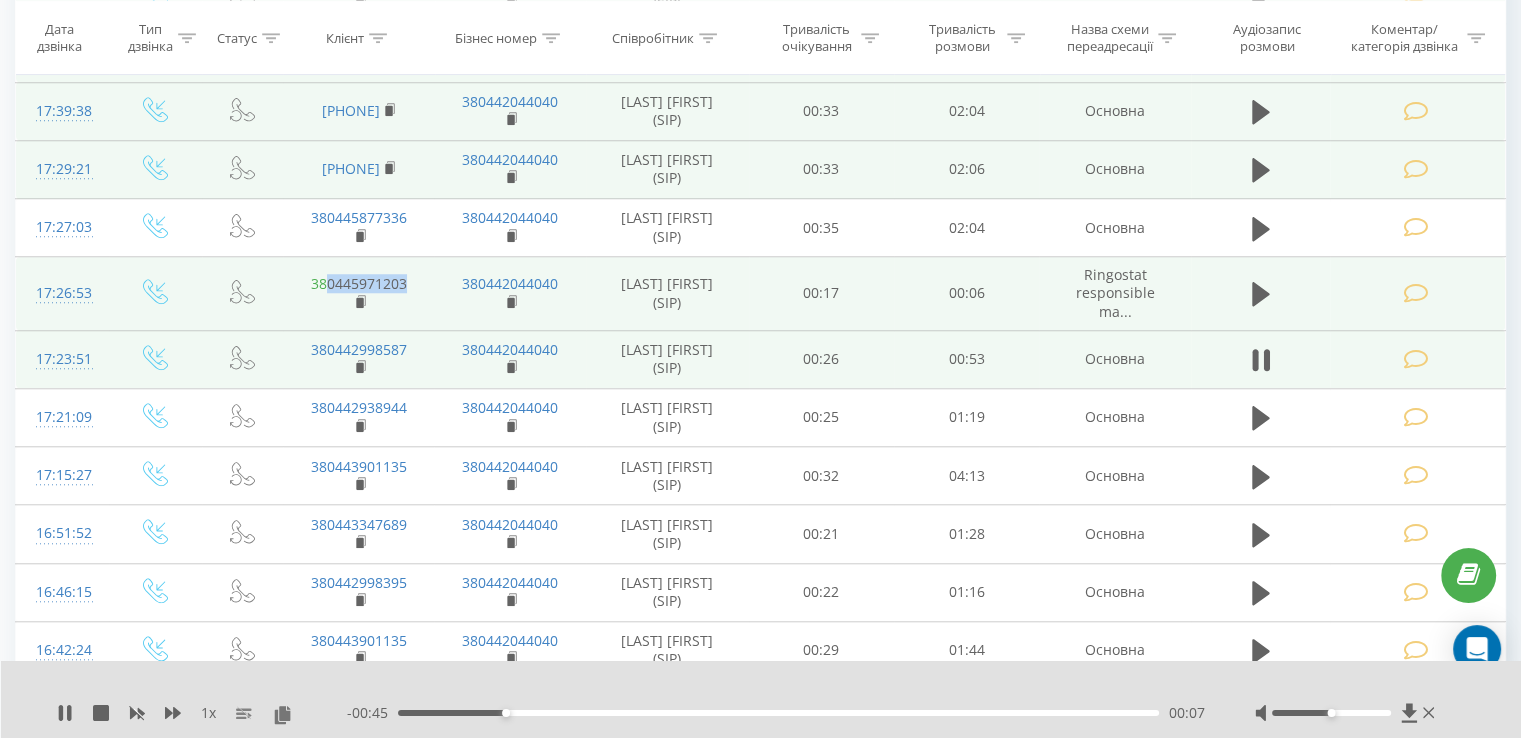 drag, startPoint x: 417, startPoint y: 274, endPoint x: 328, endPoint y: 283, distance: 89.453896 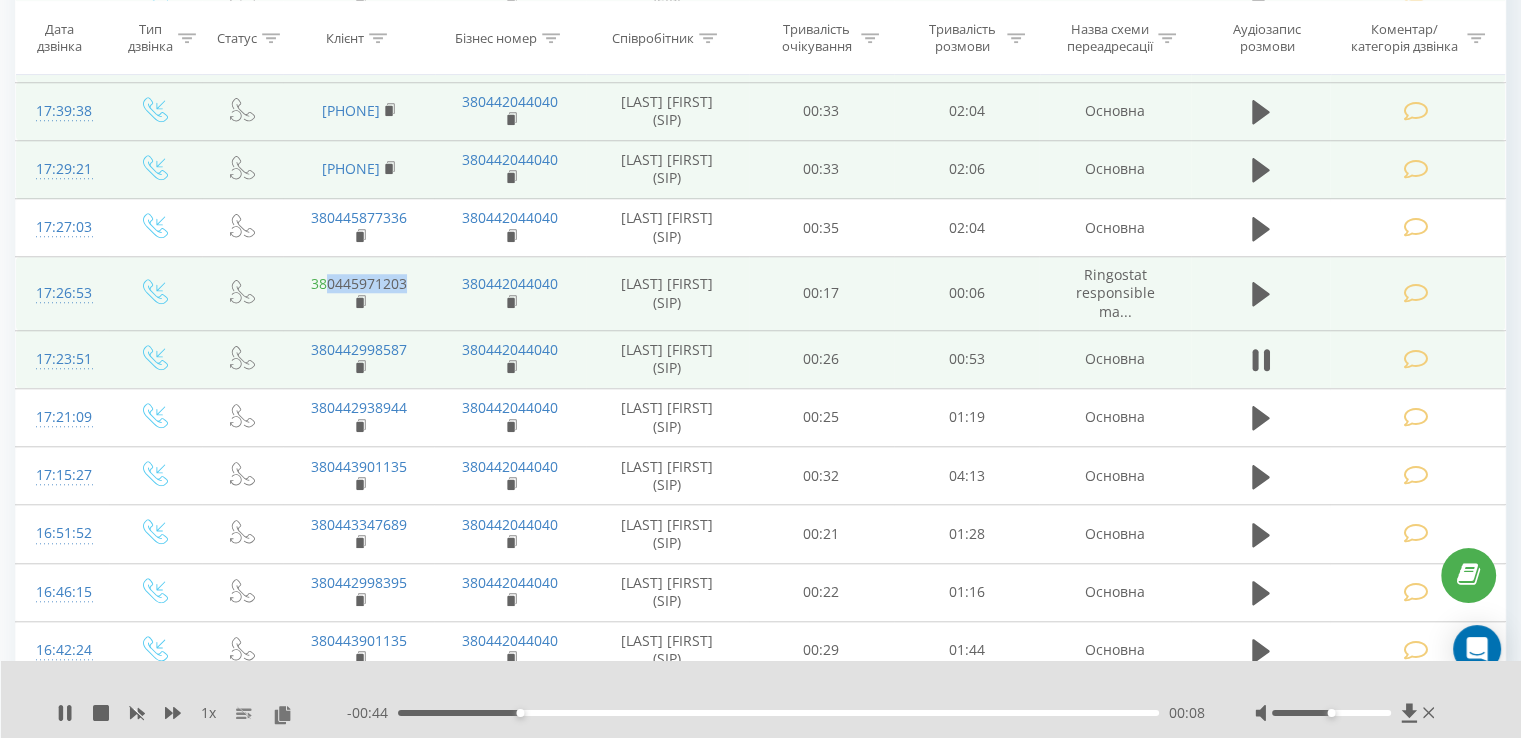 copy on "0445971203" 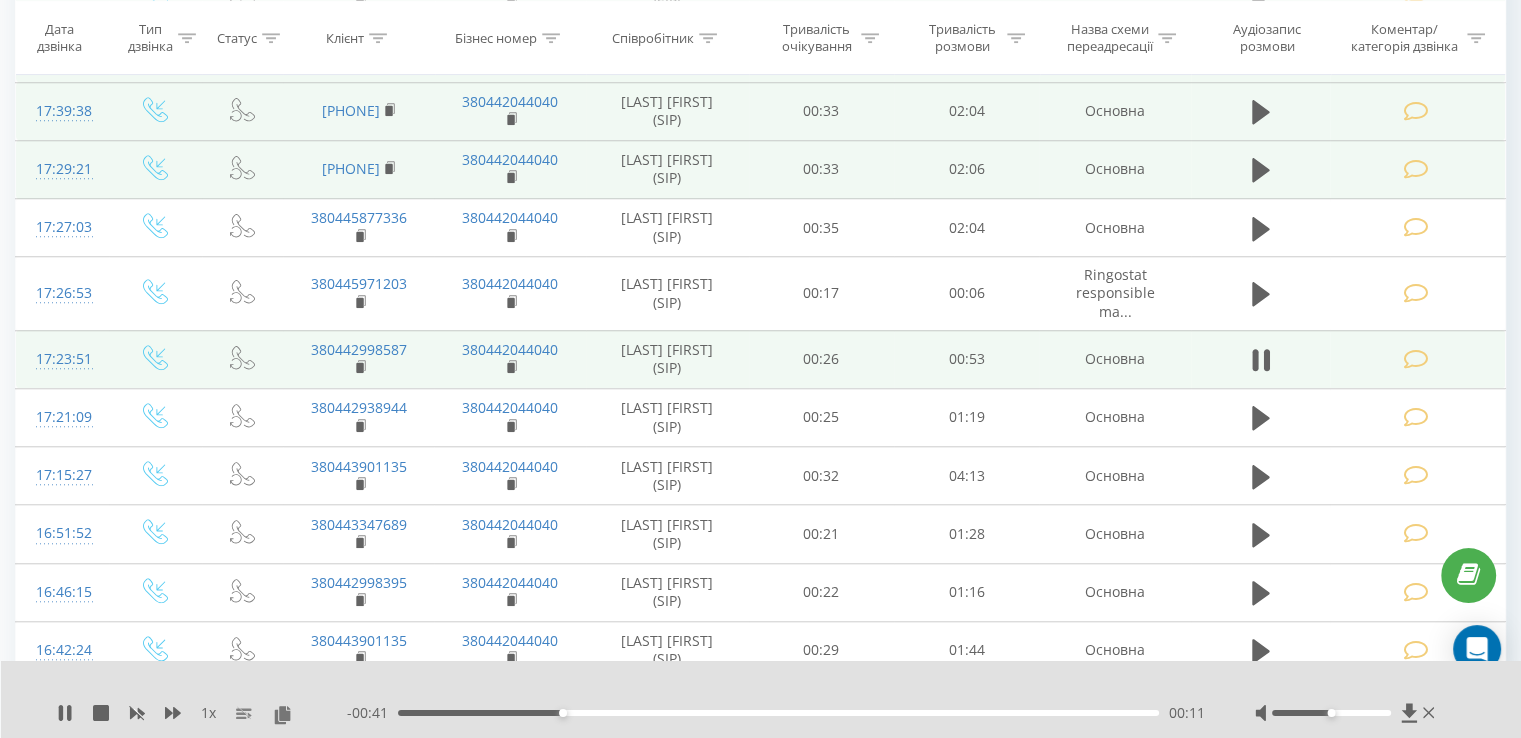 click on "1 x  - 00:41 00:11   00:11" at bounding box center (761, 699) 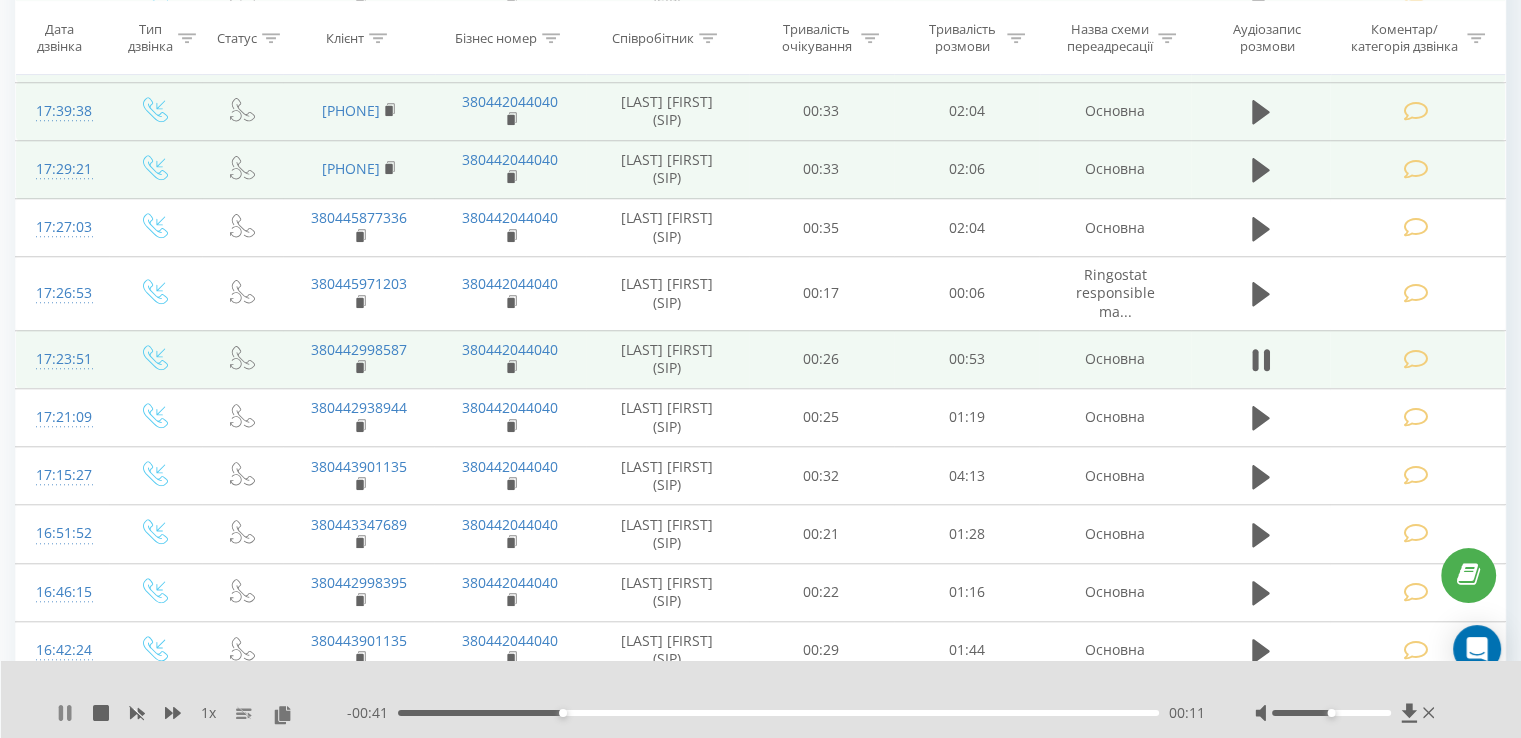 click 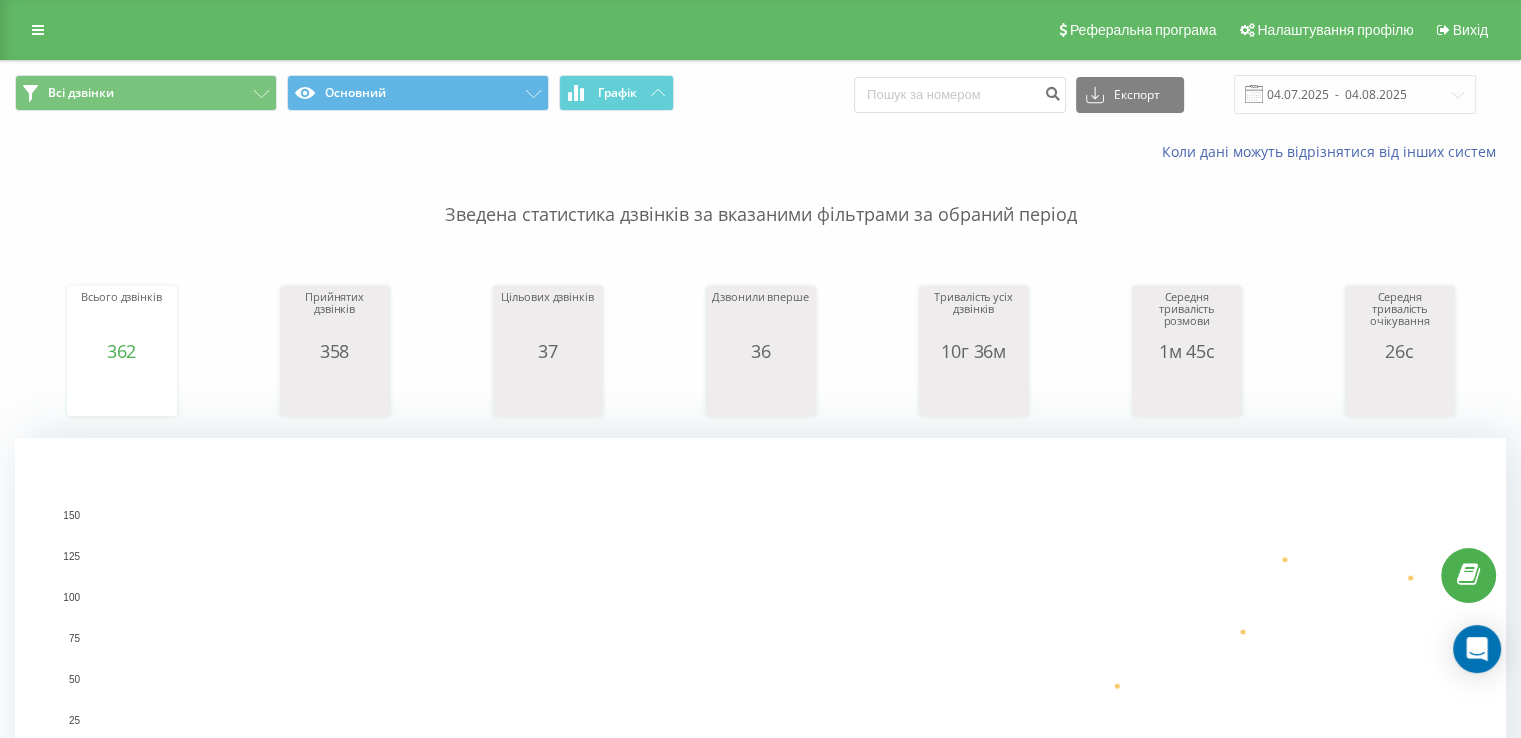 scroll, scrollTop: 100, scrollLeft: 0, axis: vertical 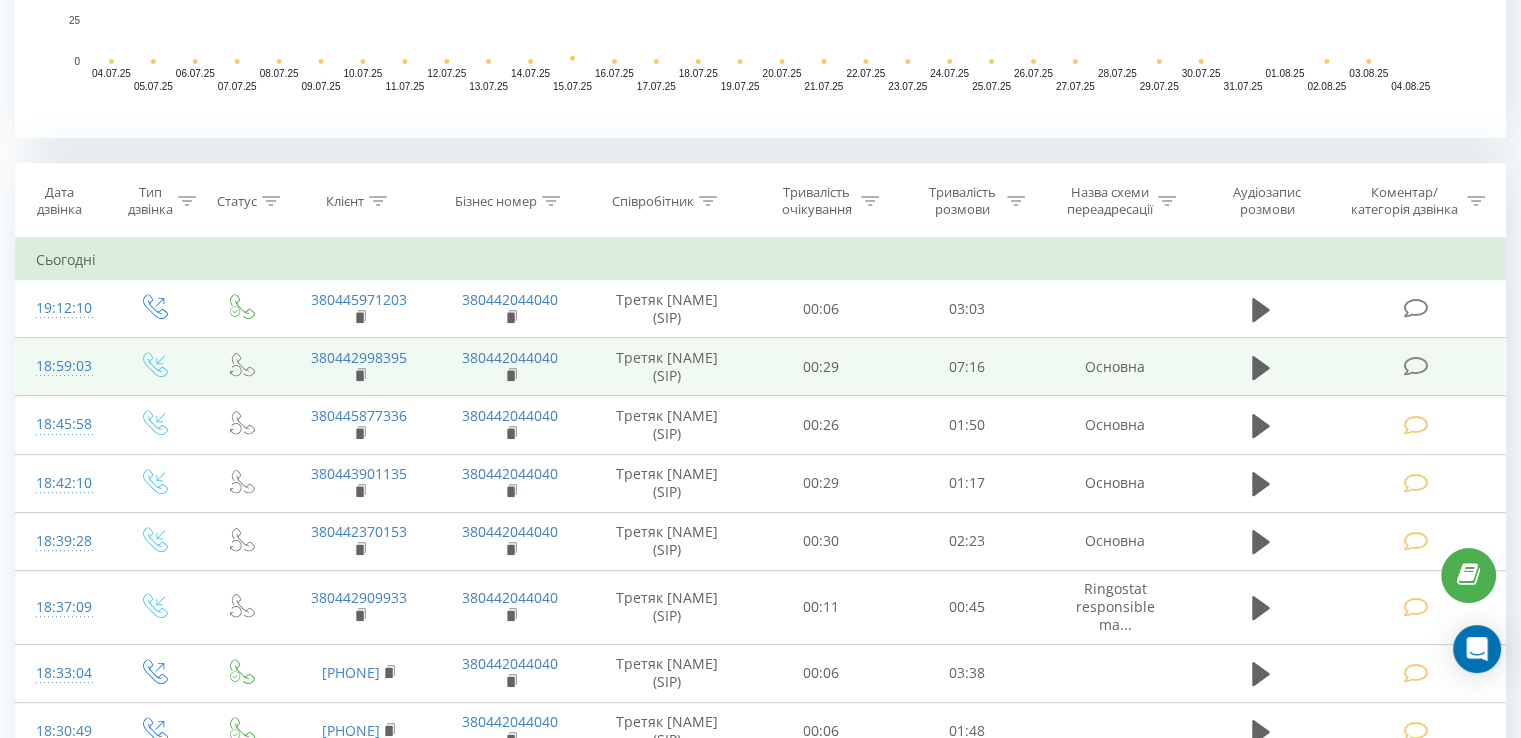click at bounding box center [1415, 366] 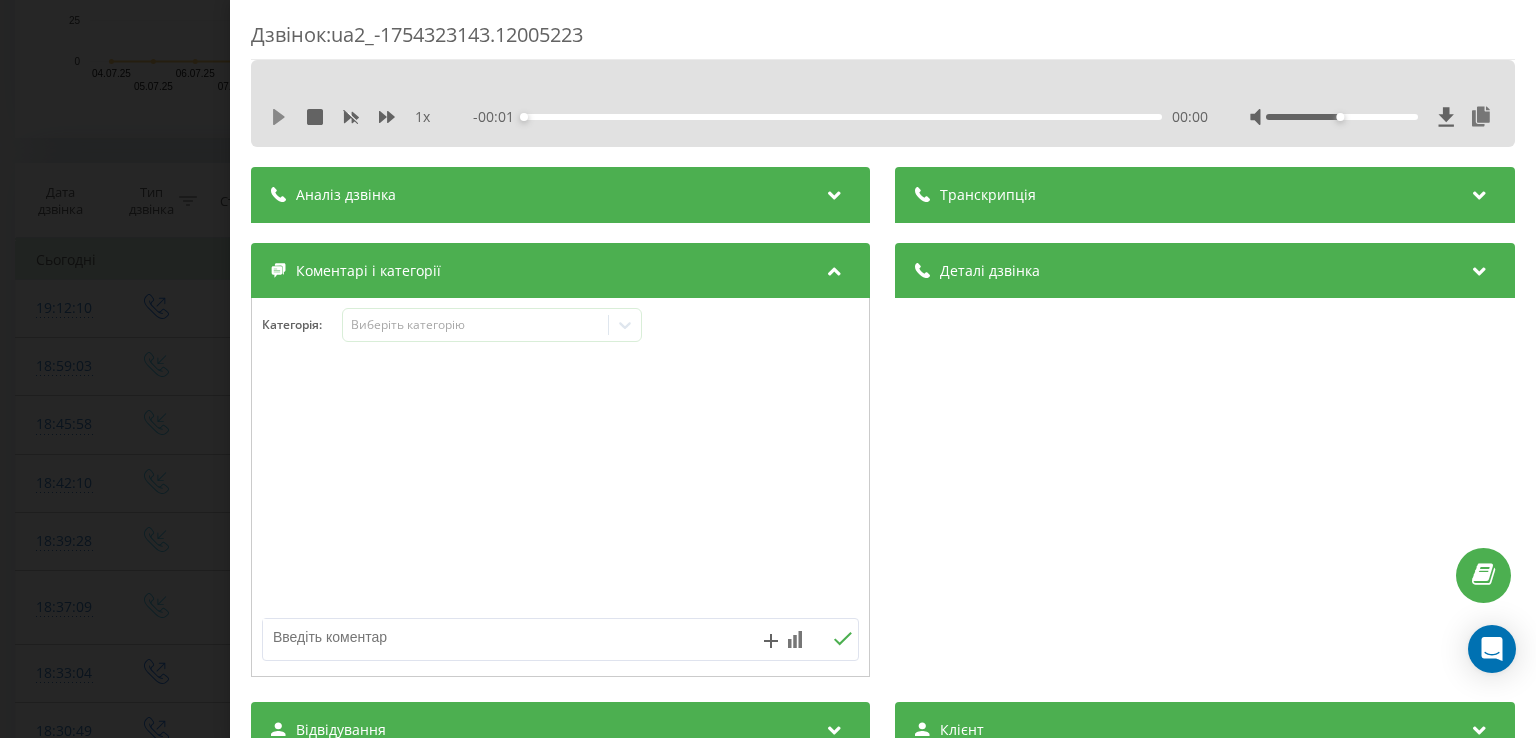 click 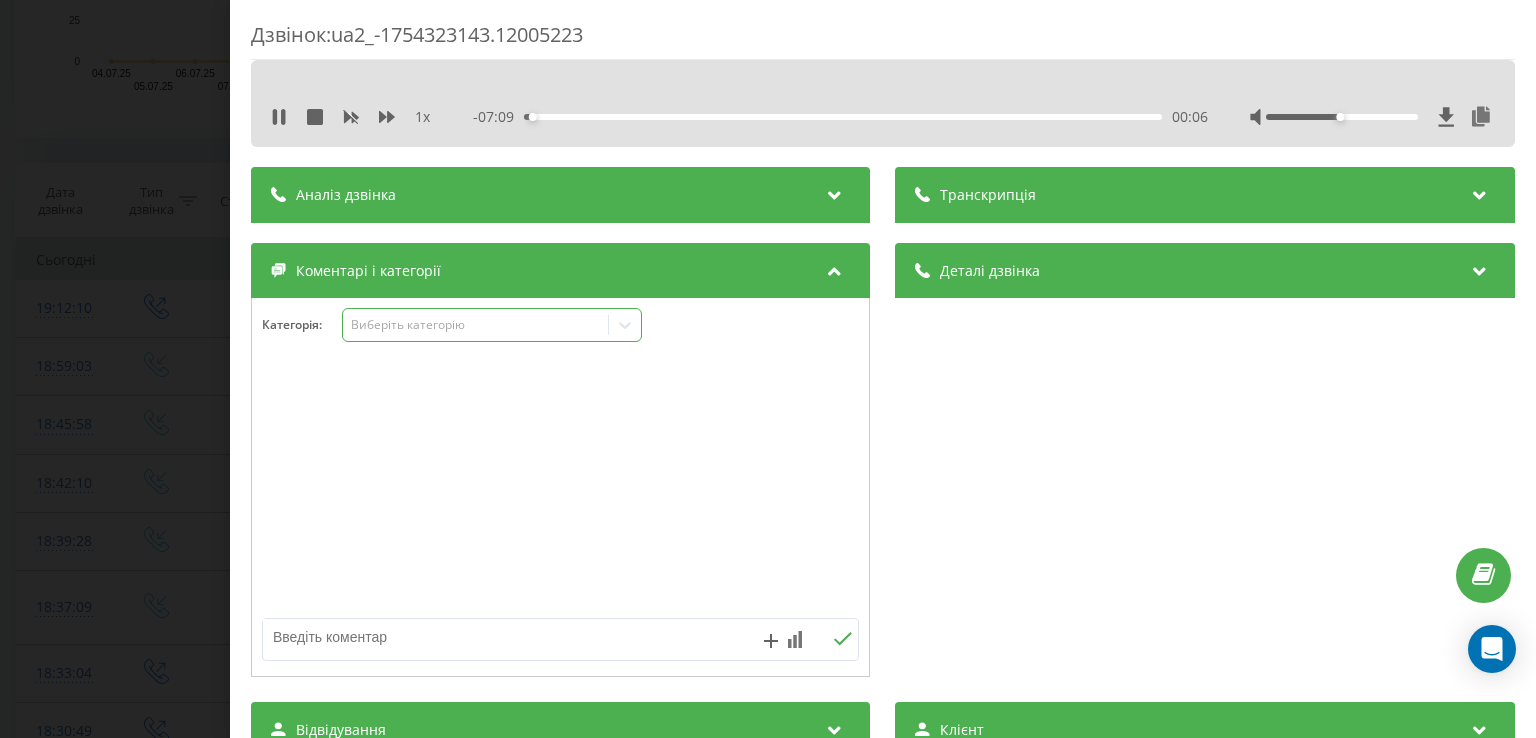 click on "Виберіть категорію" at bounding box center (476, 325) 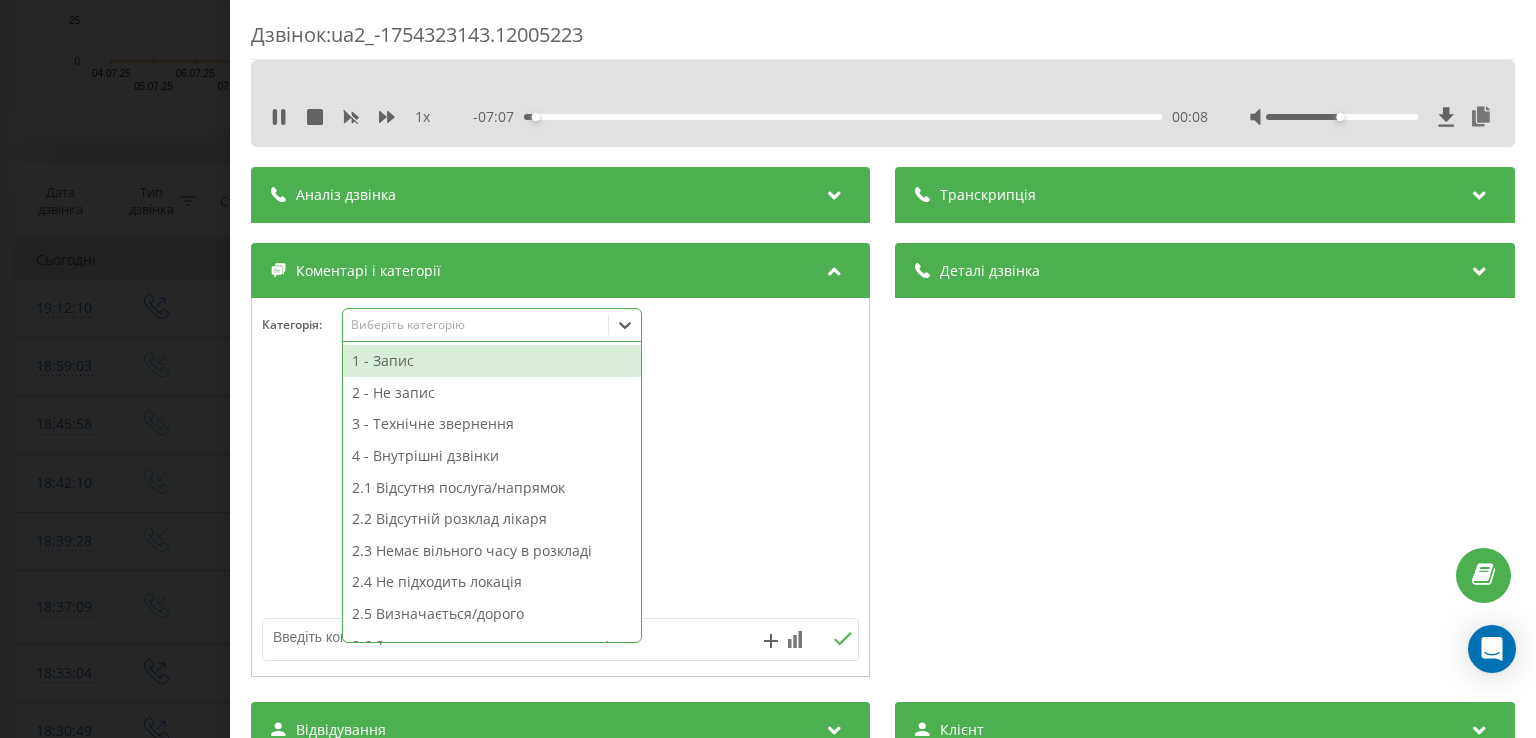 click on "2 - Не запис" at bounding box center [492, 393] 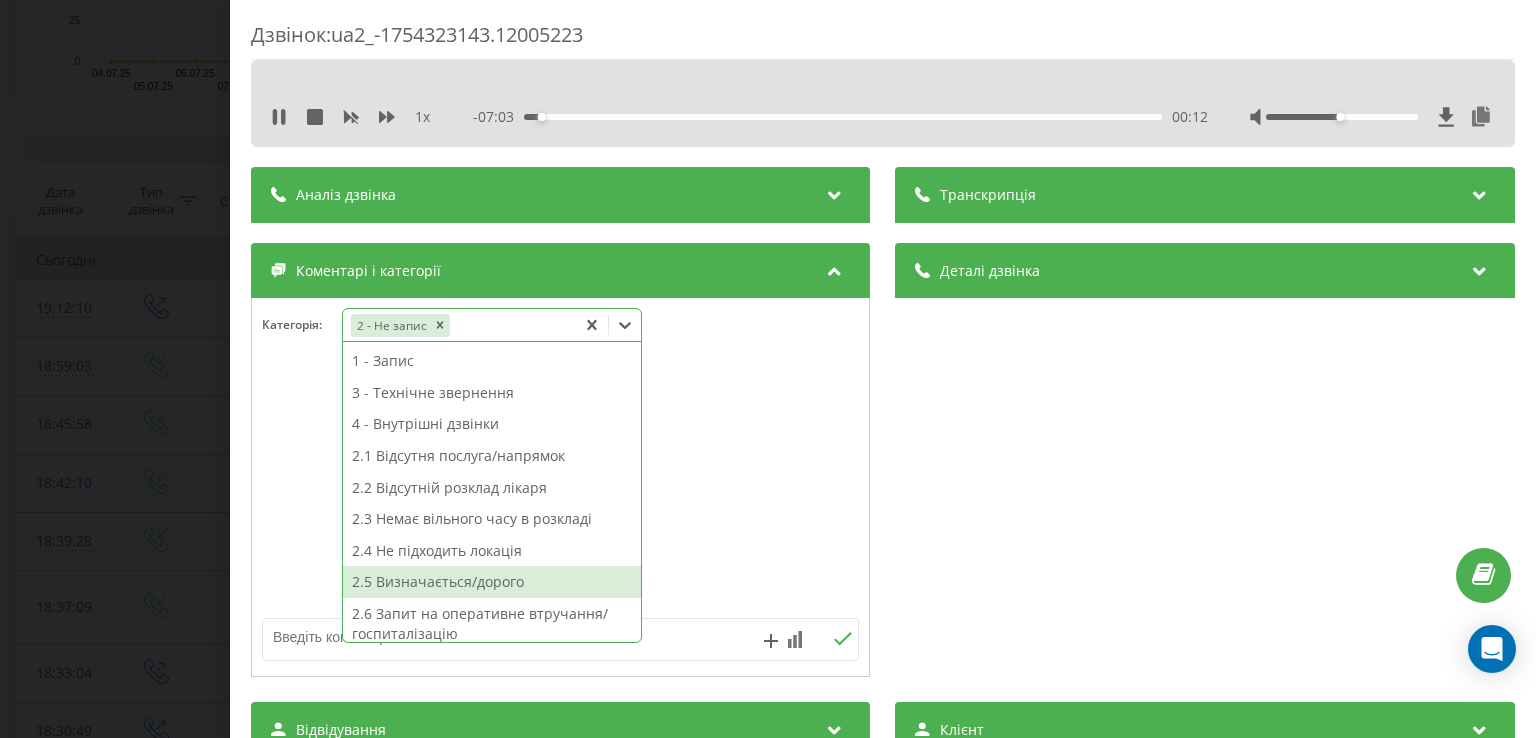 click on "2.5 Визначається/дорого" at bounding box center [492, 582] 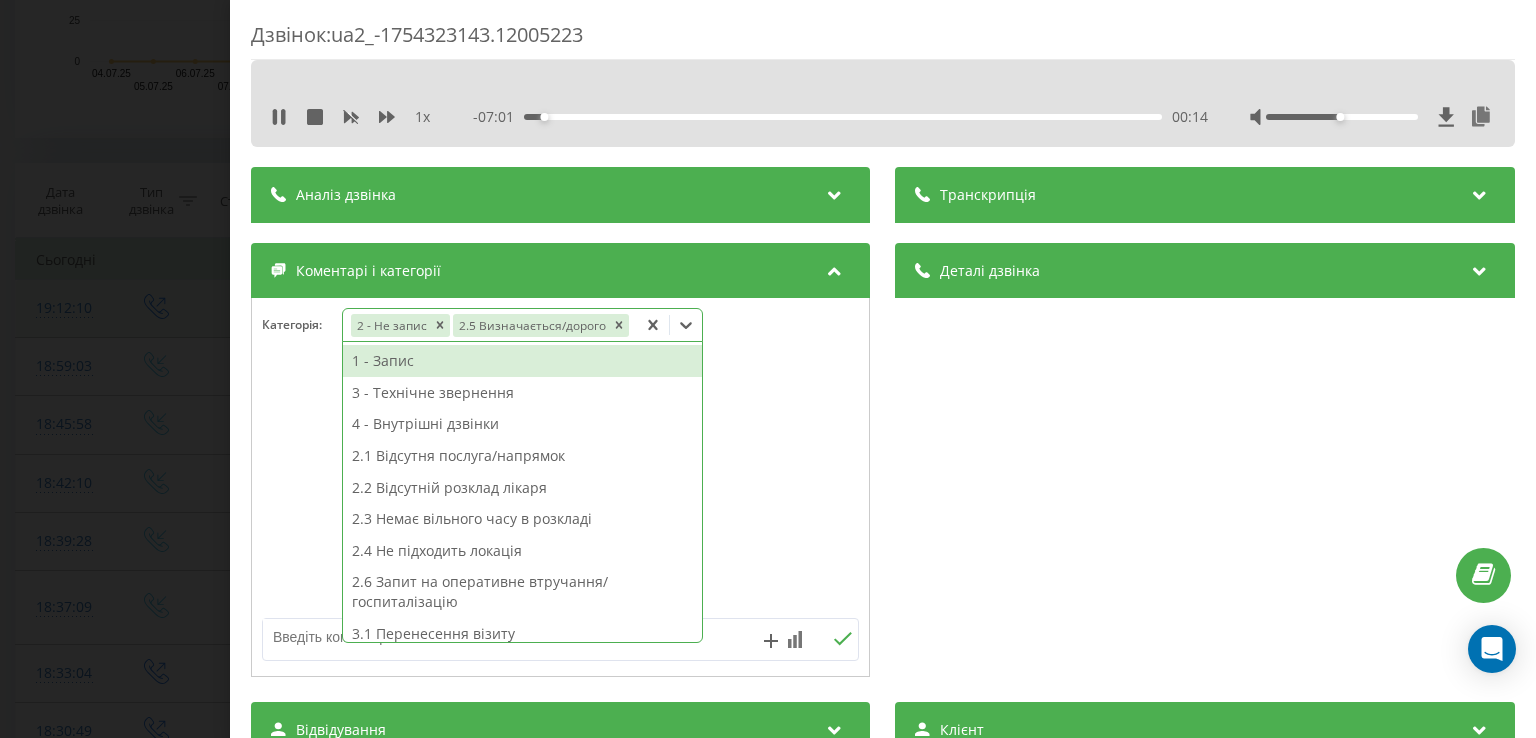 click on "Дзвінок :  ua2_-1754323143.12005223   1 x  - 07:01 00:14   00:14   Транскрипція Для AI-аналізу майбутніх дзвінків  налаштуйте та активуйте профіль на сторінці . Якщо профіль вже є і дзвінок відповідає його умовам, оновіть сторінку через 10 хвилин - AI аналізує поточний дзвінок. Аналіз дзвінка Для AI-аналізу майбутніх дзвінків  налаштуйте та активуйте профіль на сторінці . Якщо профіль вже є і дзвінок відповідає його умовам, оновіть сторінку через 10 хвилин - AI аналізує поточний дзвінок. Деталі дзвінка Загальне Дата дзвінка 2025-08-04 18:59:03 Тип дзвінка Вхідний Статус дзвінка Повторний 380442998395" at bounding box center [768, 369] 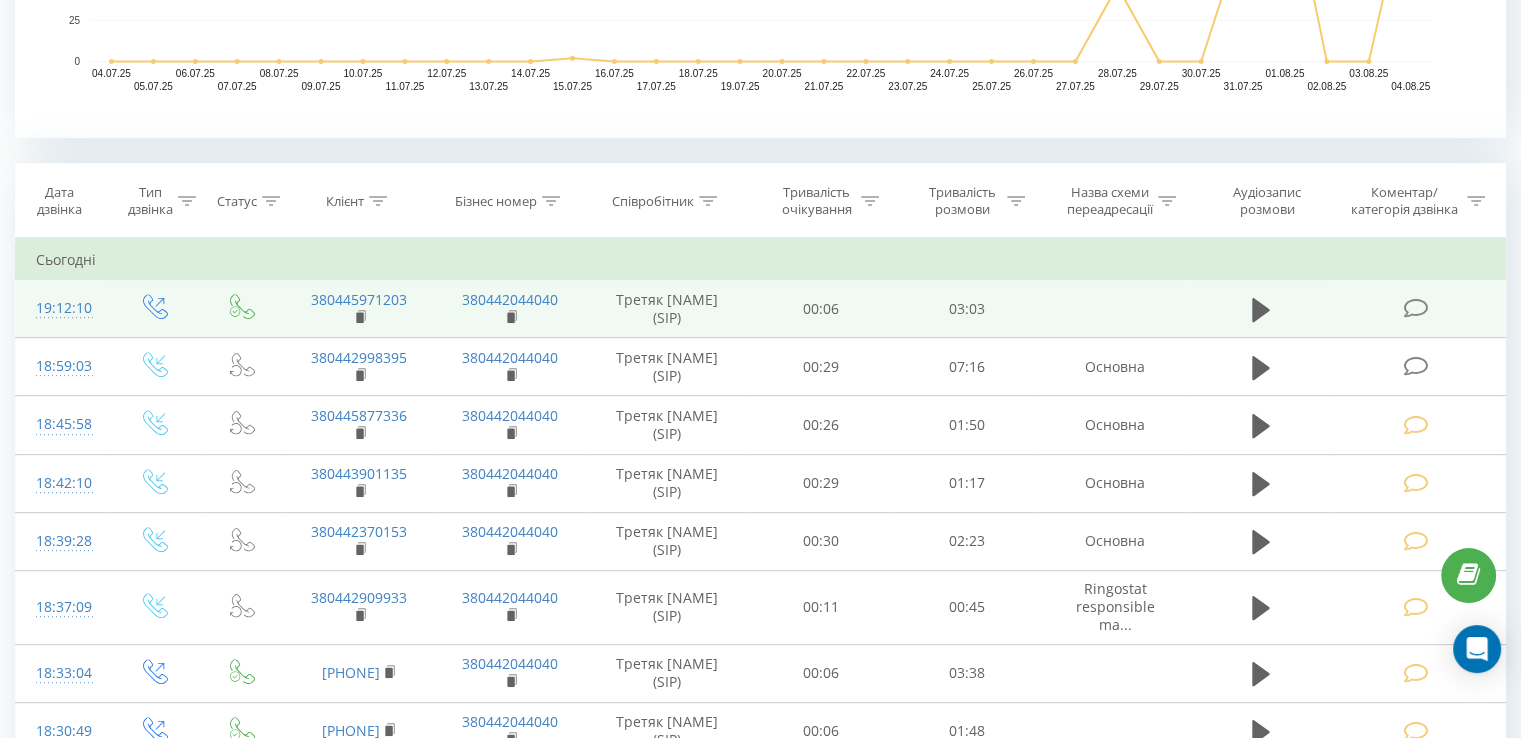 click at bounding box center (1415, 308) 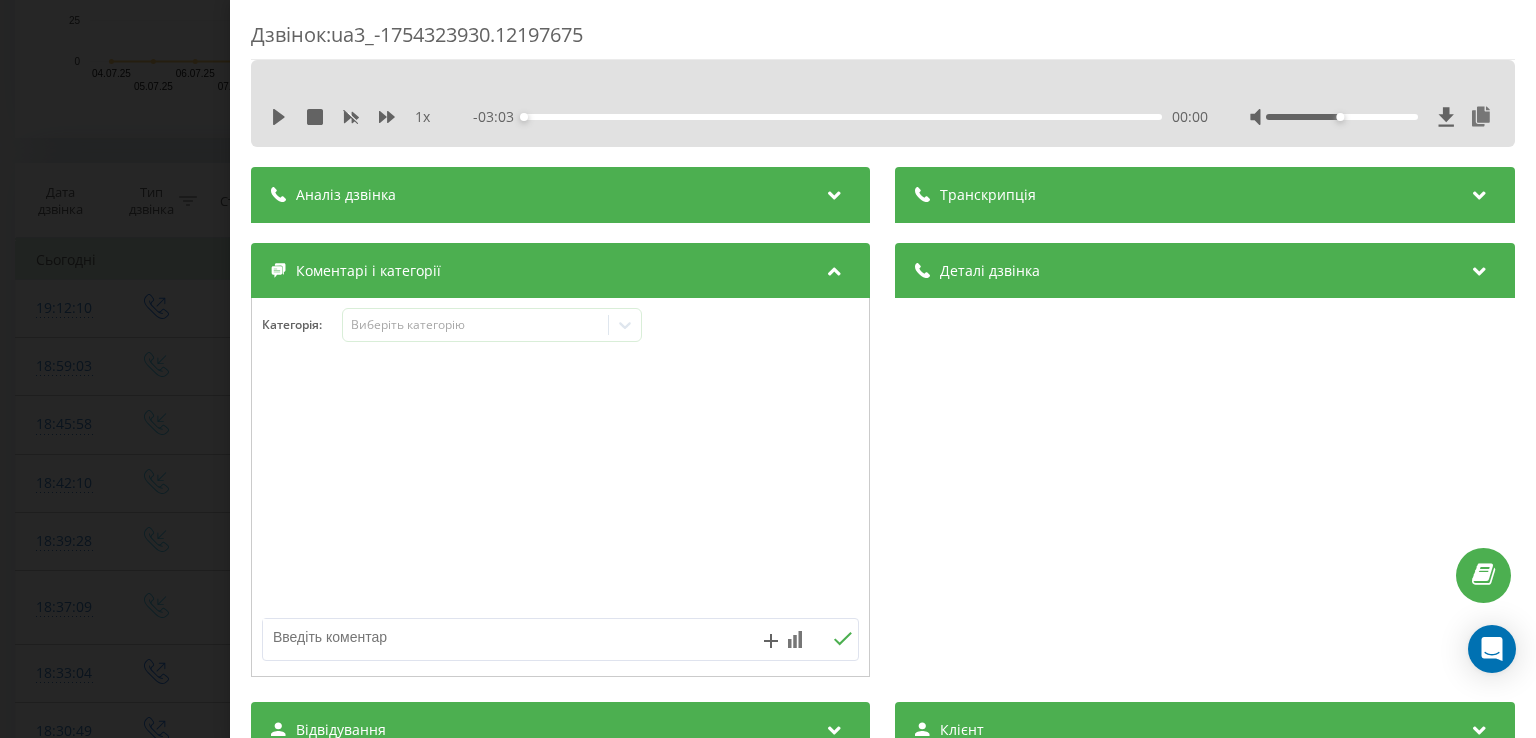 click on "1 x" at bounding box center [361, 117] 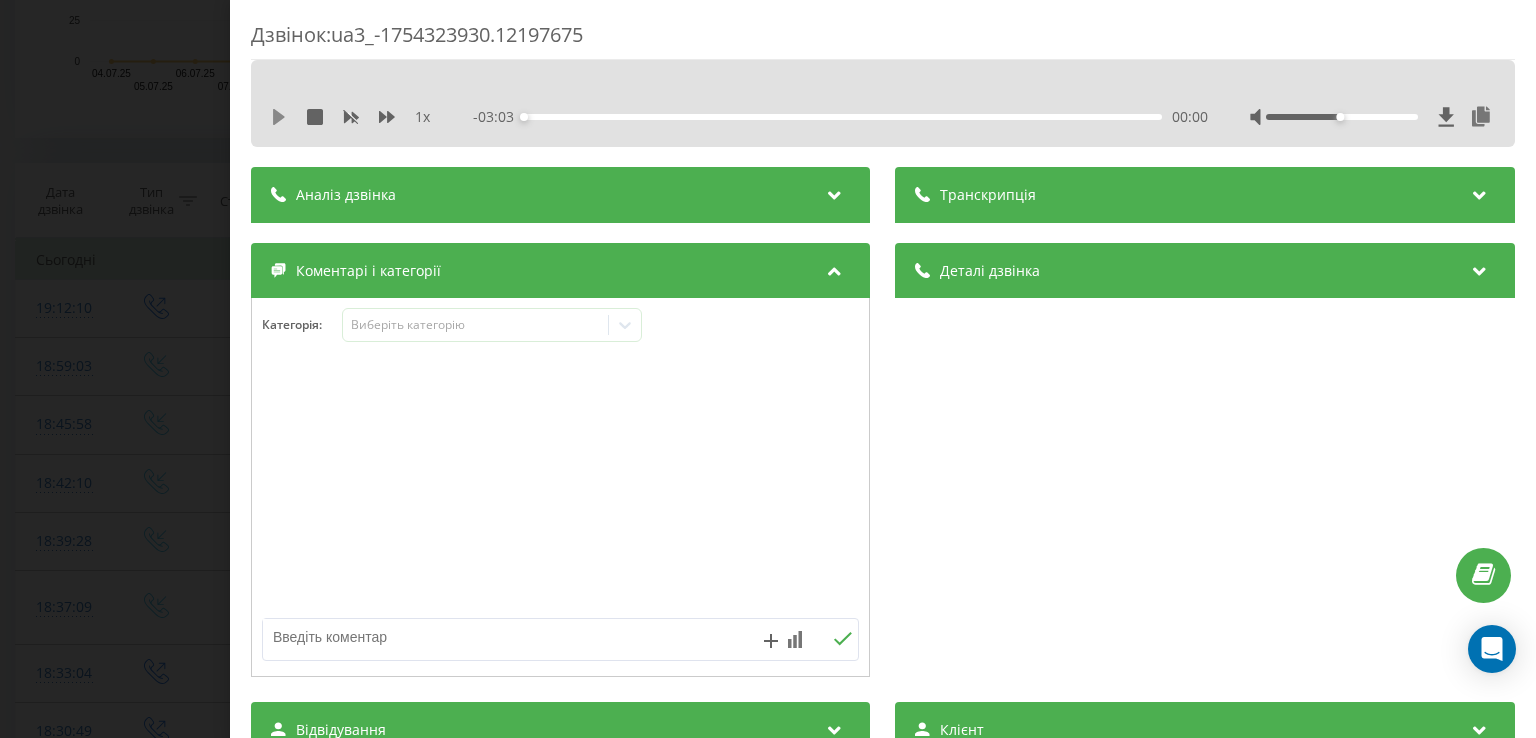 click 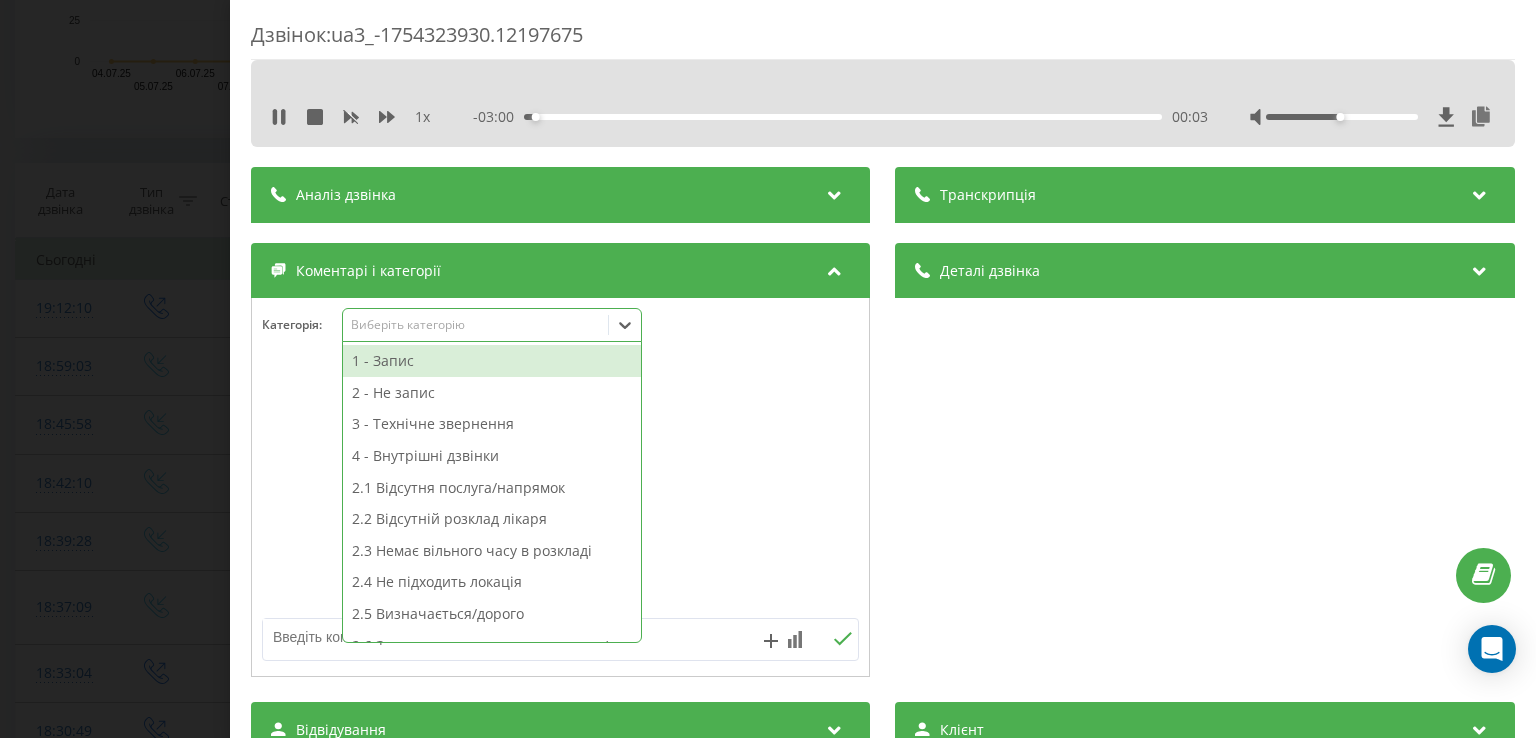 click on "Виберіть категорію" at bounding box center [475, 325] 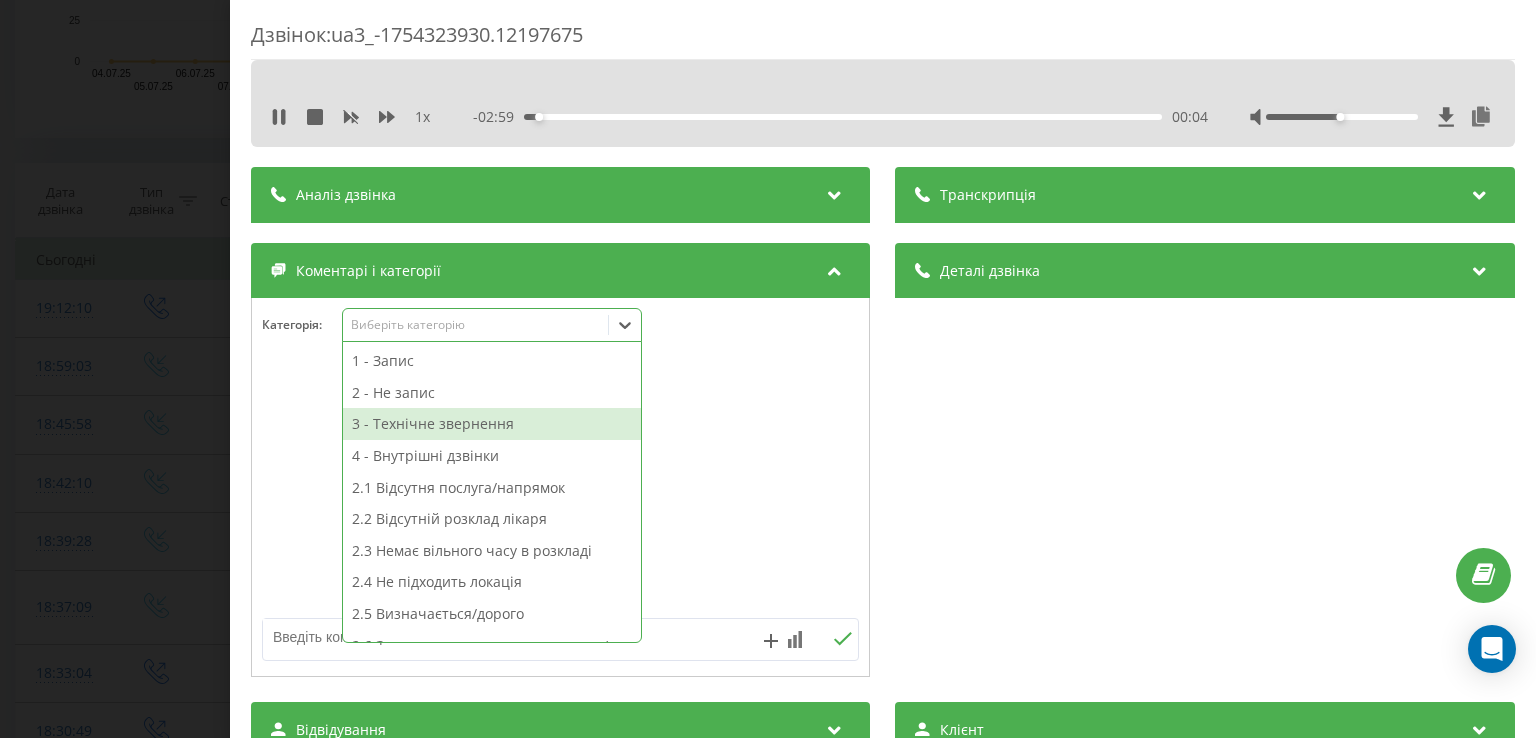 click on "3 - Технічне звернення" at bounding box center (492, 424) 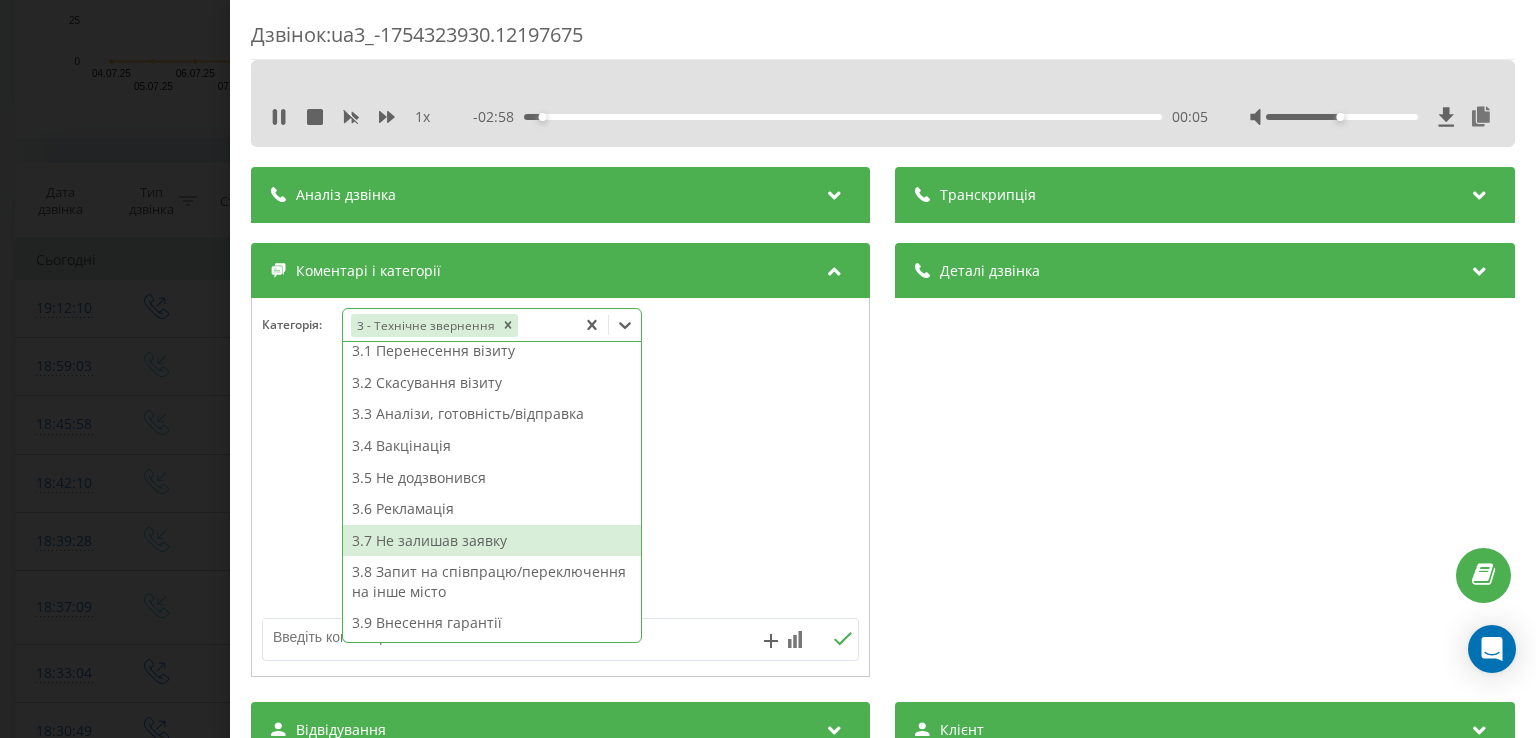 scroll, scrollTop: 314, scrollLeft: 0, axis: vertical 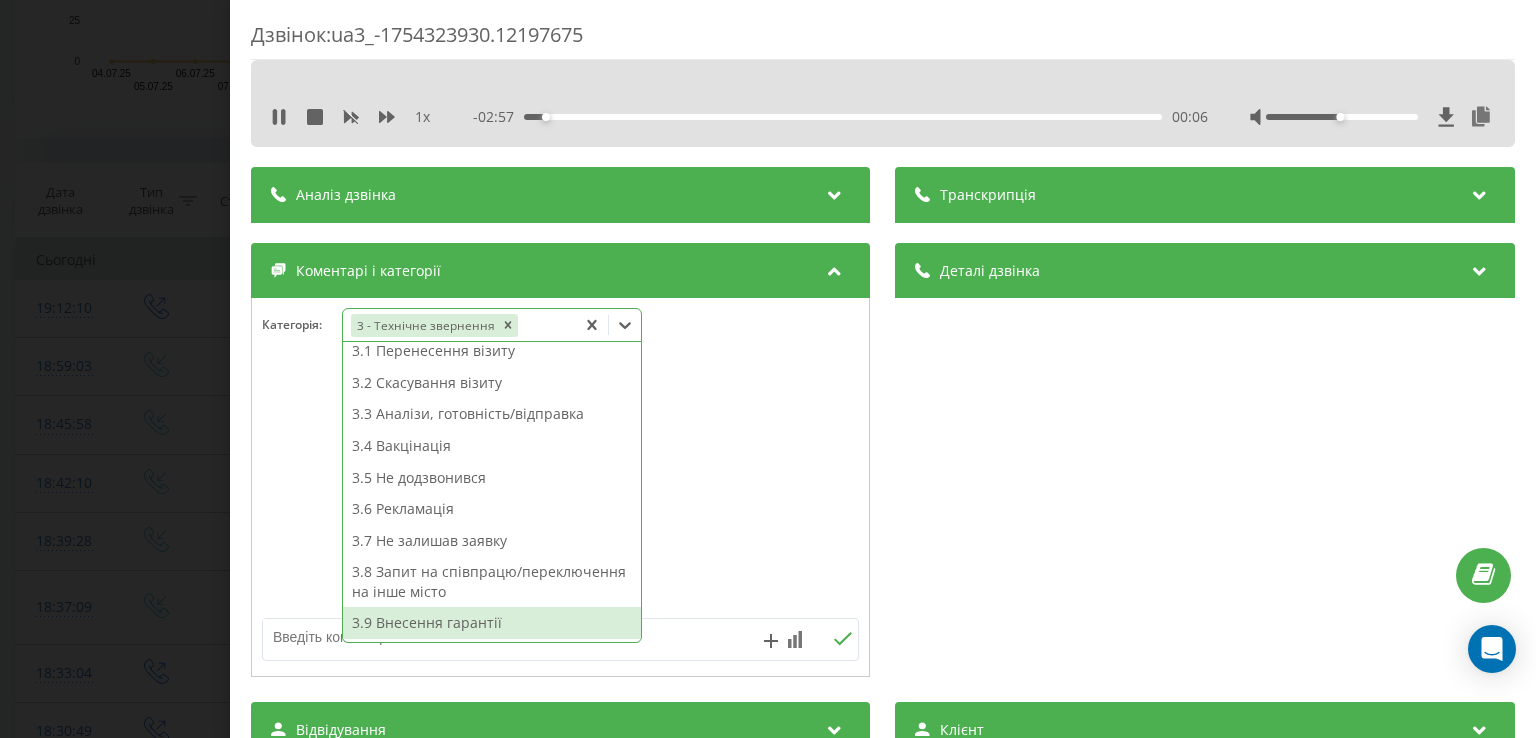 click on "3.9 Внесення гарантії" at bounding box center [492, 623] 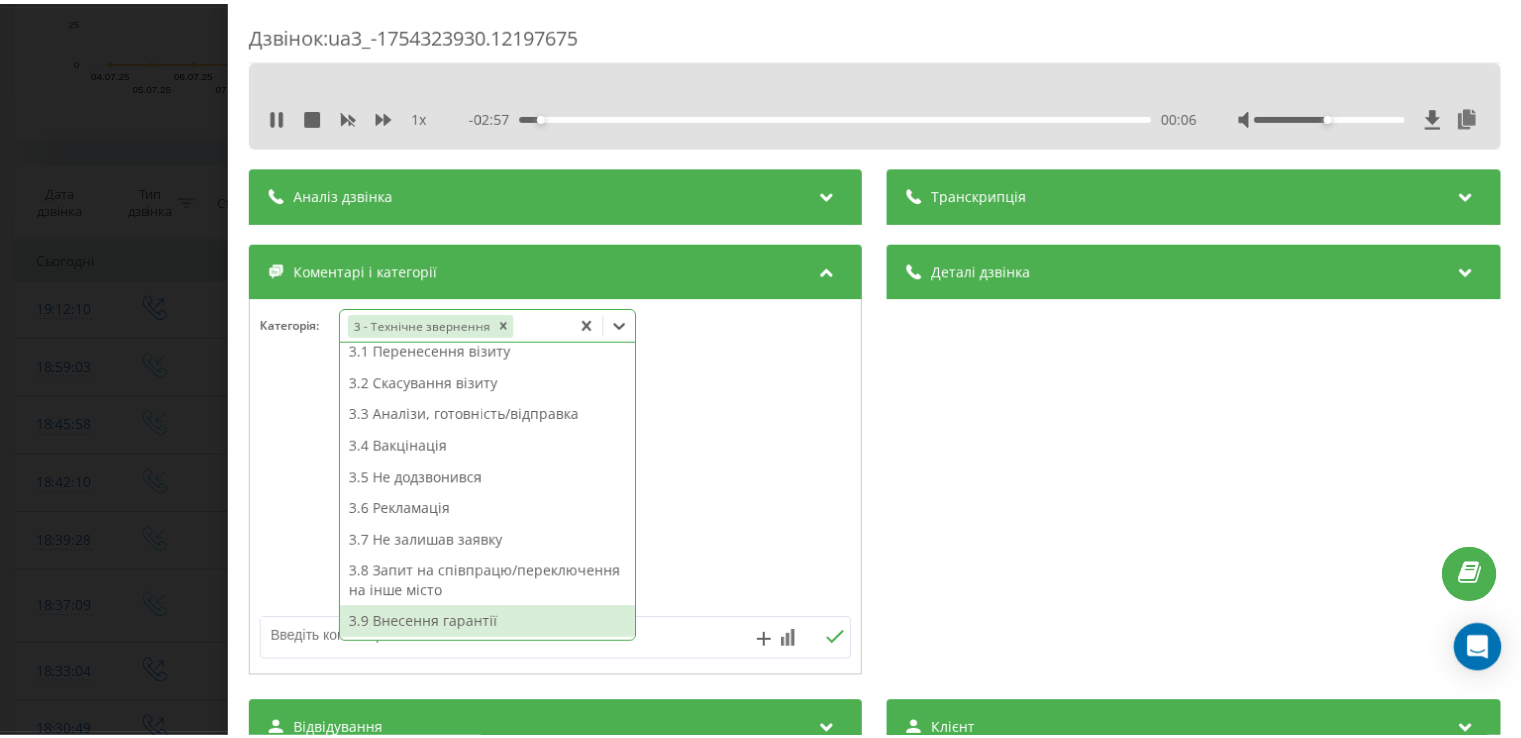 scroll, scrollTop: 243, scrollLeft: 0, axis: vertical 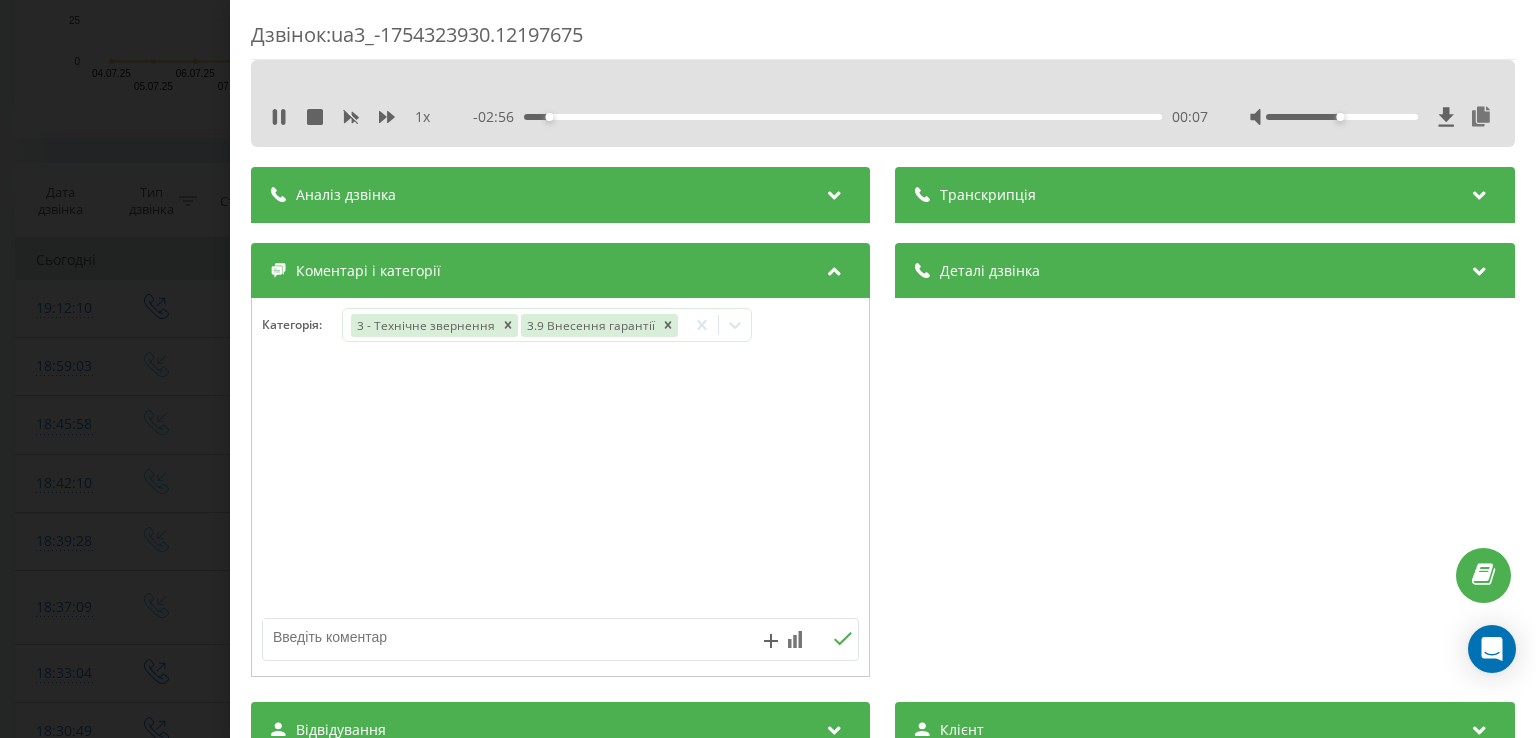 click on "Дзвінок :  ua3_-1754323930.12197675   1 x  - 02:56 00:07   00:07   Транскрипція Для AI-аналізу майбутніх дзвінків  налаштуйте та активуйте профіль на сторінці . Якщо профіль вже є і дзвінок відповідає його умовам, оновіть сторінку через 10 хвилин - AI аналізує поточний дзвінок. Аналіз дзвінка Для AI-аналізу майбутніх дзвінків  налаштуйте та активуйте профіль на сторінці . Якщо профіль вже є і дзвінок відповідає його умовам, оновіть сторінку через 10 хвилин - AI аналізує поточний дзвінок. Деталі дзвінка Загальне Дата дзвінка 2025-08-04 19:12:10 Тип дзвінка Вихідний Статус дзвінка Успішний 380442044040" at bounding box center (768, 369) 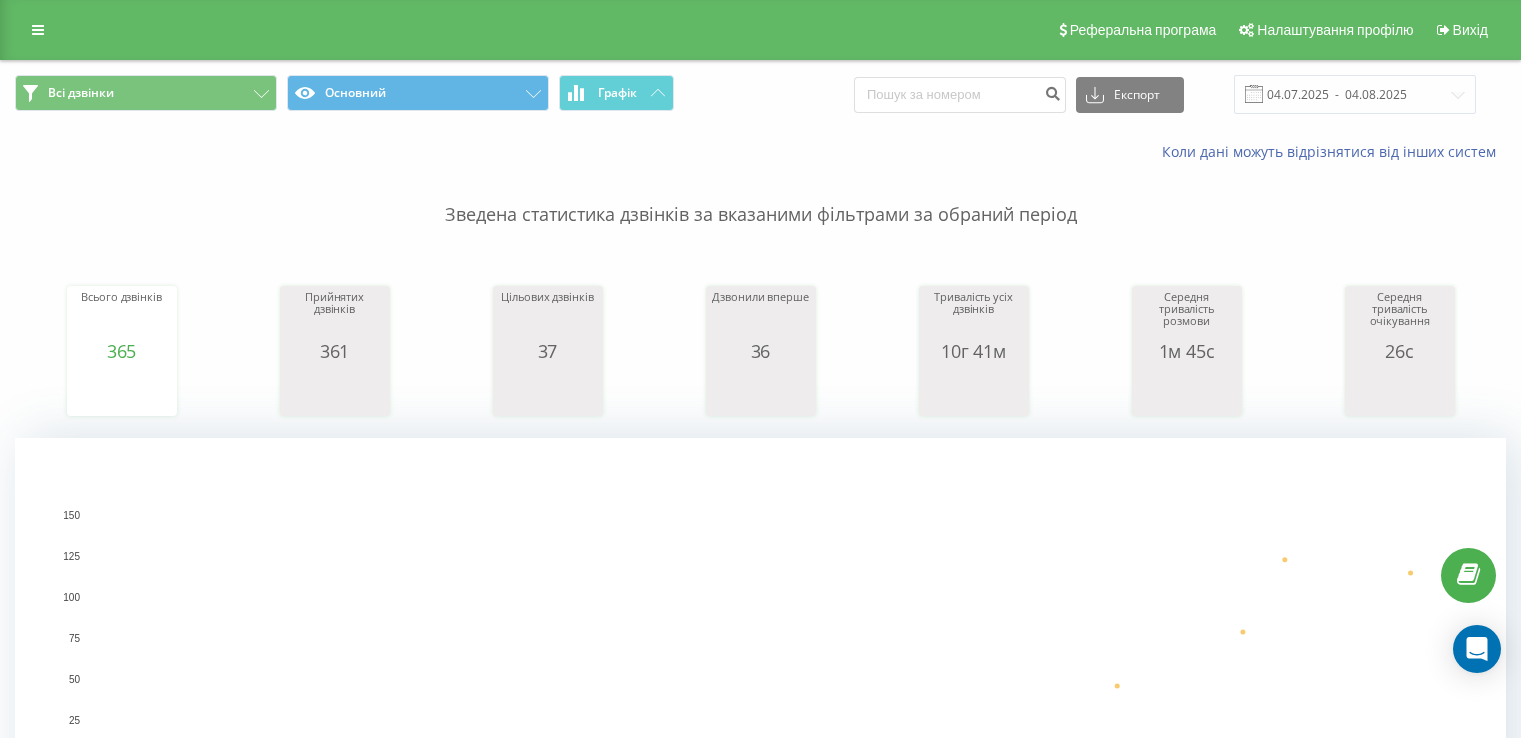 scroll, scrollTop: 0, scrollLeft: 0, axis: both 